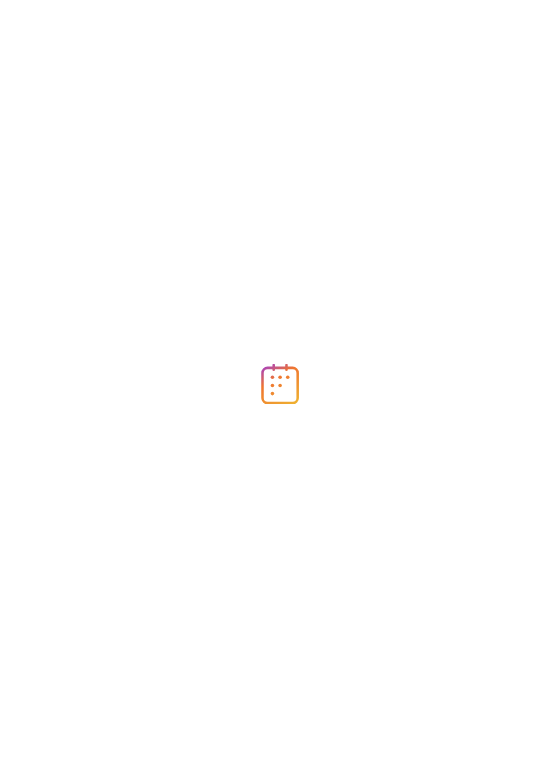 scroll, scrollTop: 0, scrollLeft: 0, axis: both 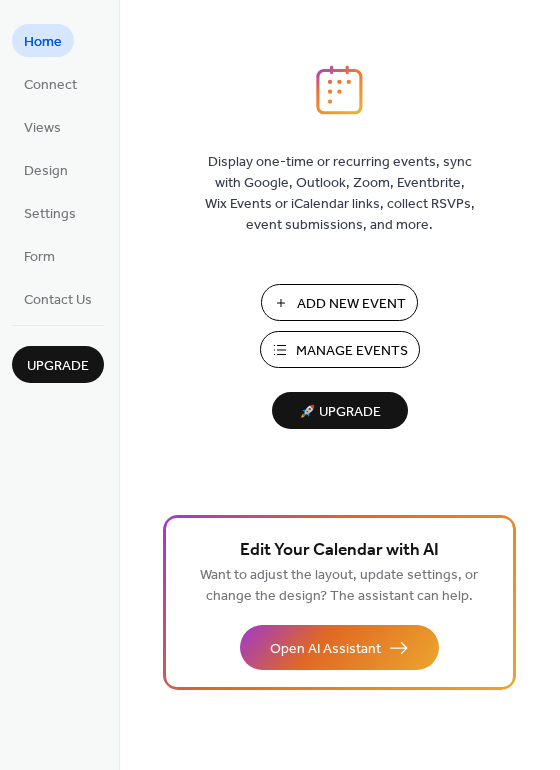 click on "Add New Event" at bounding box center [351, 304] 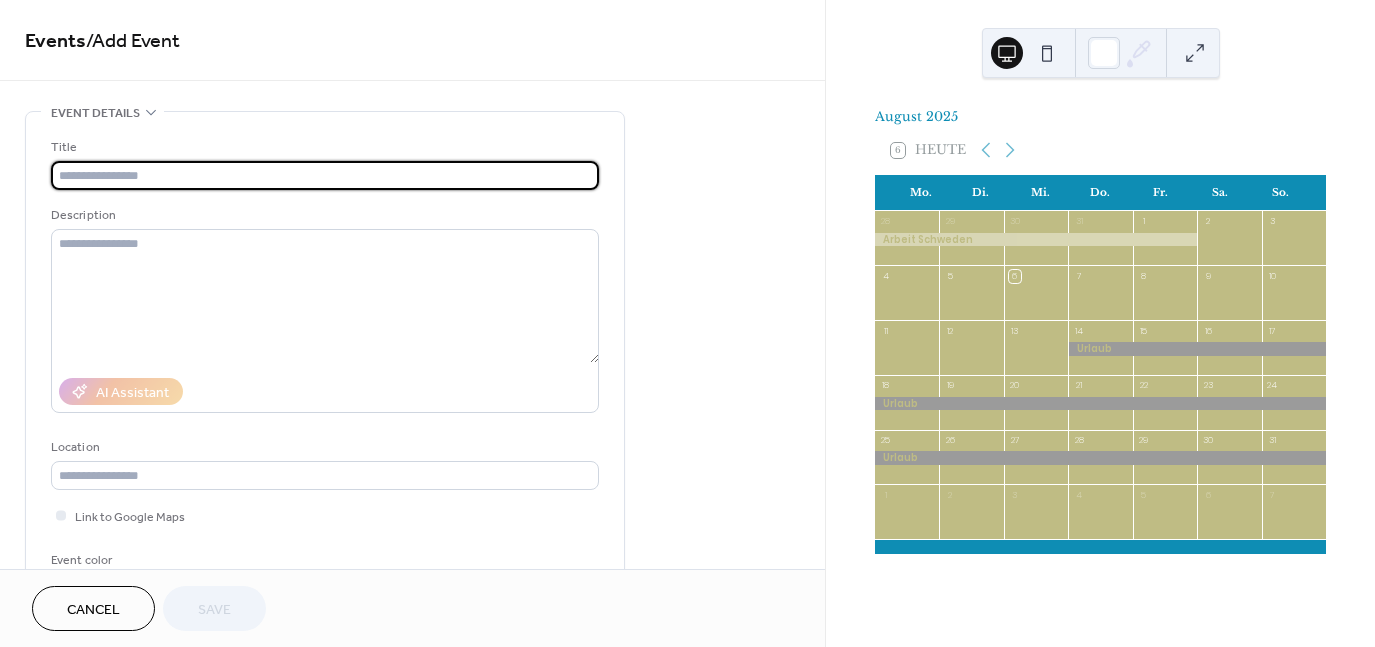 scroll, scrollTop: 0, scrollLeft: 0, axis: both 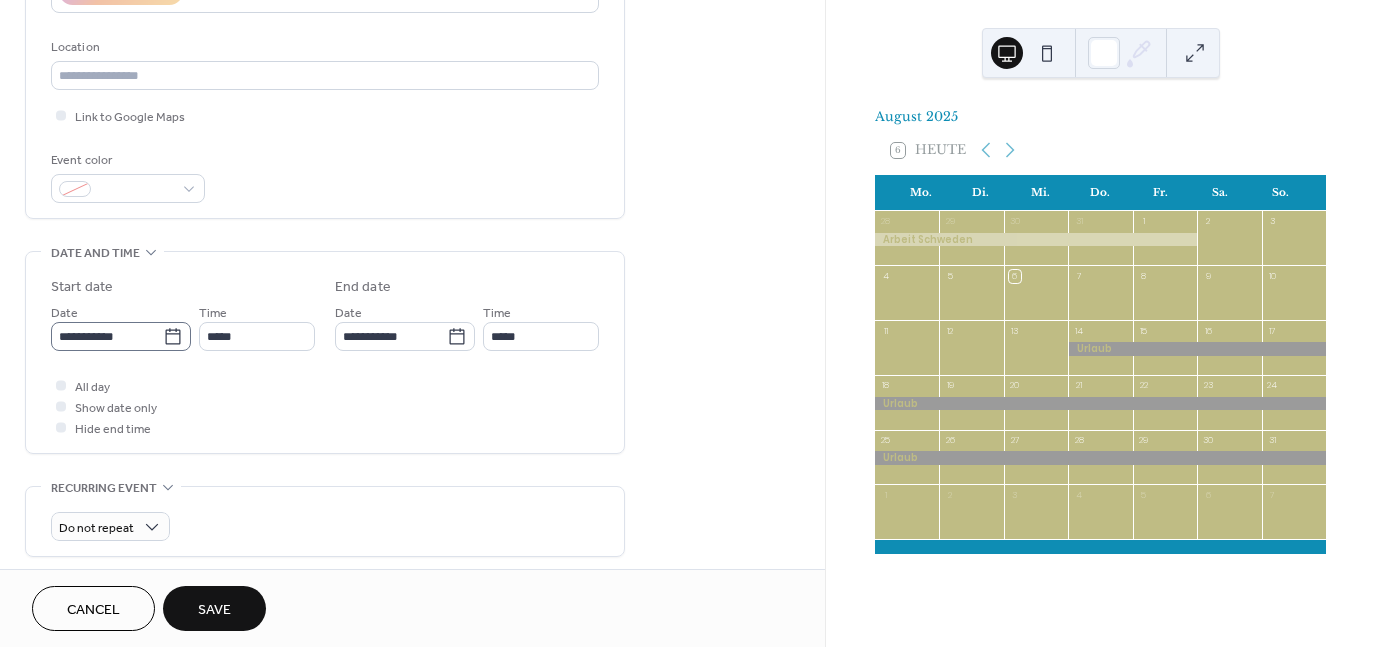 type on "*********" 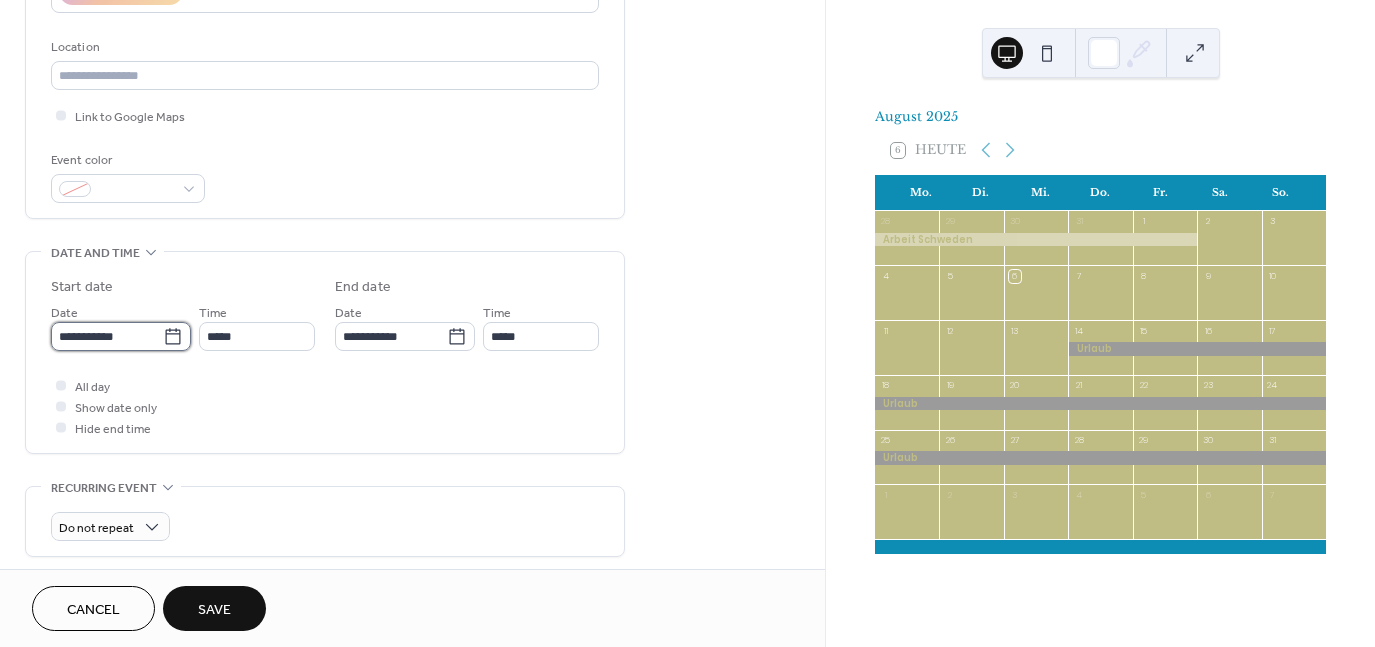 click on "**********" at bounding box center (107, 336) 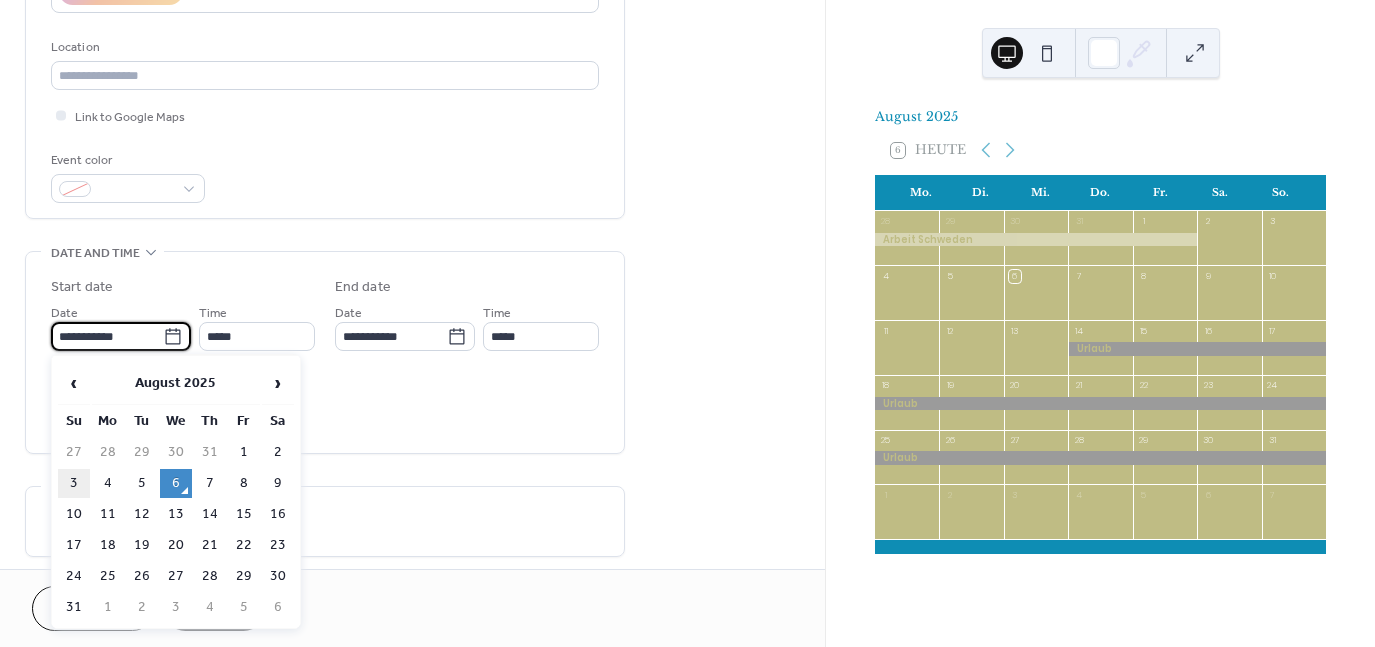 click on "3" at bounding box center [74, 483] 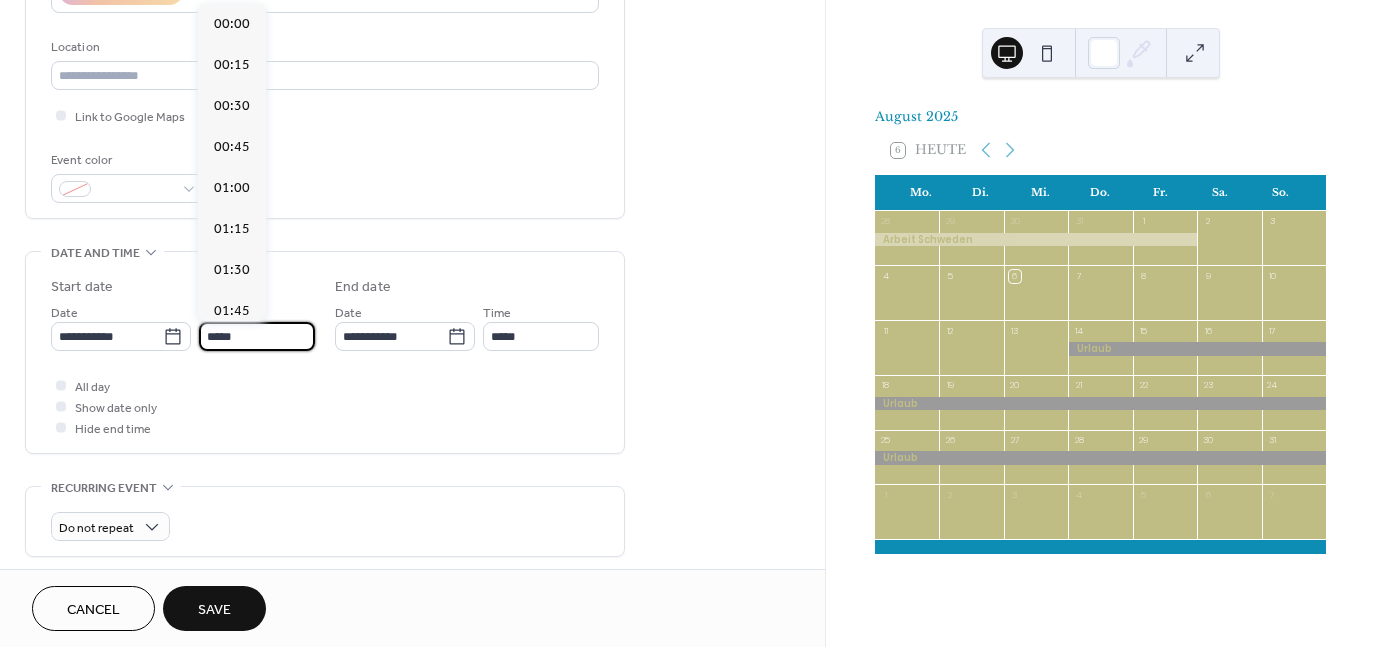 scroll, scrollTop: 1968, scrollLeft: 0, axis: vertical 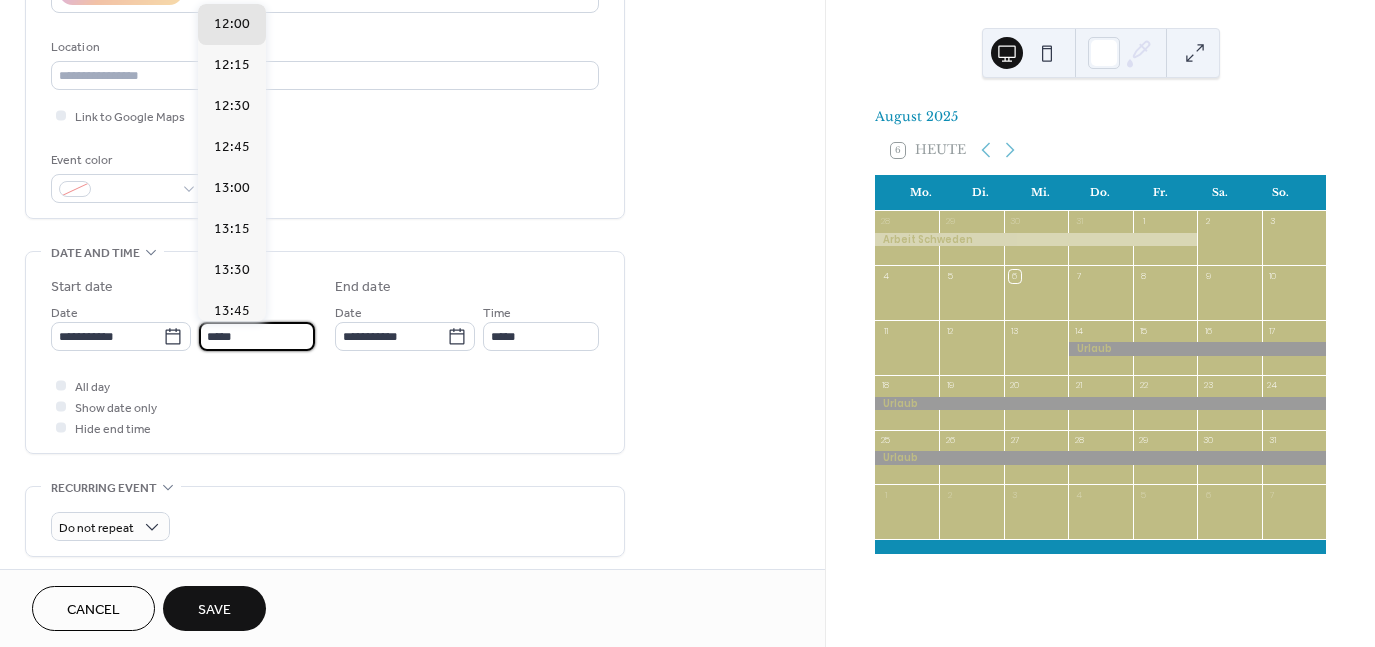 click on "*****" at bounding box center (257, 336) 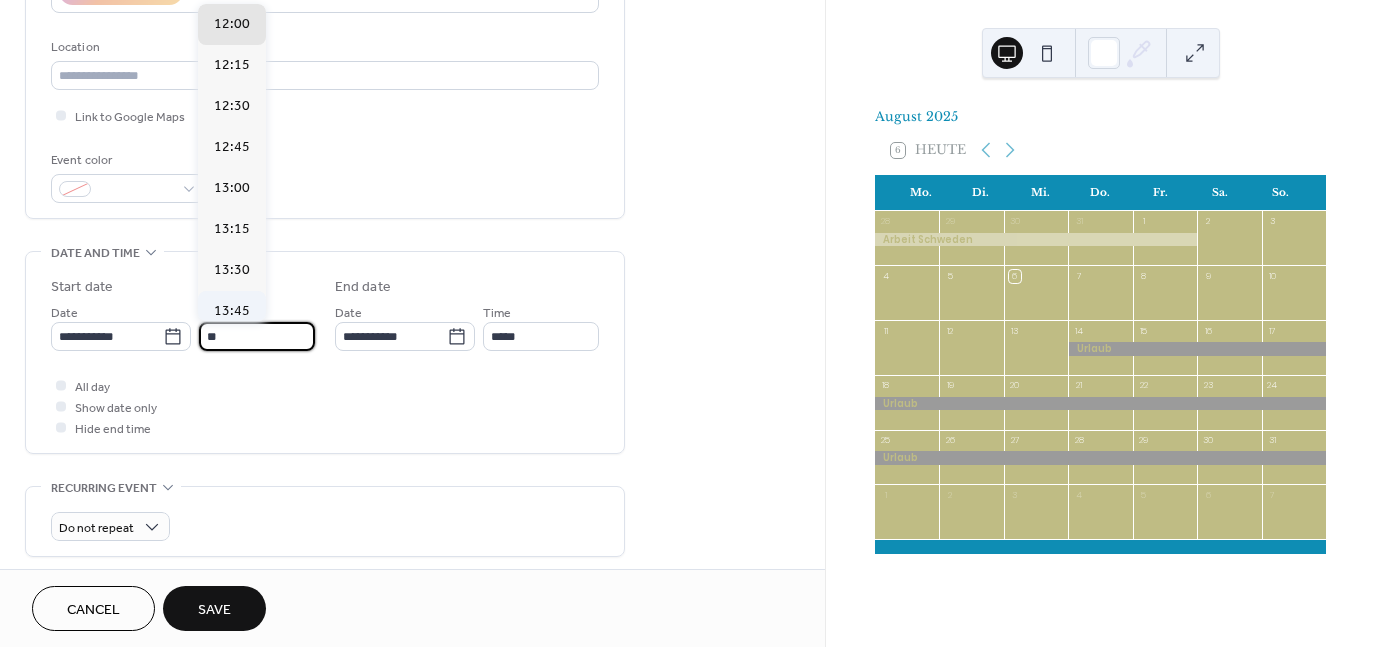 type on "*" 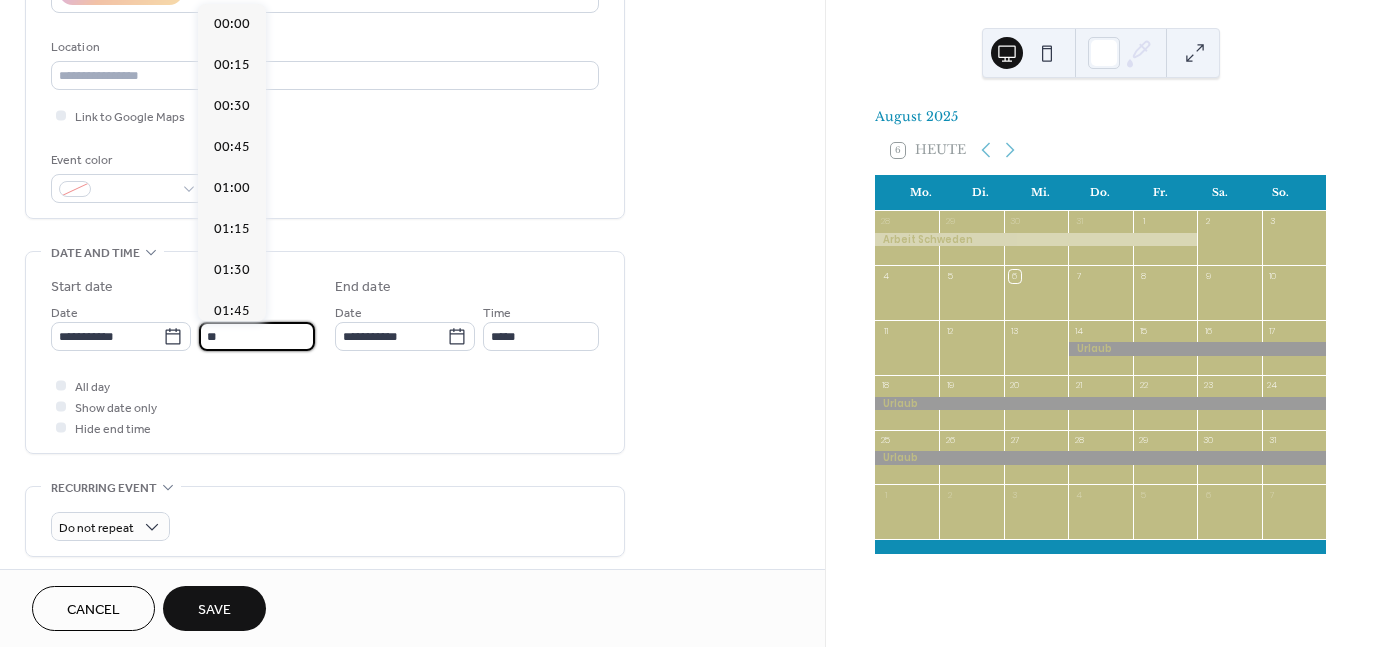 scroll, scrollTop: 1148, scrollLeft: 0, axis: vertical 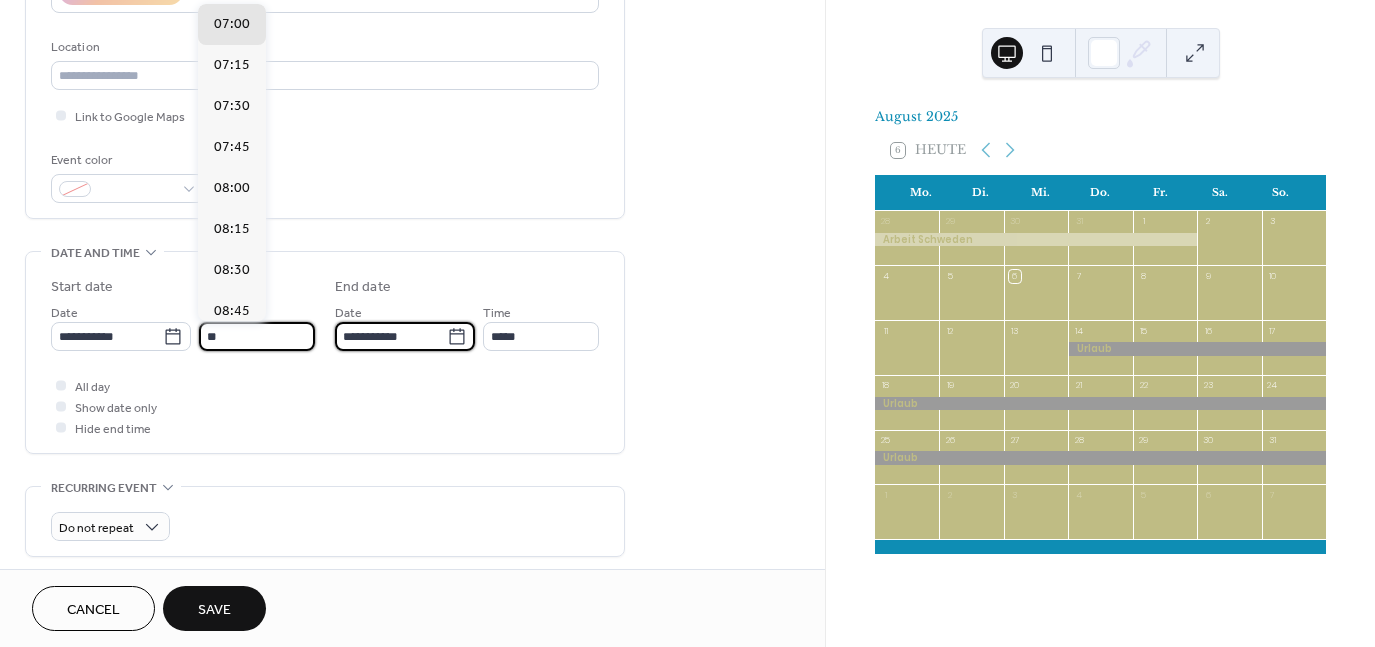 type on "*****" 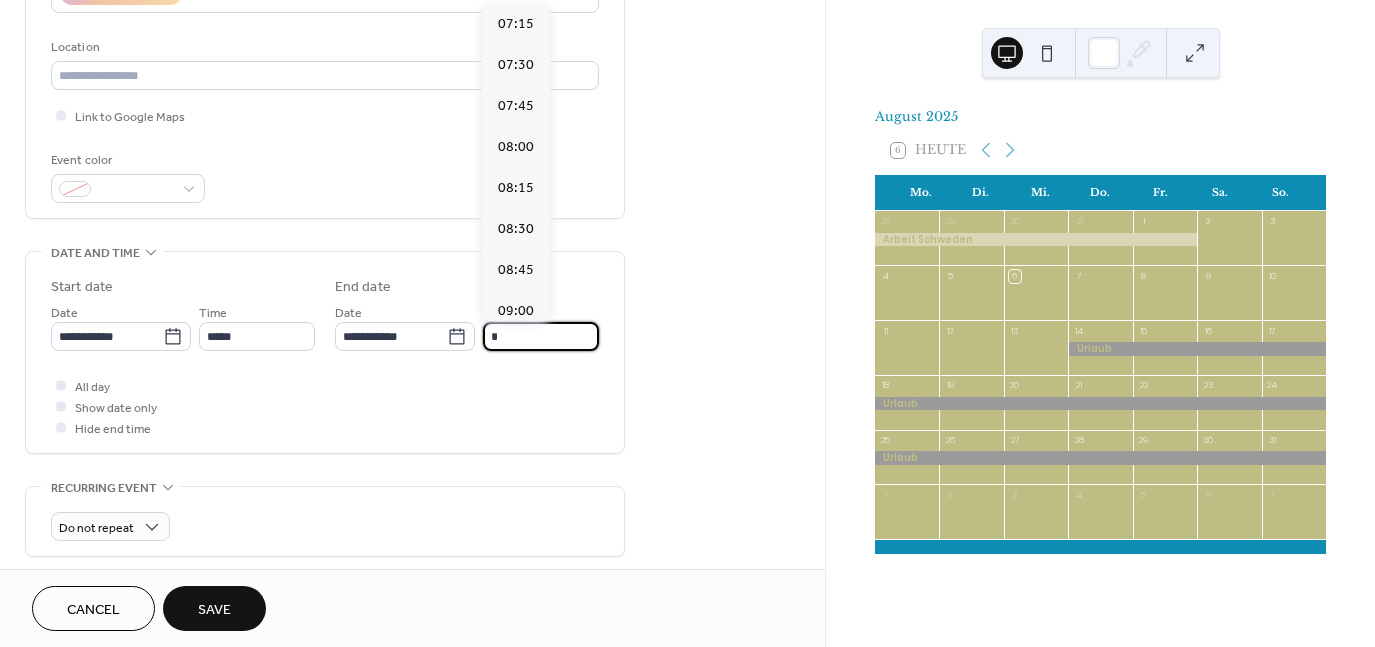 scroll, scrollTop: 451, scrollLeft: 0, axis: vertical 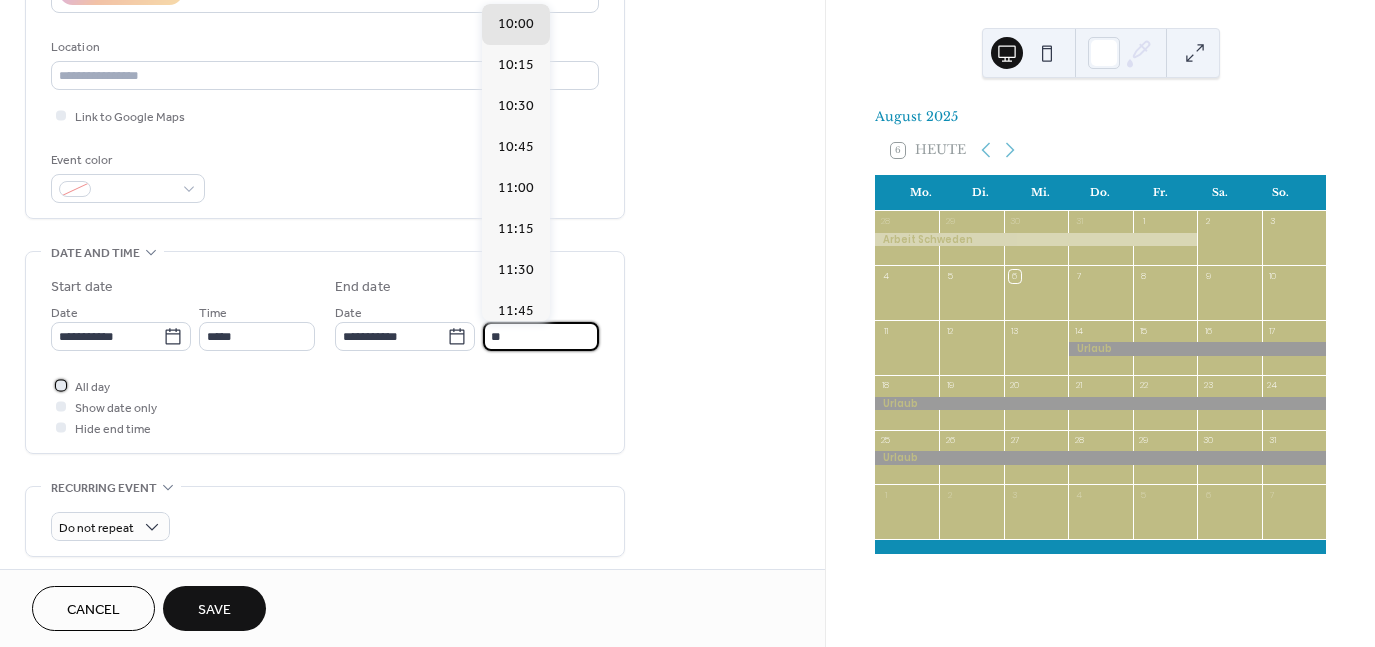 type on "*****" 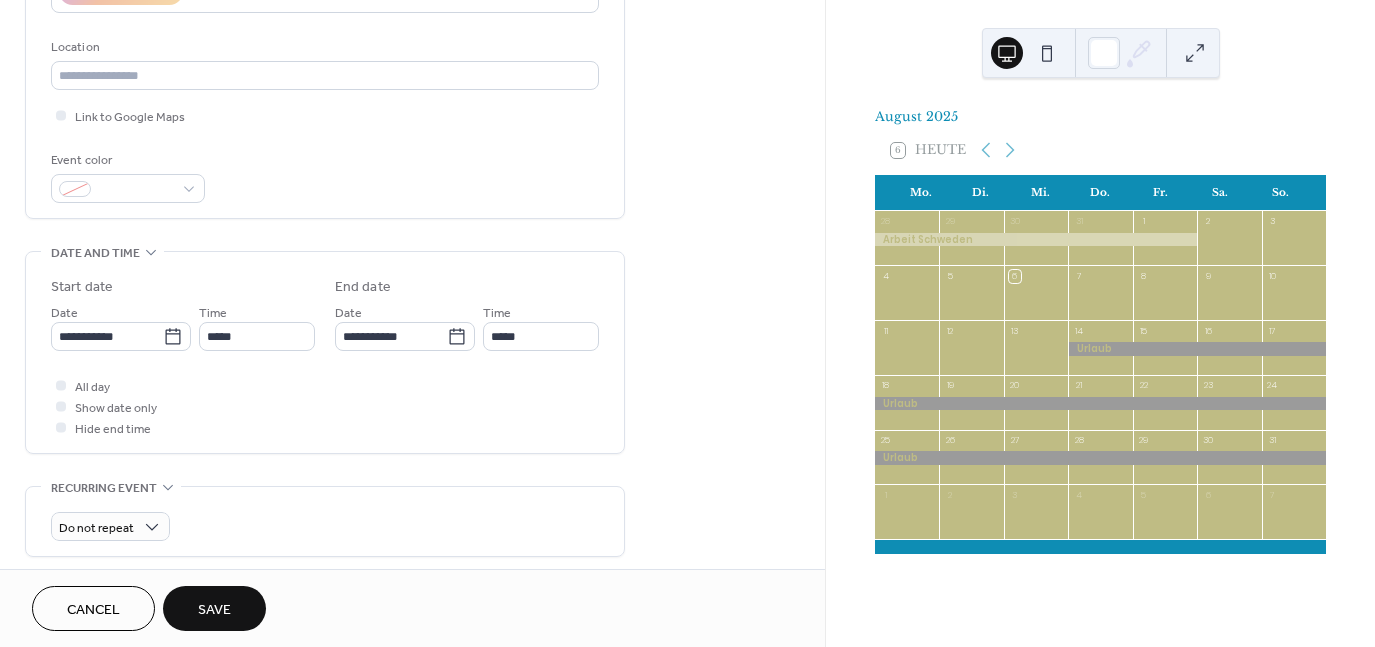 click on "Save" at bounding box center (214, 610) 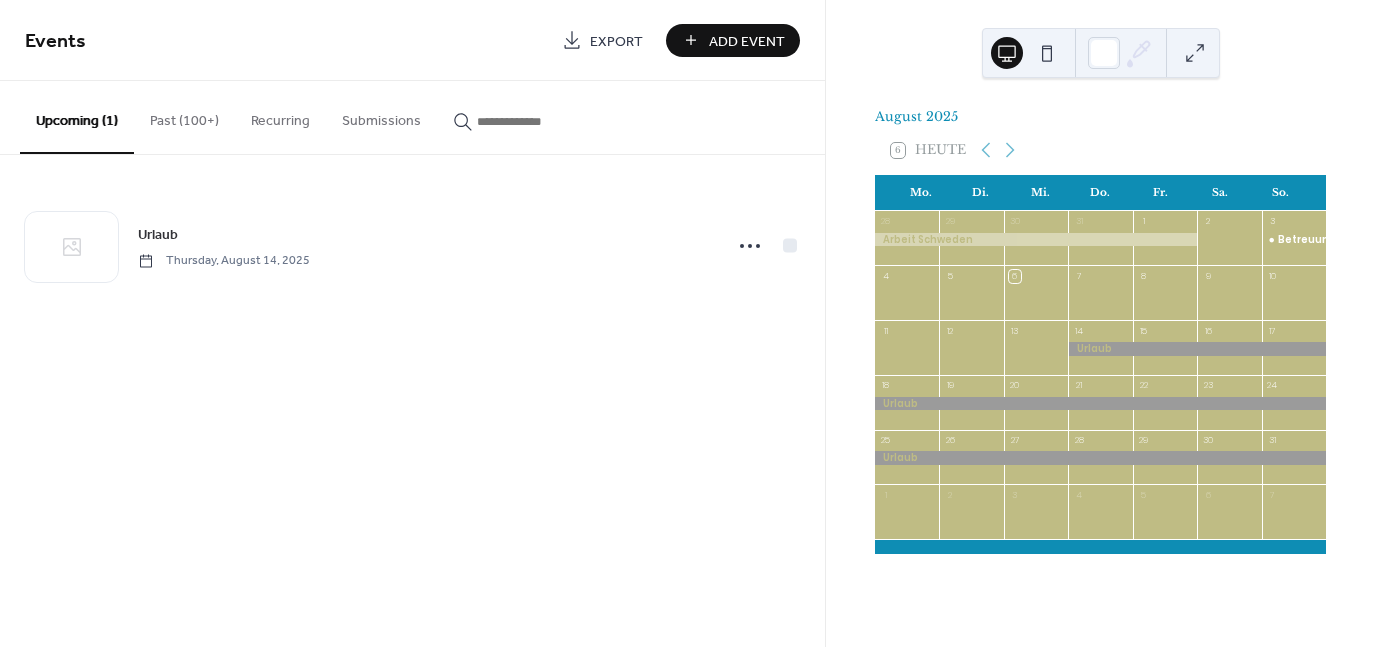 click on "Add Event" at bounding box center [747, 41] 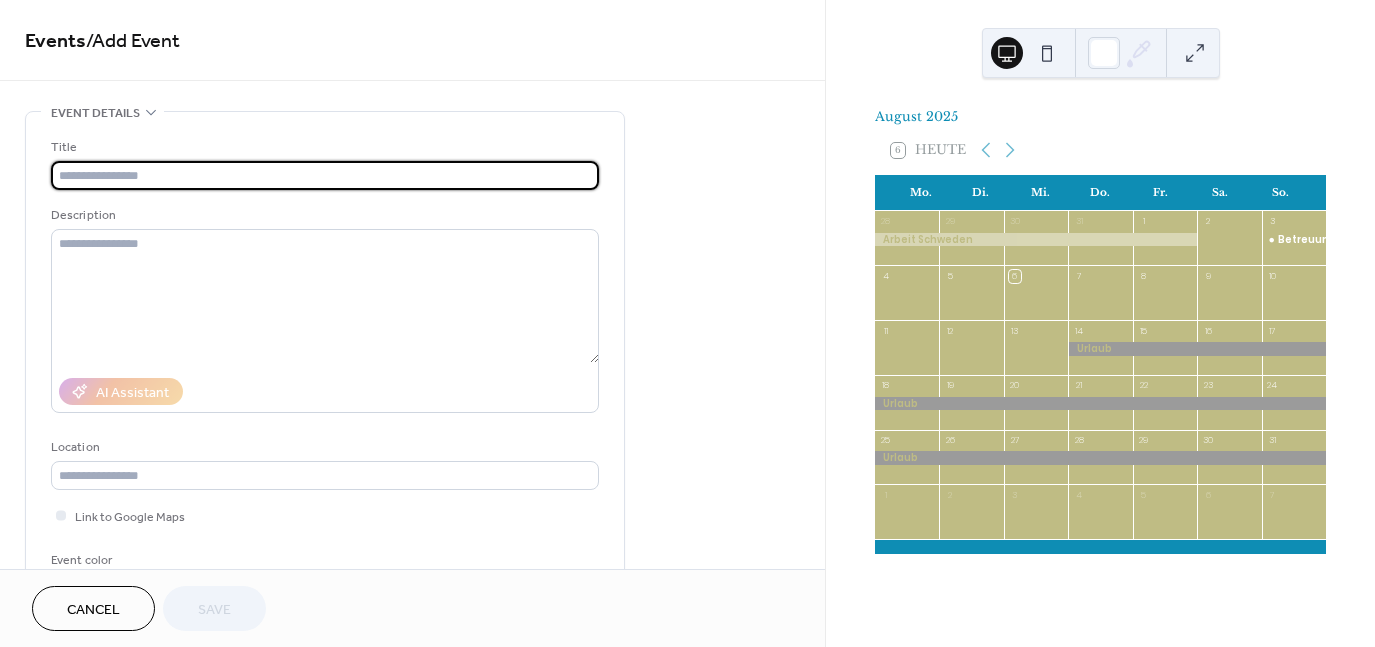 click at bounding box center (325, 175) 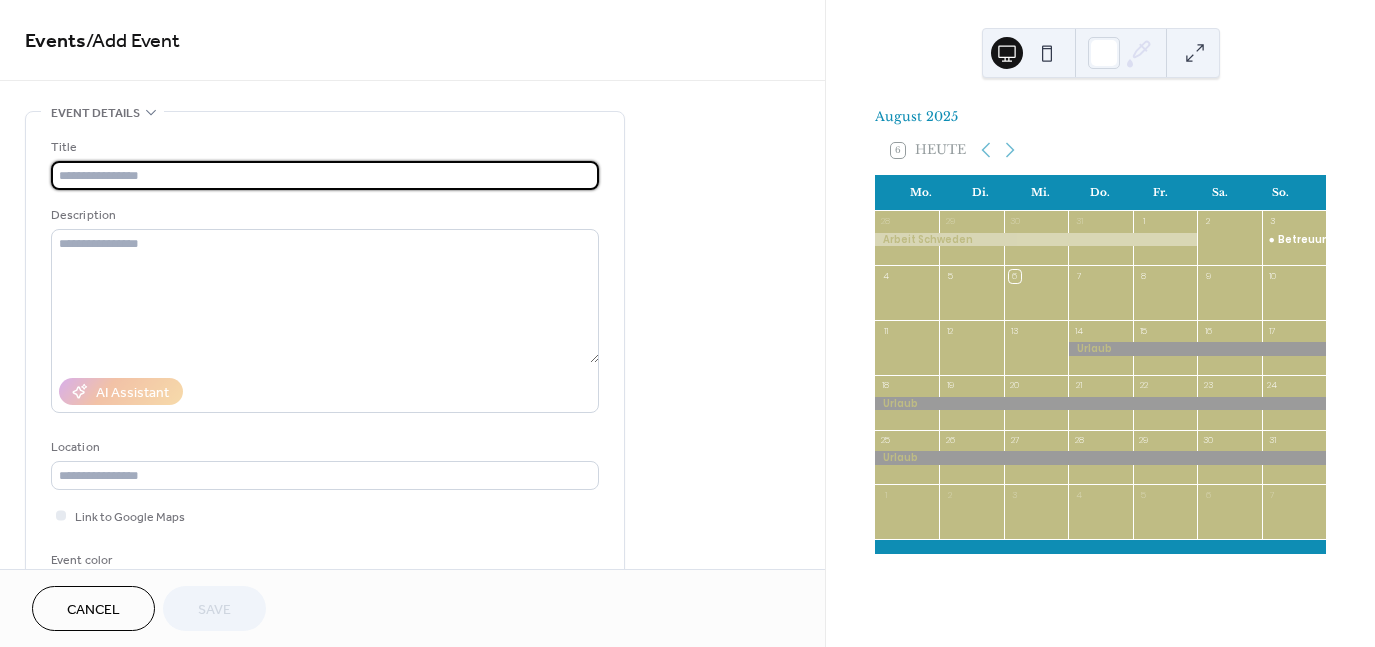 type on "*********" 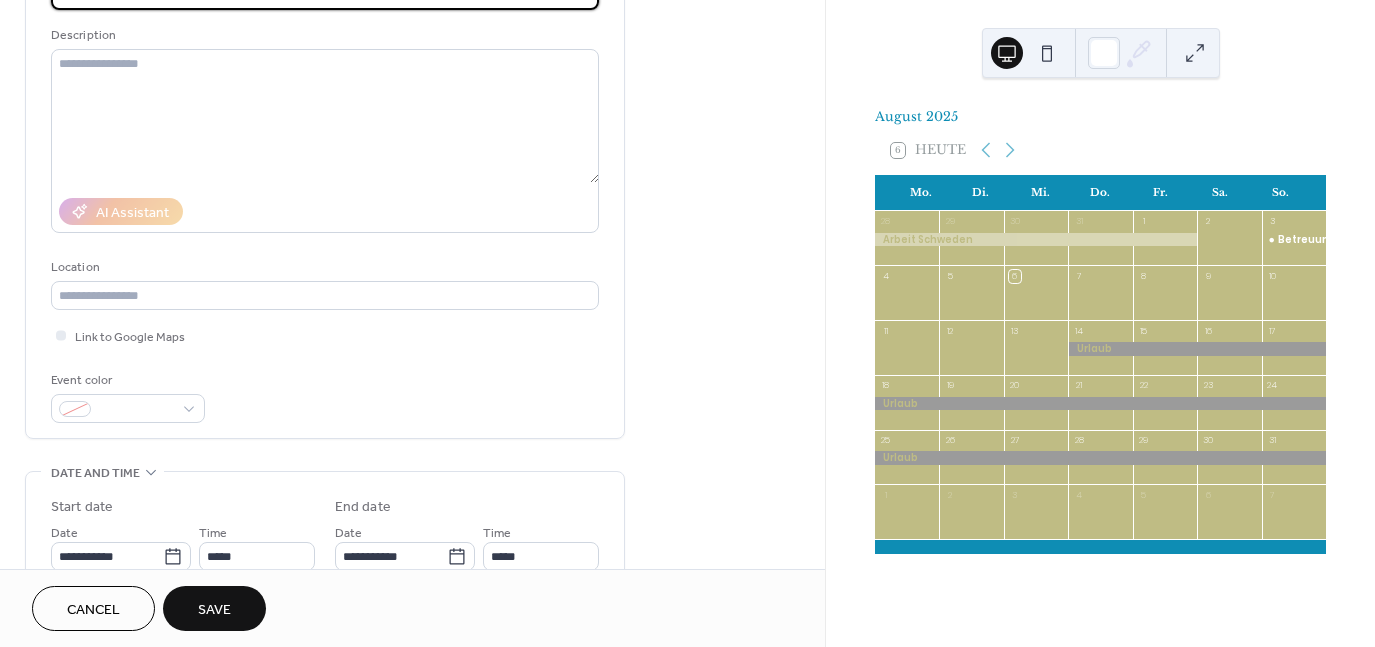 scroll, scrollTop: 266, scrollLeft: 0, axis: vertical 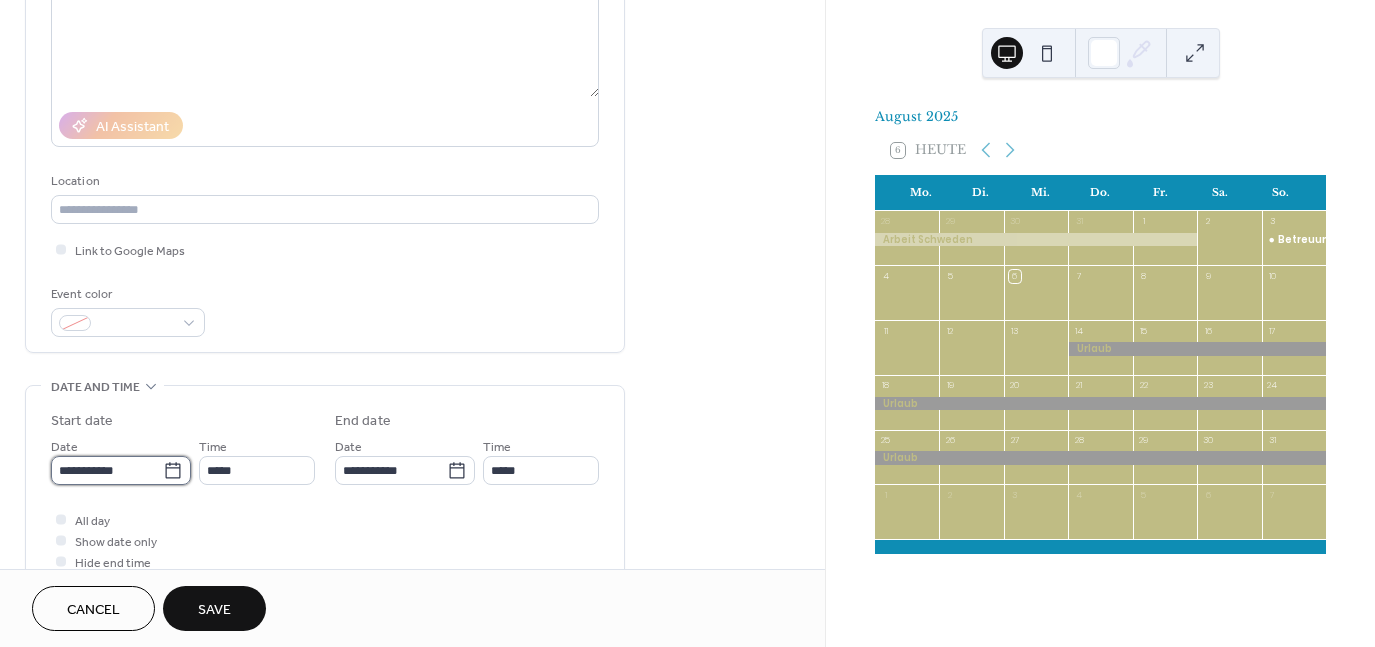 click on "**********" at bounding box center [107, 470] 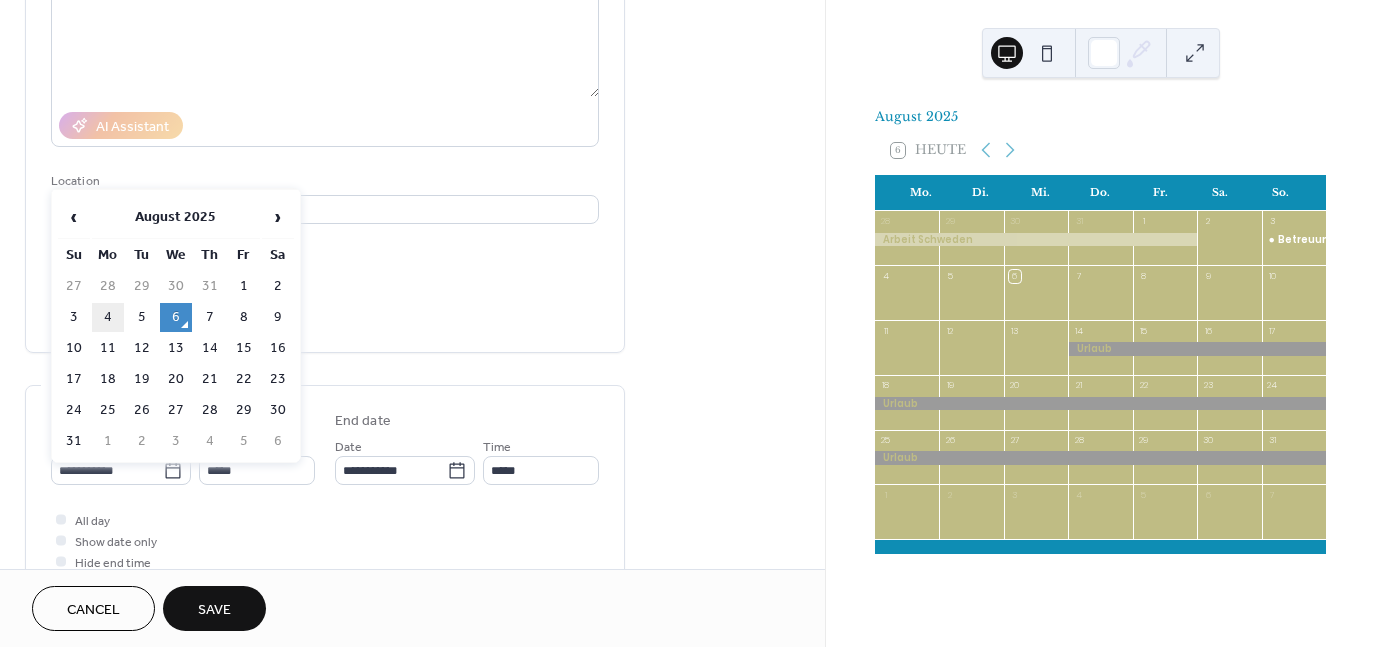 click on "4" at bounding box center (108, 317) 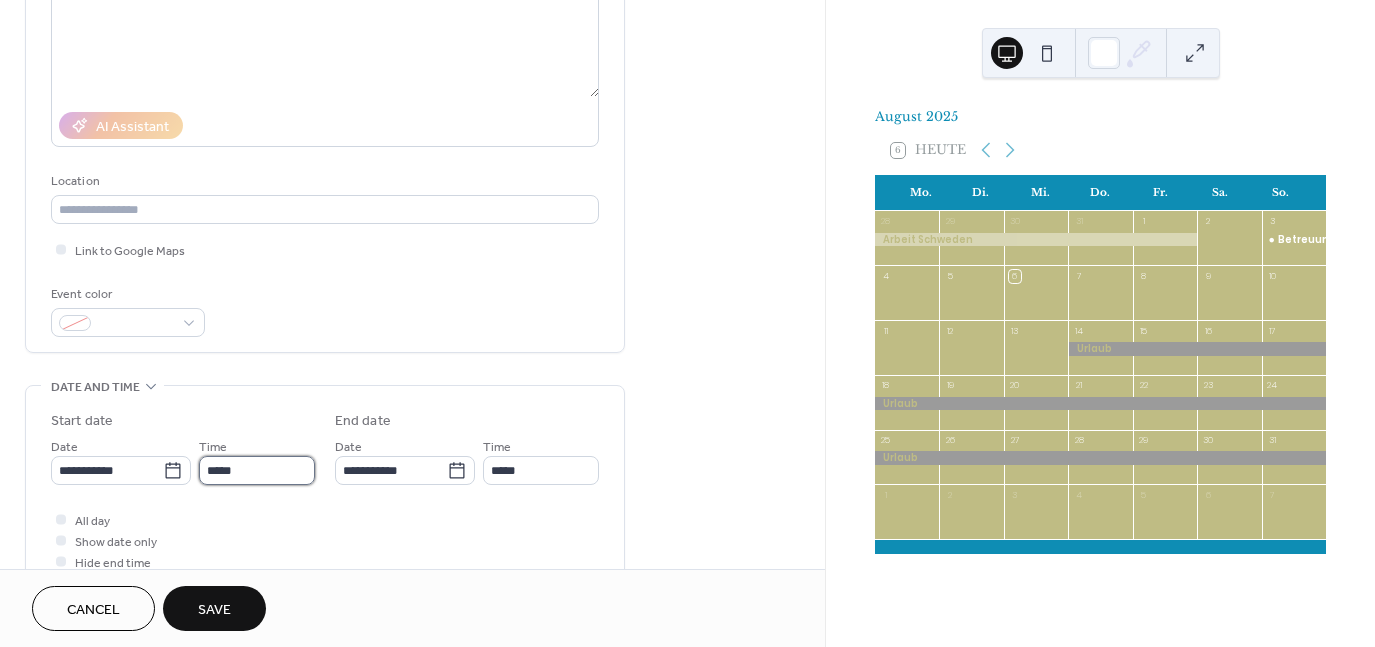 click on "*****" at bounding box center (257, 470) 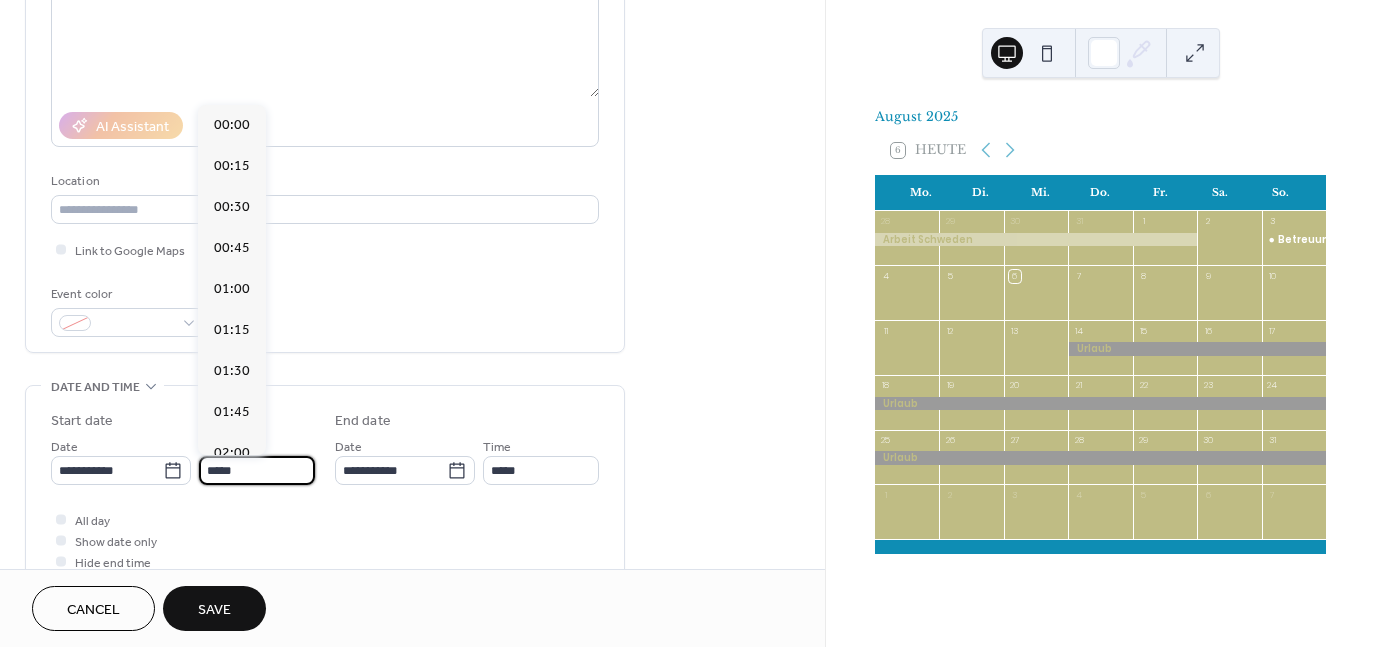 scroll, scrollTop: 1968, scrollLeft: 0, axis: vertical 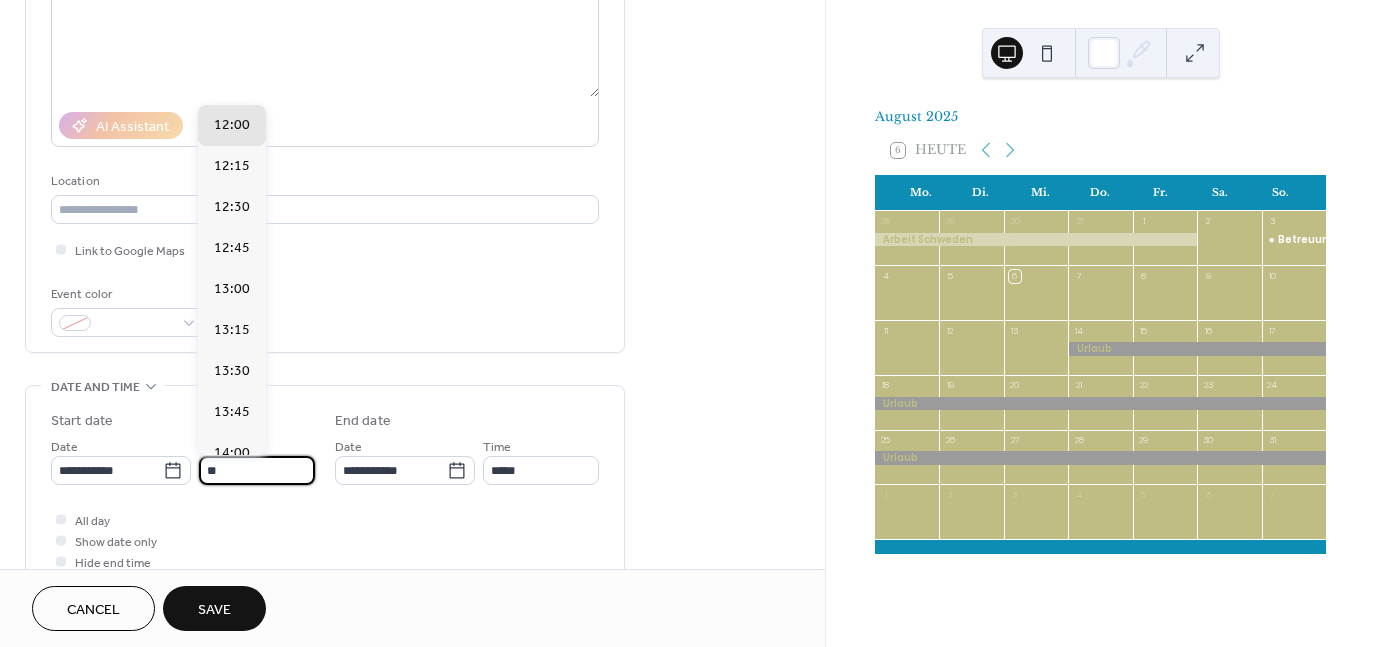 type on "*" 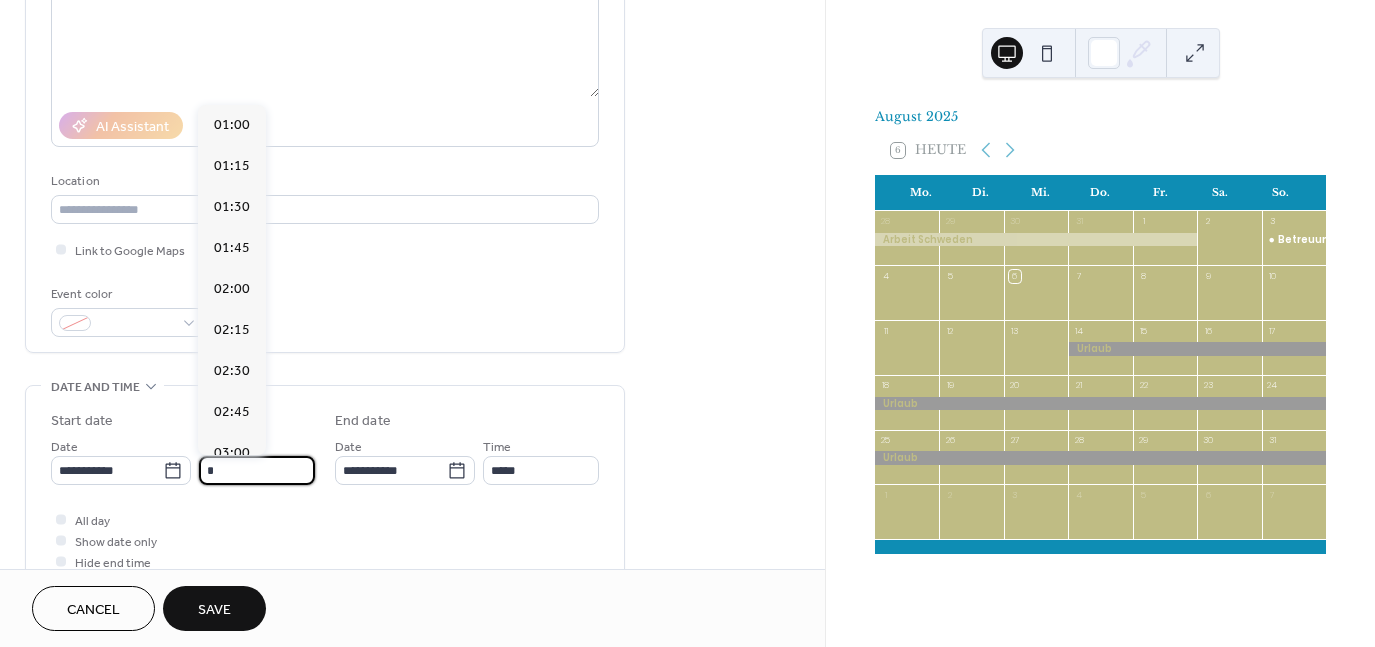 scroll, scrollTop: 1148, scrollLeft: 0, axis: vertical 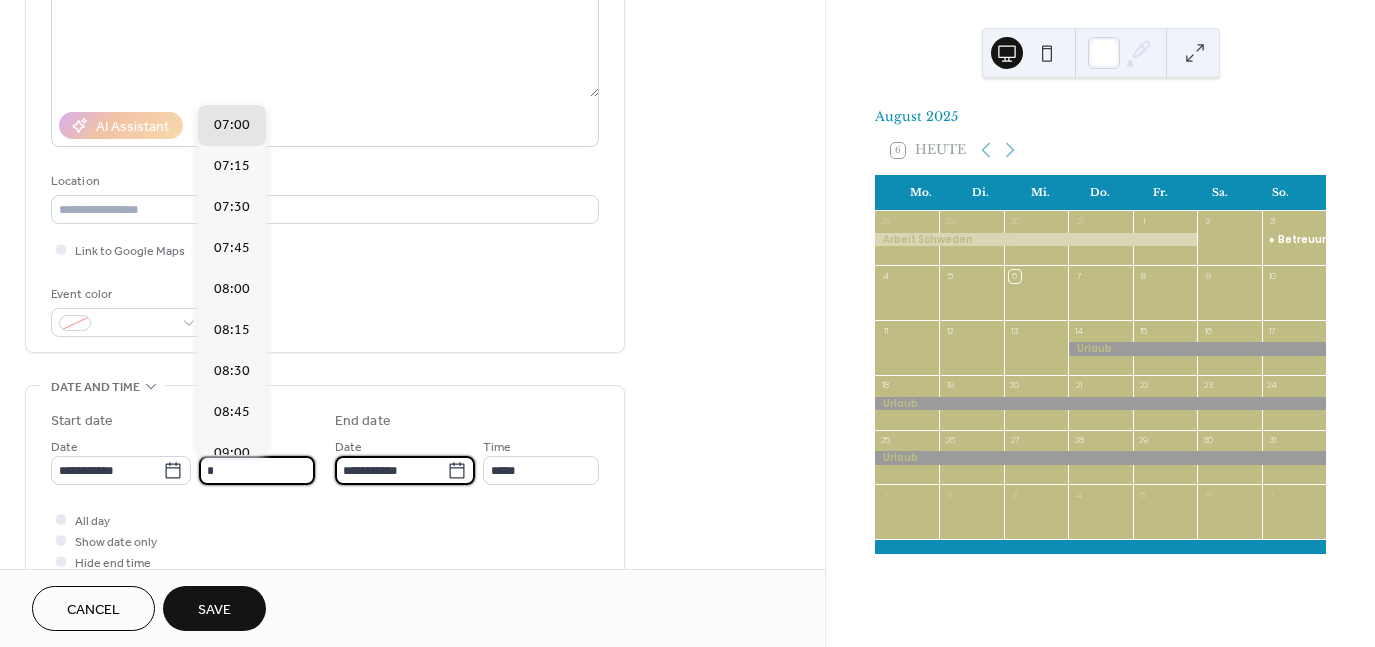 type on "*****" 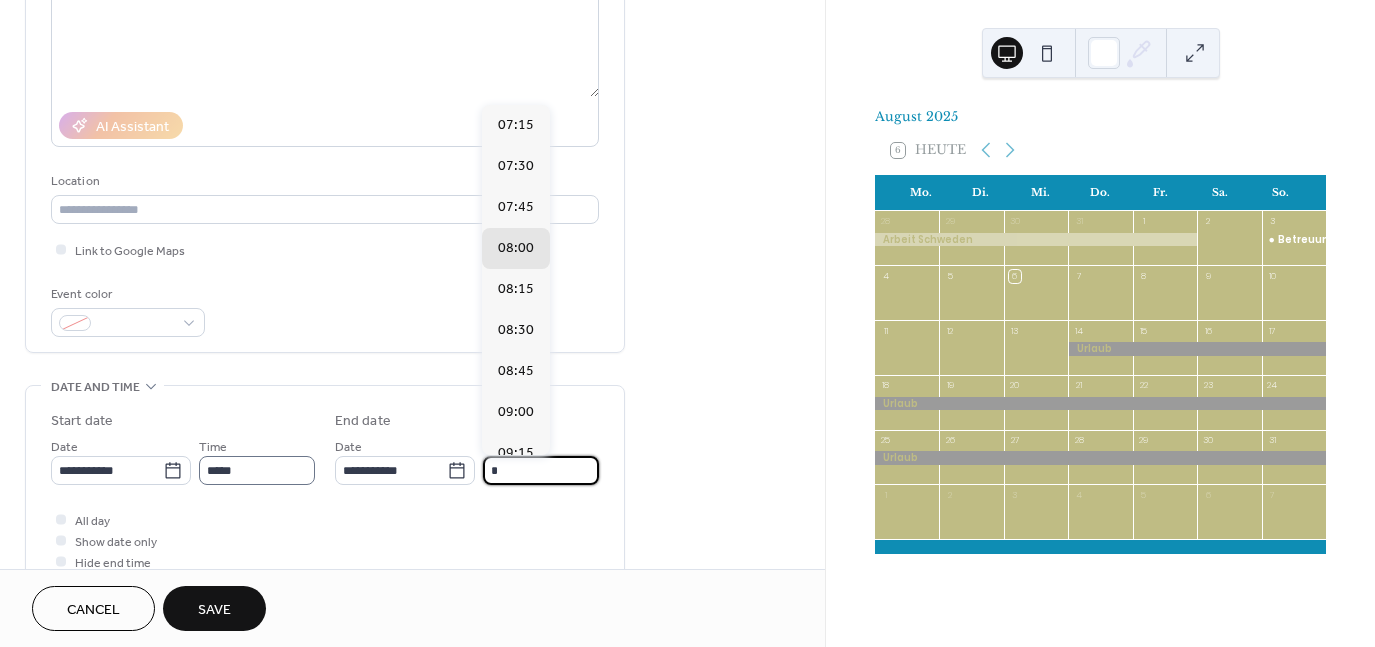 scroll, scrollTop: 451, scrollLeft: 0, axis: vertical 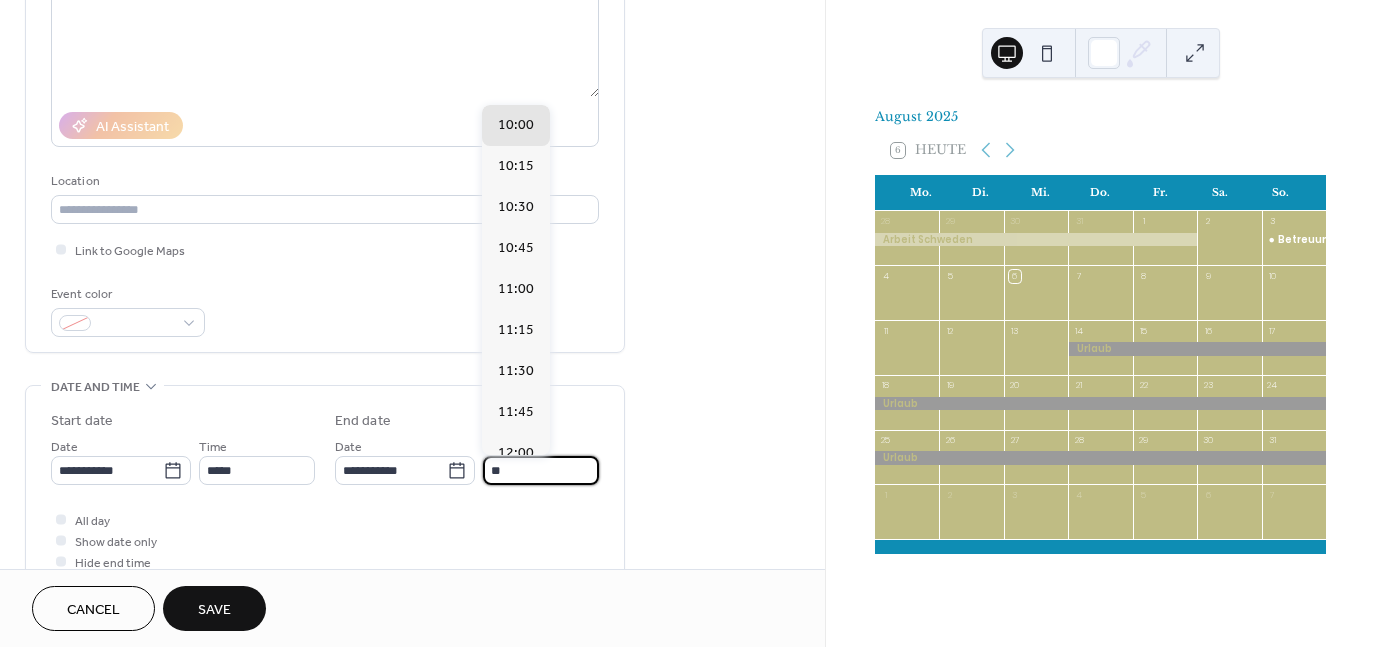 click on "Save" at bounding box center [214, 610] 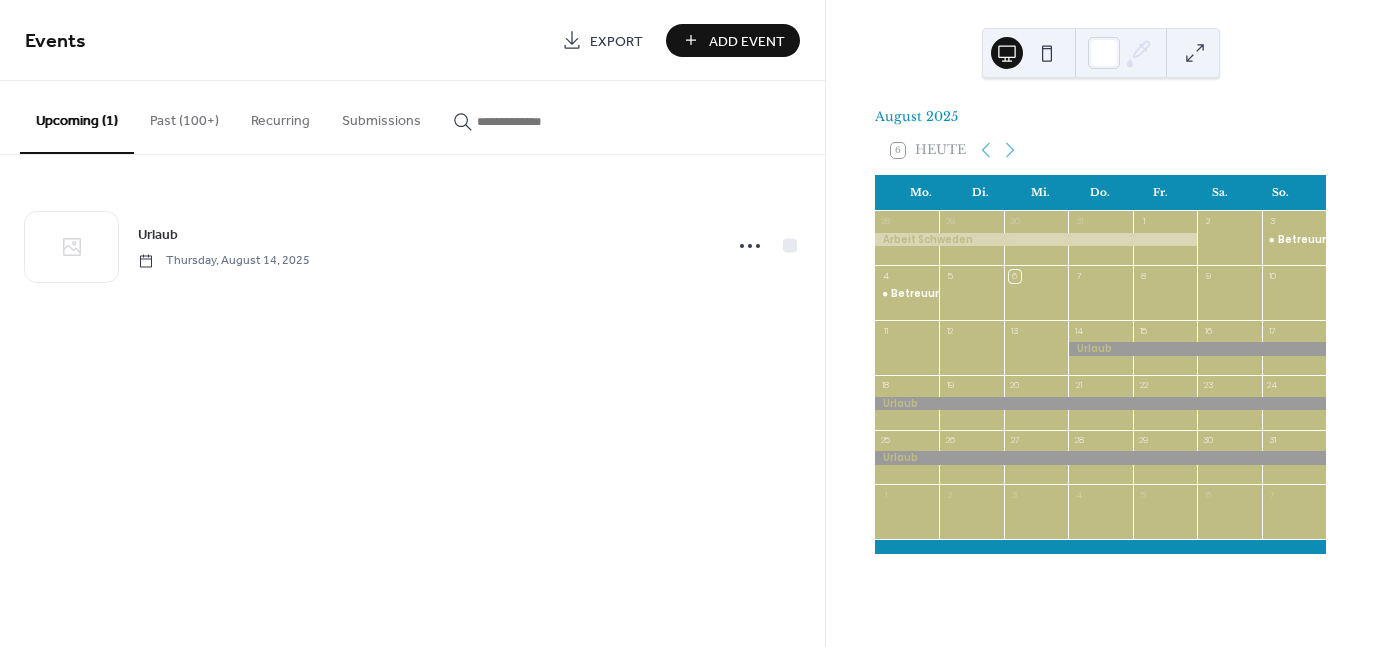 click on "Add Event" at bounding box center [747, 41] 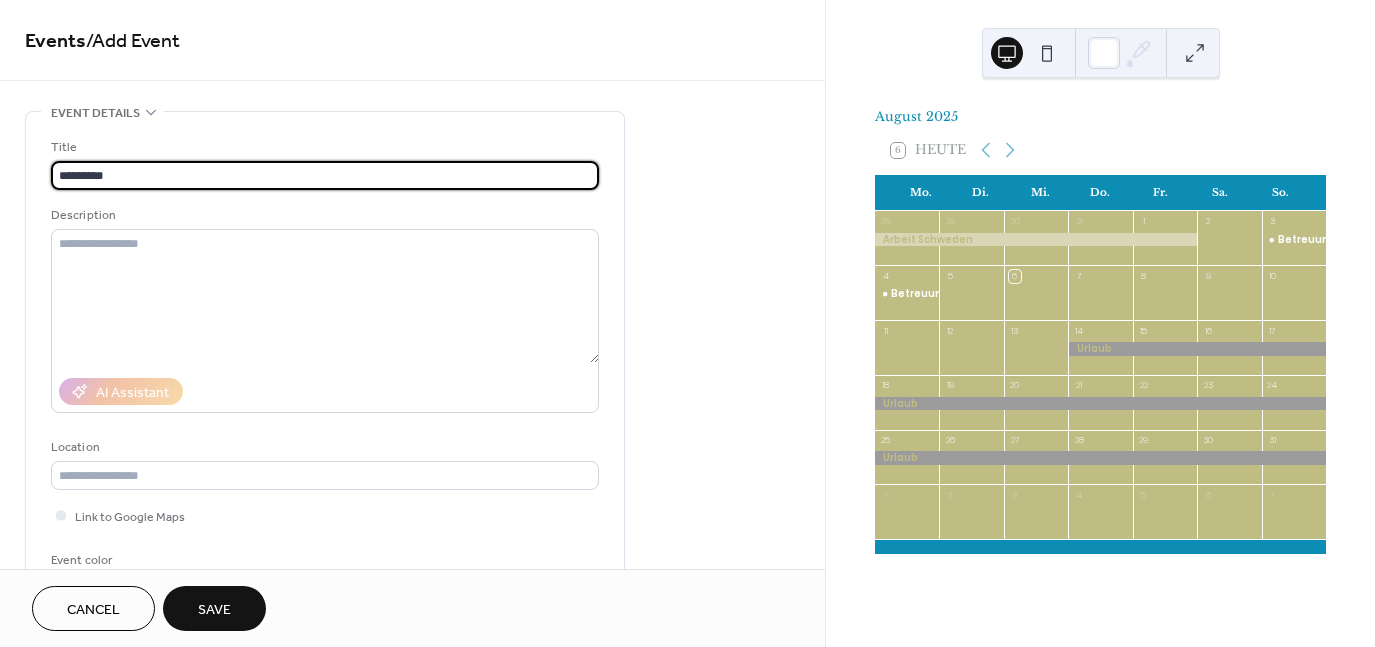 type on "*********" 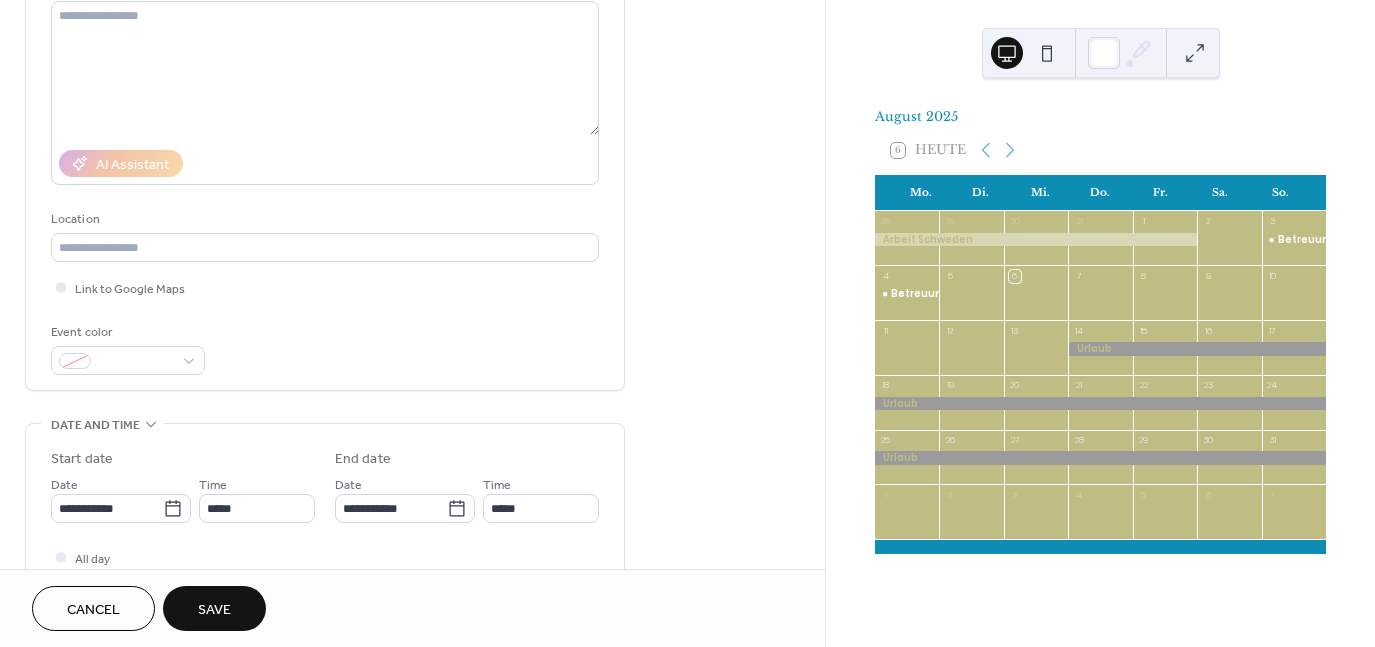 scroll, scrollTop: 266, scrollLeft: 0, axis: vertical 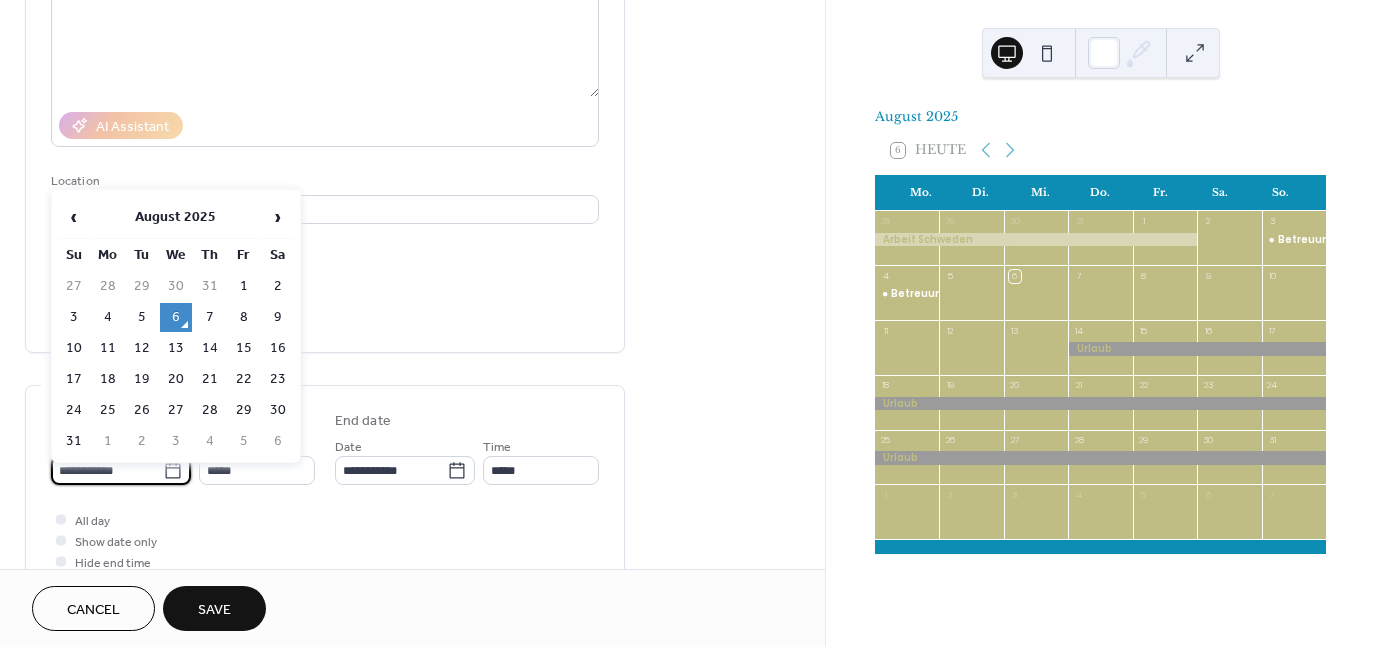 click on "**********" at bounding box center [107, 470] 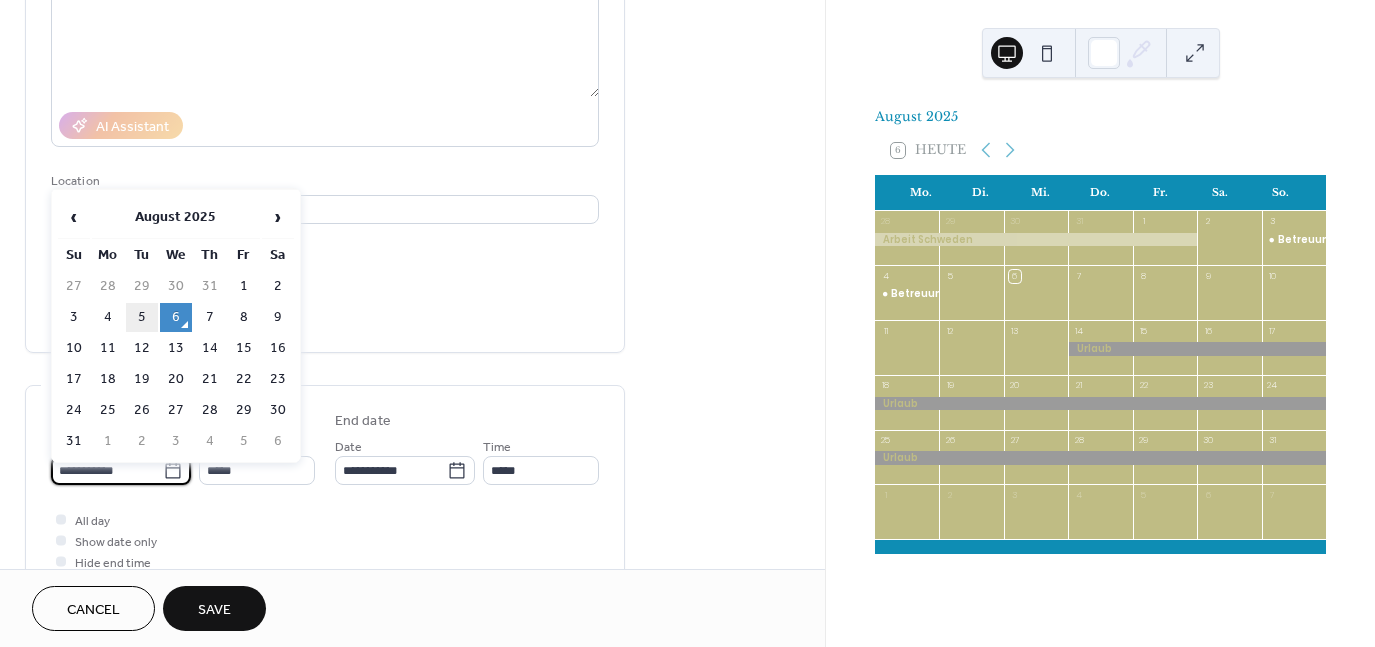 click on "5" at bounding box center [142, 317] 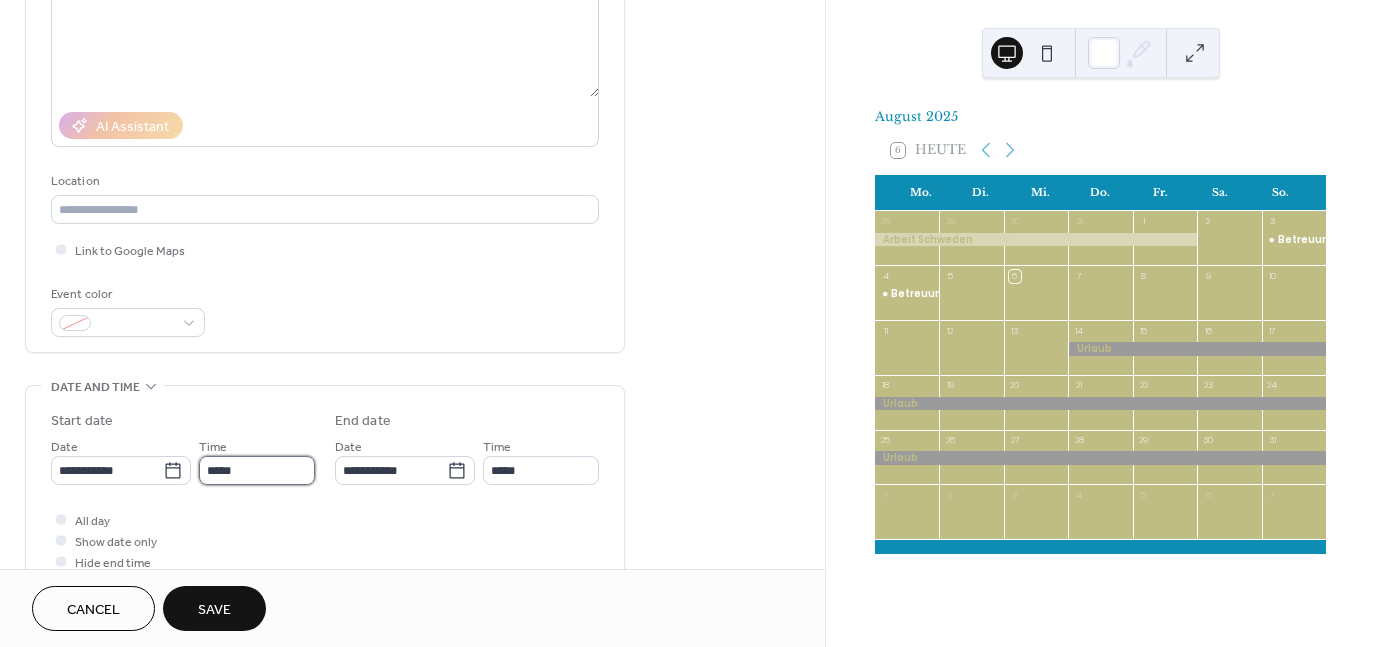 click on "*****" at bounding box center (257, 470) 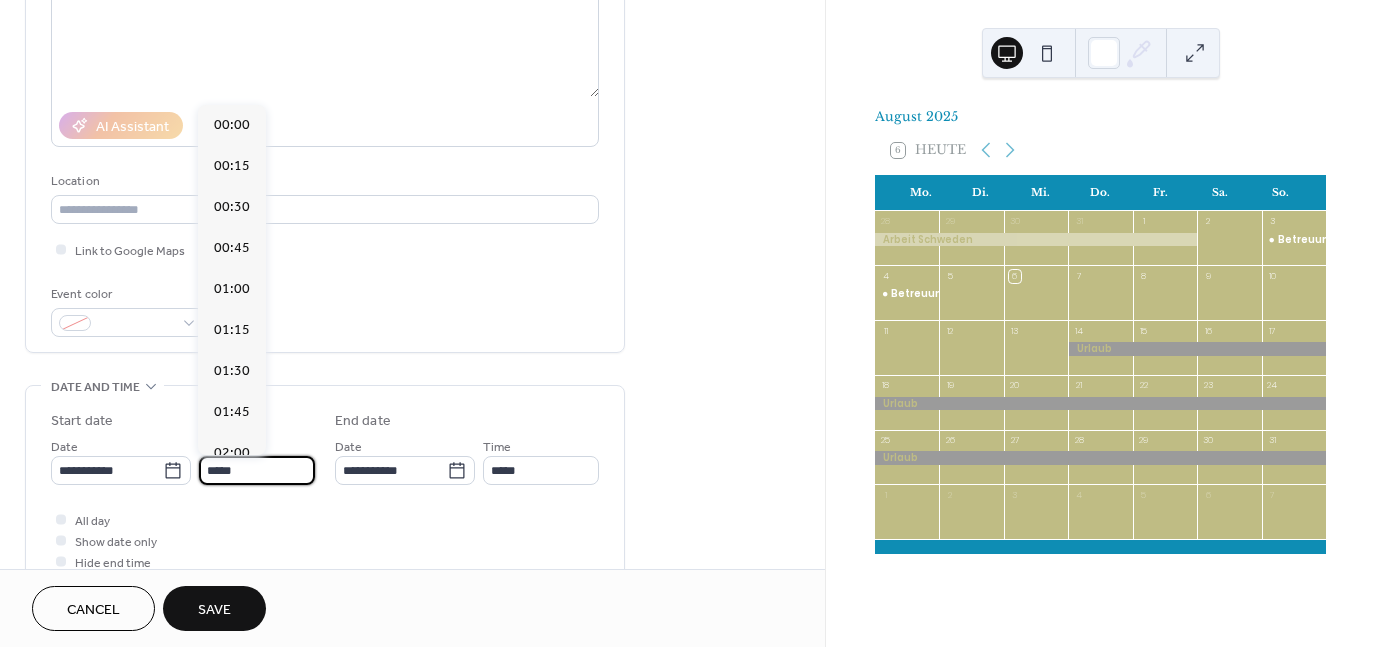 scroll, scrollTop: 1968, scrollLeft: 0, axis: vertical 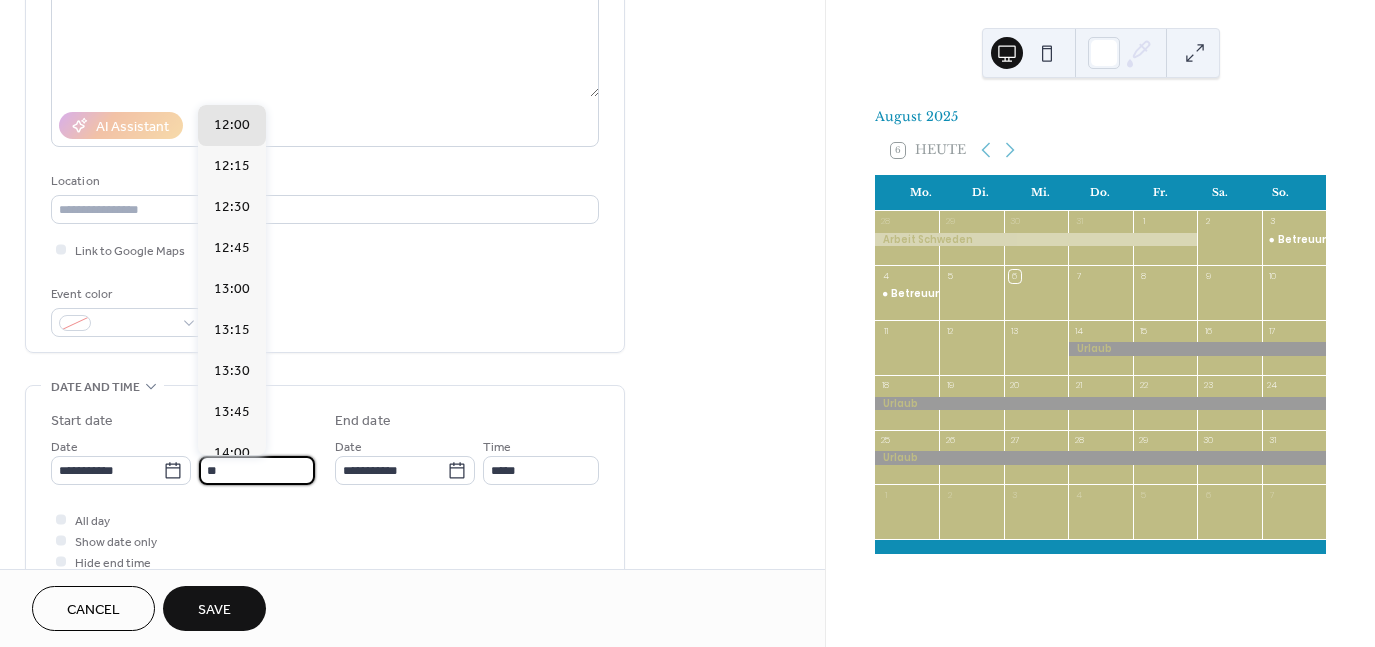 type on "*" 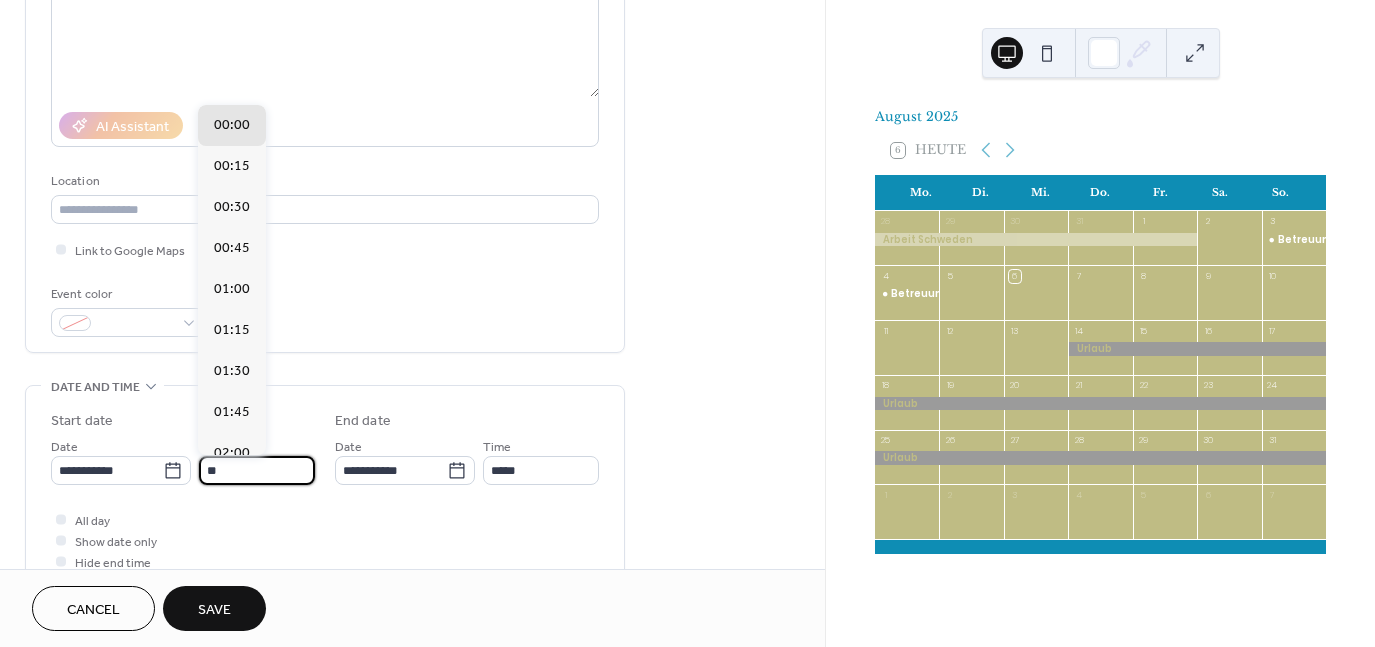 scroll, scrollTop: 1476, scrollLeft: 0, axis: vertical 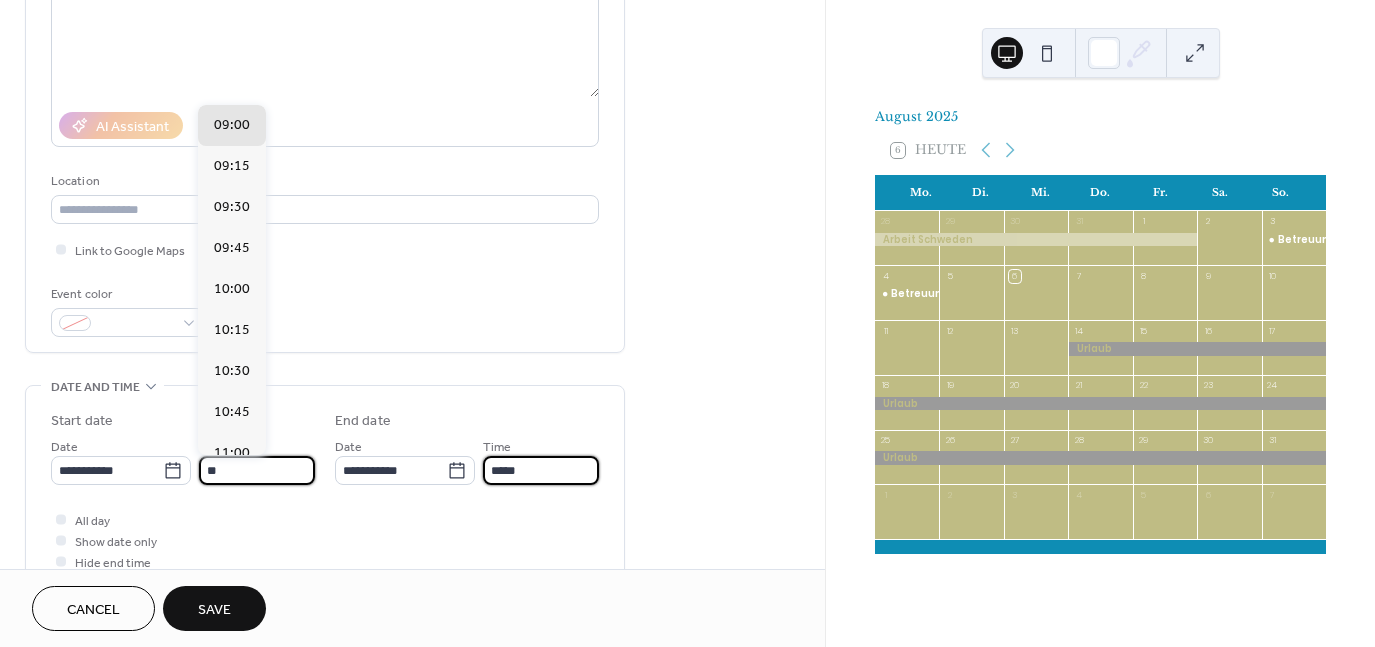 type on "*****" 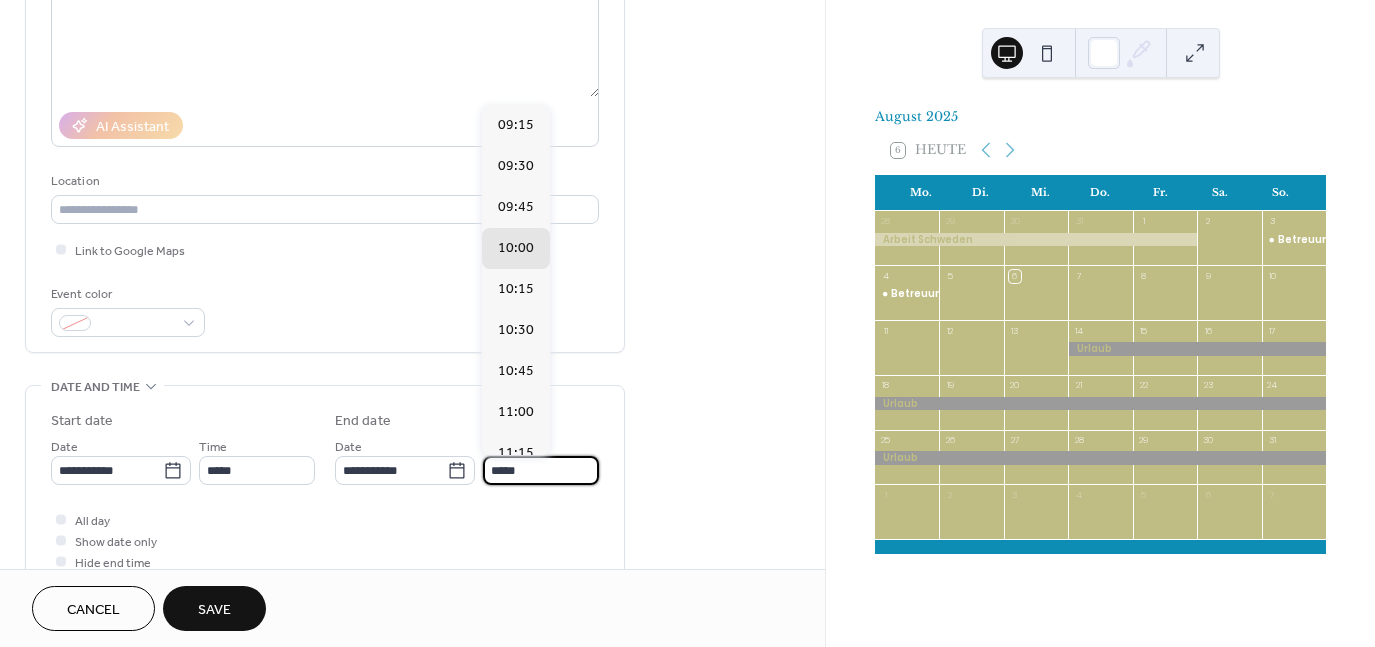 drag, startPoint x: 528, startPoint y: 469, endPoint x: 474, endPoint y: 467, distance: 54.037025 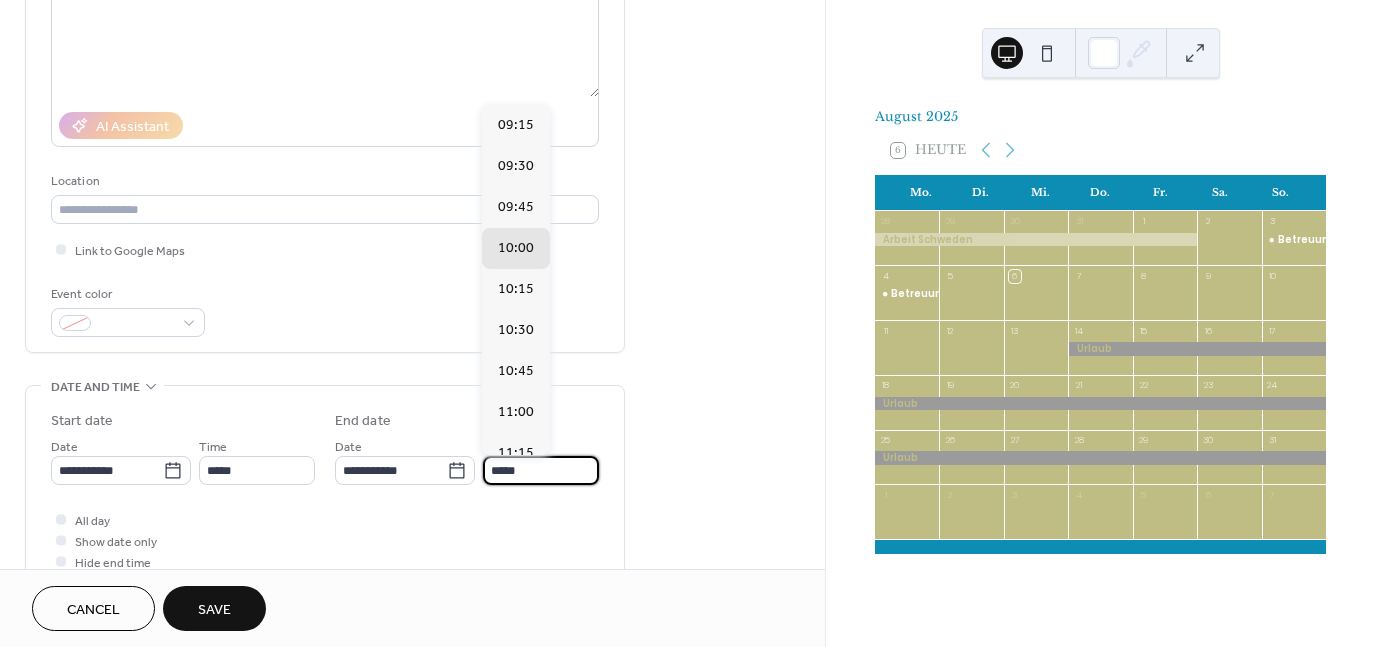 click on "[DATE] Time *****" at bounding box center [467, 460] 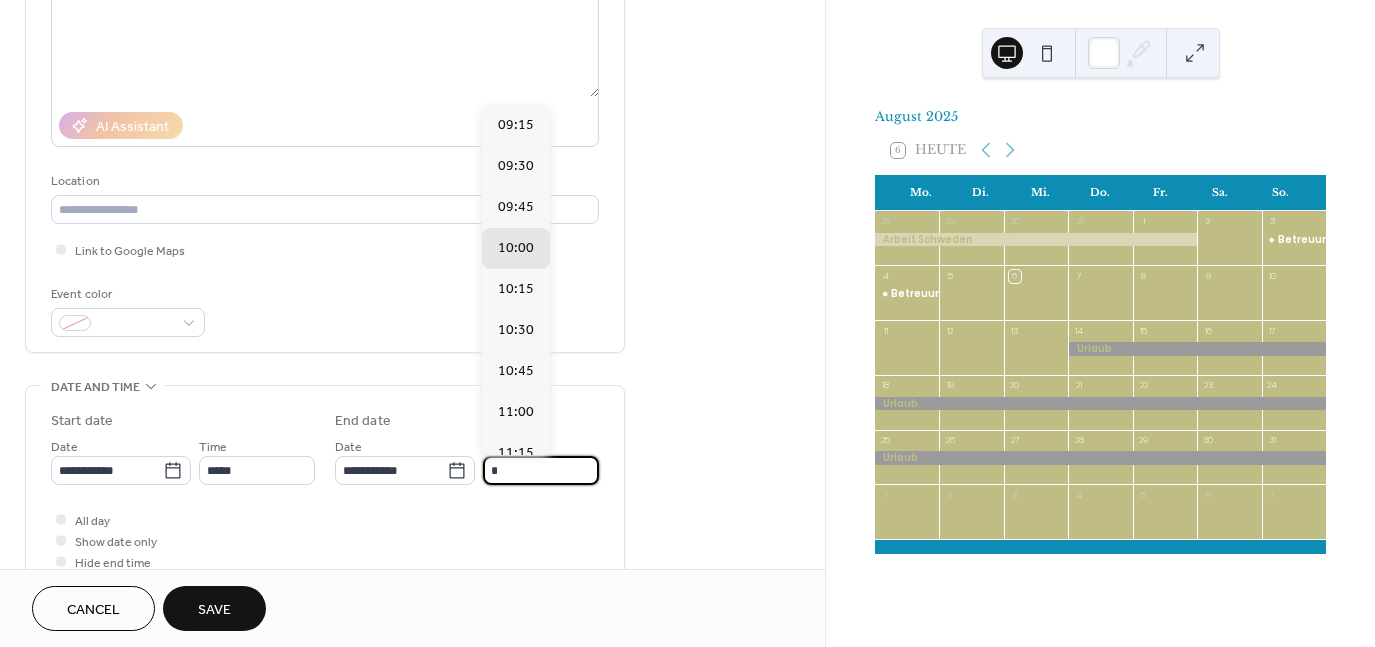scroll, scrollTop: 1763, scrollLeft: 0, axis: vertical 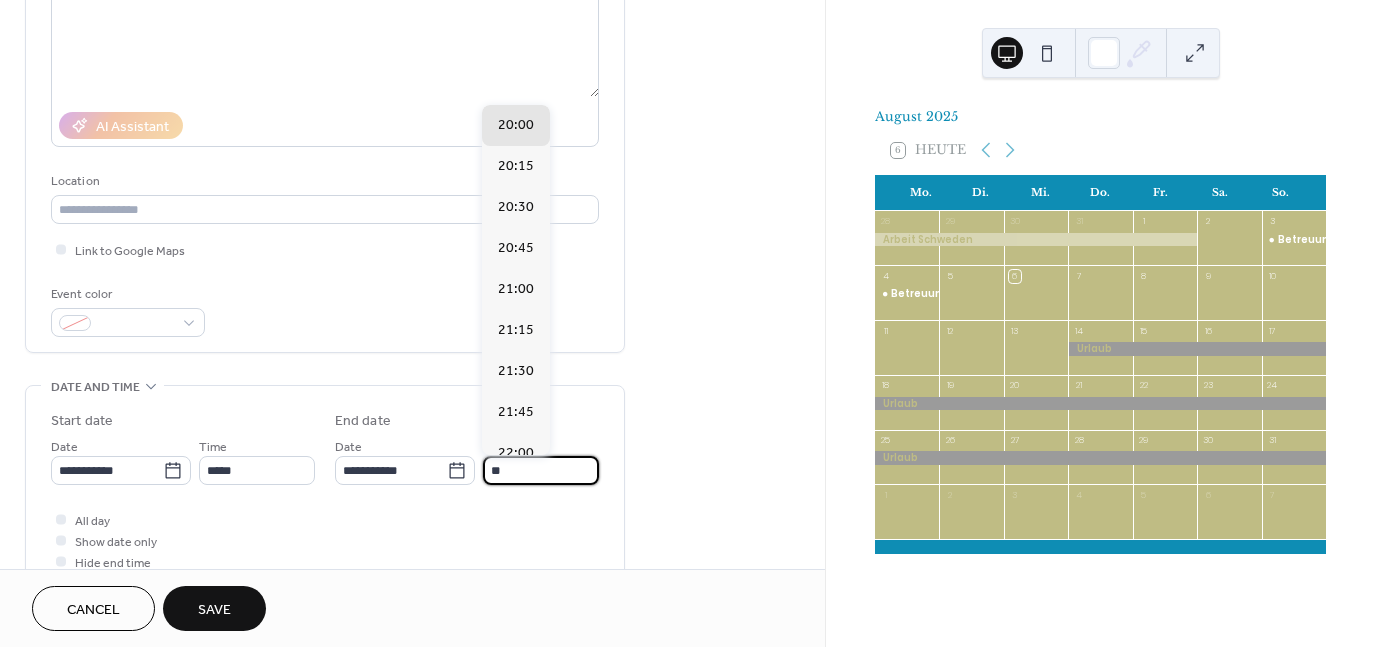 click on "All day Show date only Hide end time" at bounding box center [325, 540] 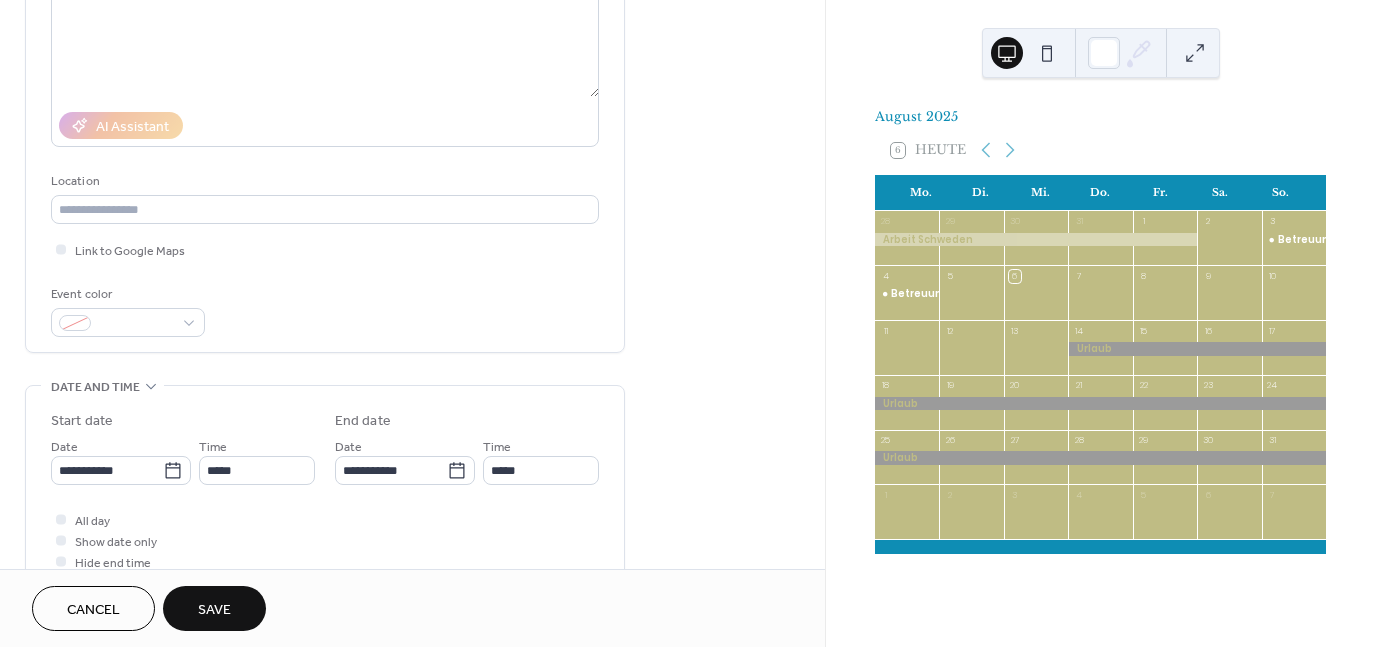 click on "Save" at bounding box center [214, 610] 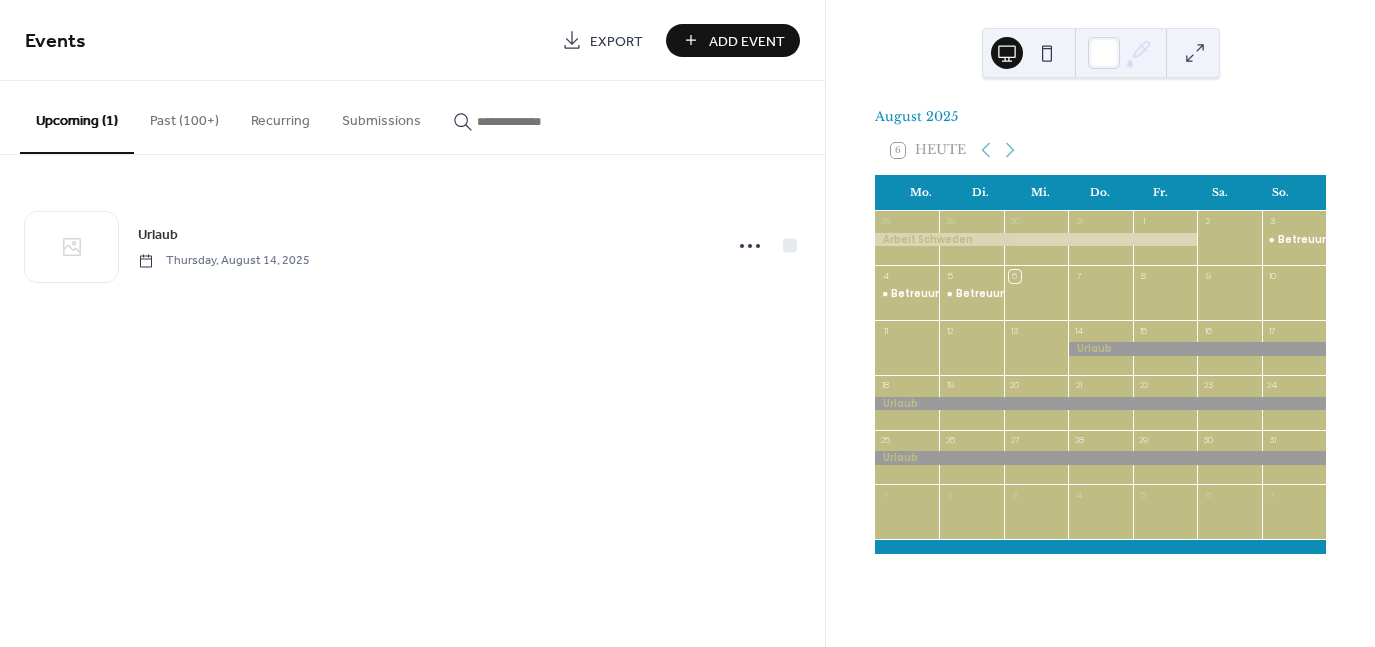 click on "Add Event" at bounding box center (747, 41) 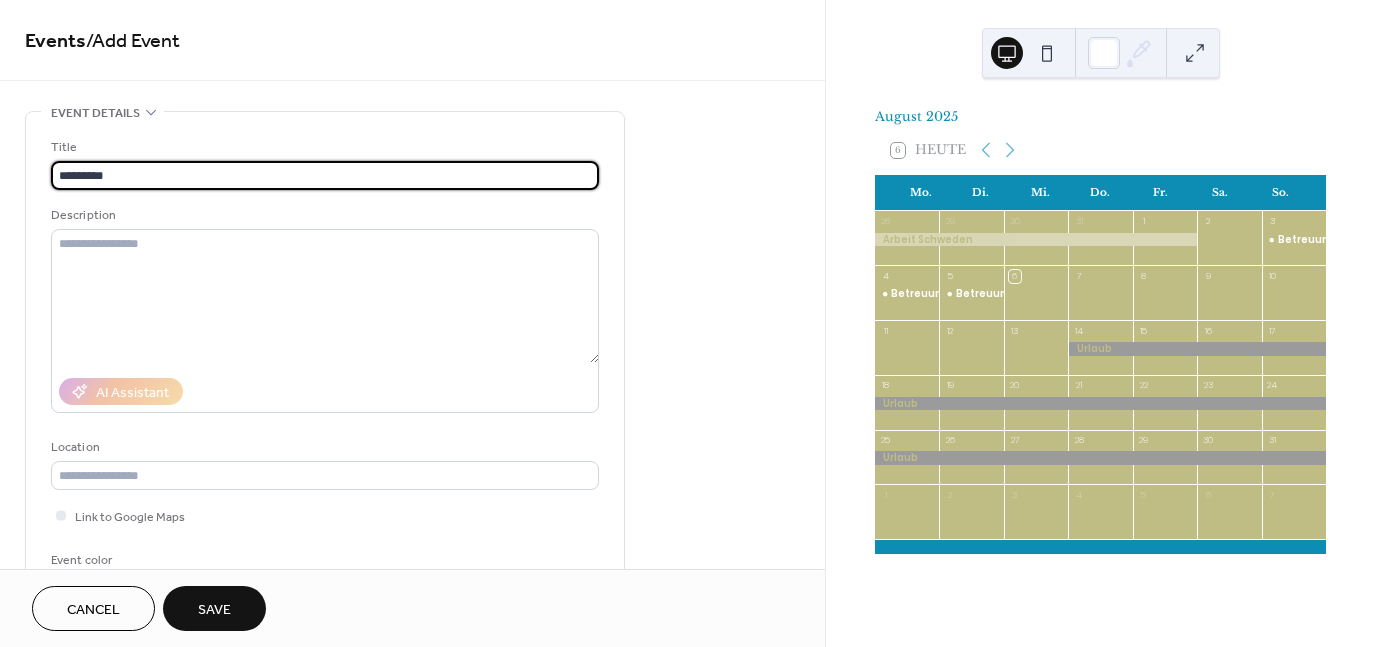 type on "*********" 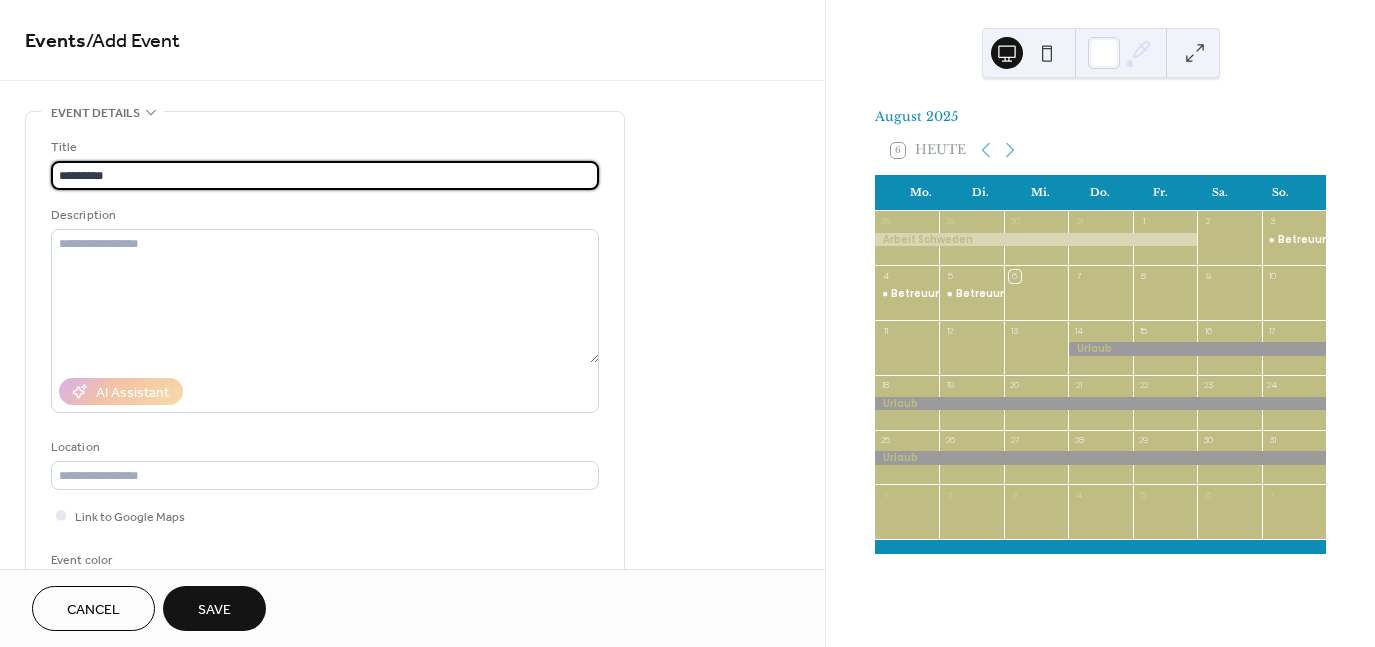 click on "Event details Title ********* Description AI Assistant Location Link to Google Maps Event color   ••• Date and time Start date [DATE] Time ***** End date [DATE] Time ***** All day Show date only Hide end time ••• Recurring event Do not repeat ••• Event image ; ••• Event links URL Text to display Open in new tab ••• Categories No categories added yet. Add Category  🔒 ••• RSVP Enable RSVP  🔒 Limit number of guests •••" at bounding box center [412, 720] 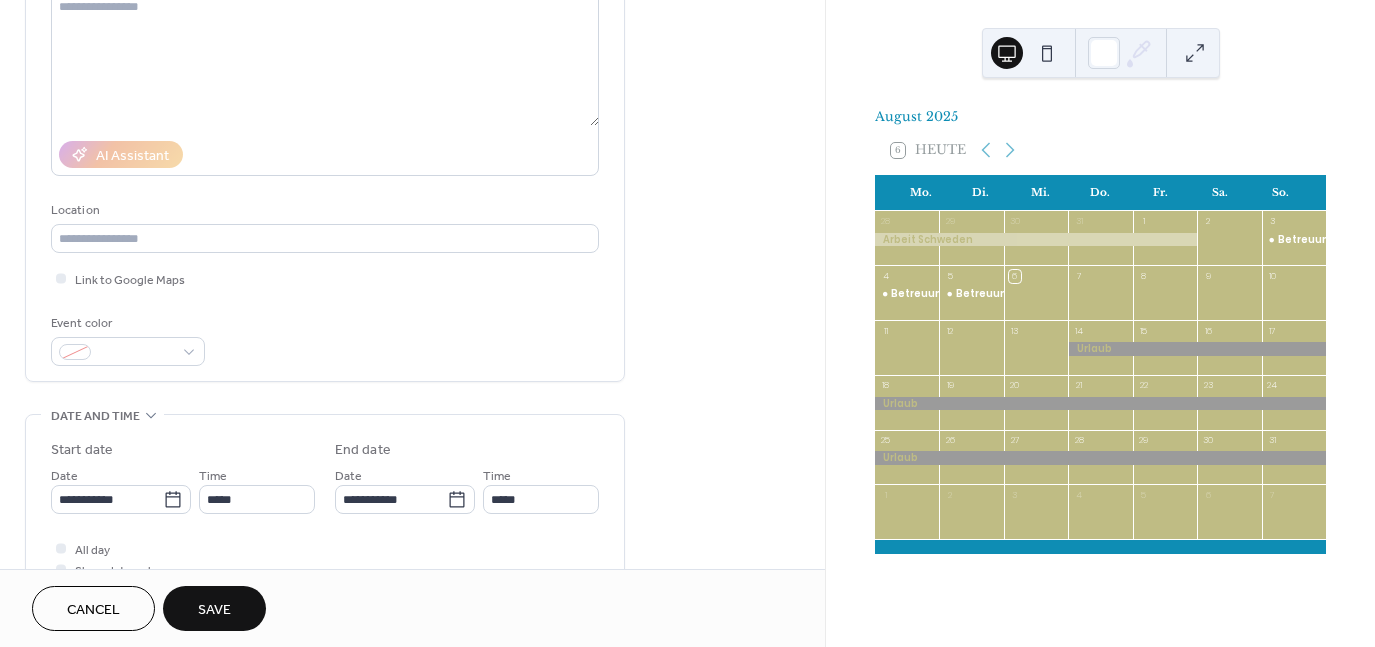 scroll, scrollTop: 266, scrollLeft: 0, axis: vertical 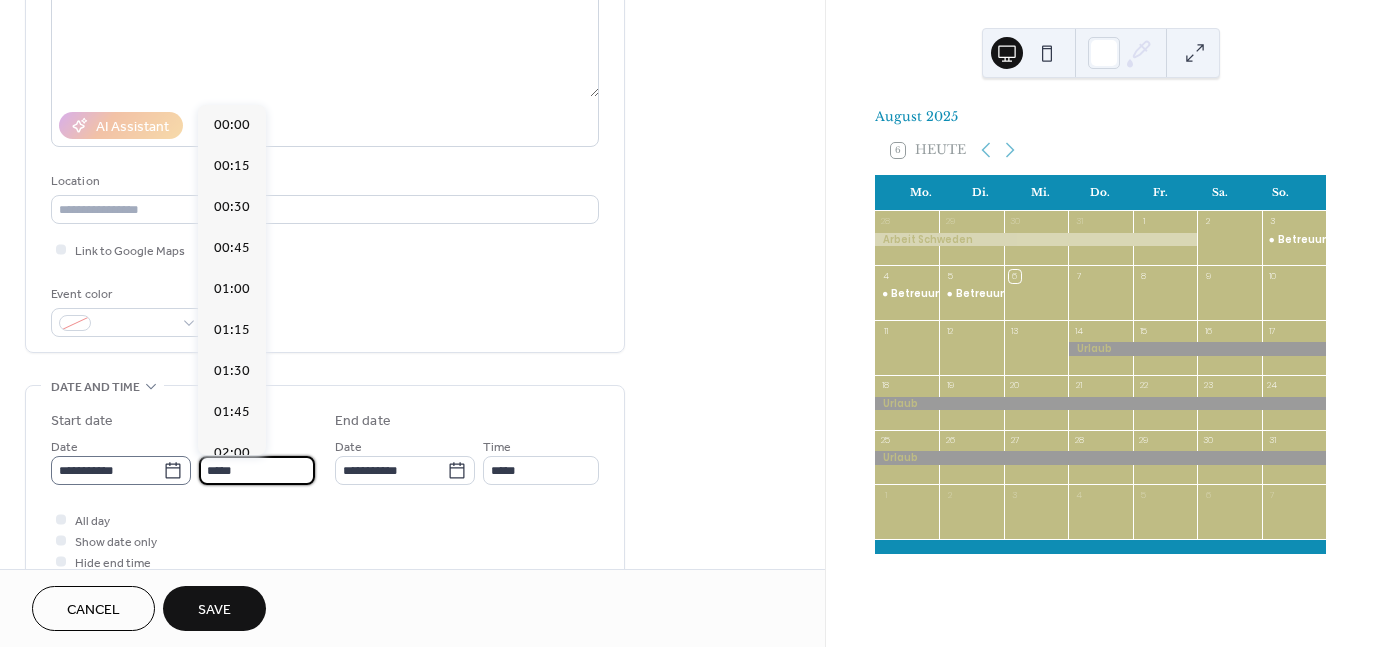 drag, startPoint x: 238, startPoint y: 465, endPoint x: 171, endPoint y: 457, distance: 67.47592 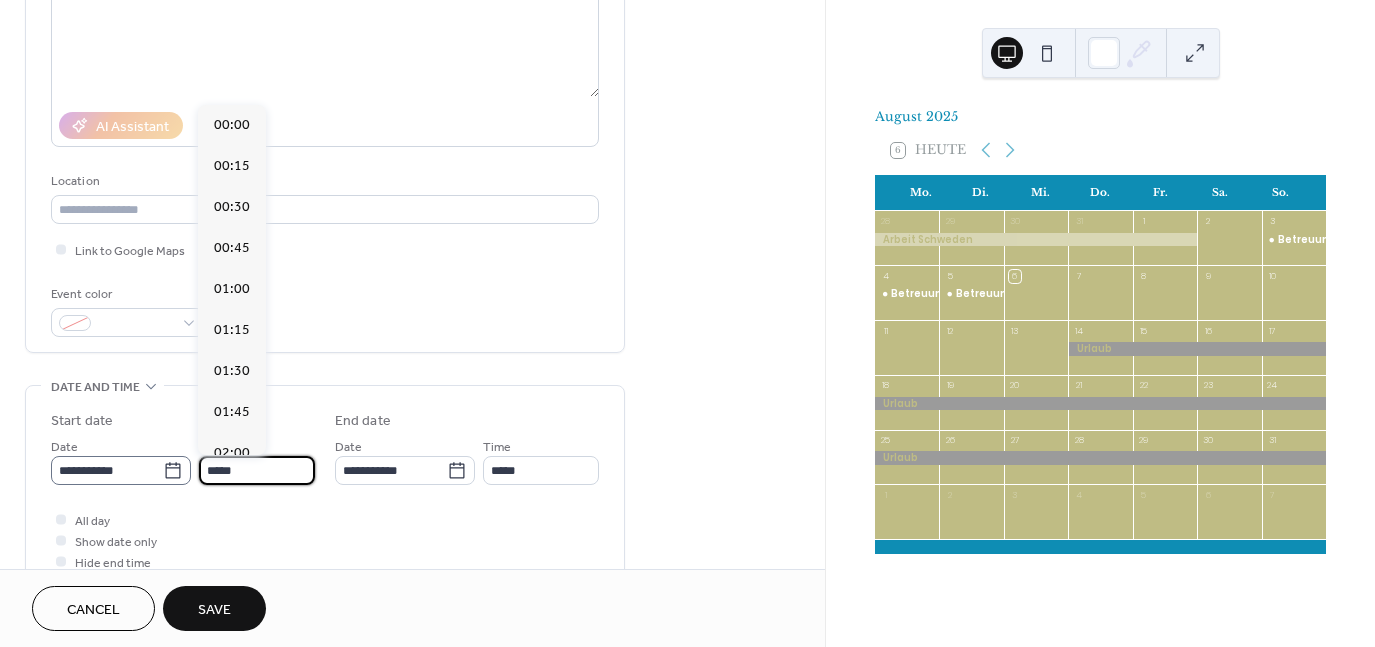 click on "[DATE] Time *****" at bounding box center [183, 460] 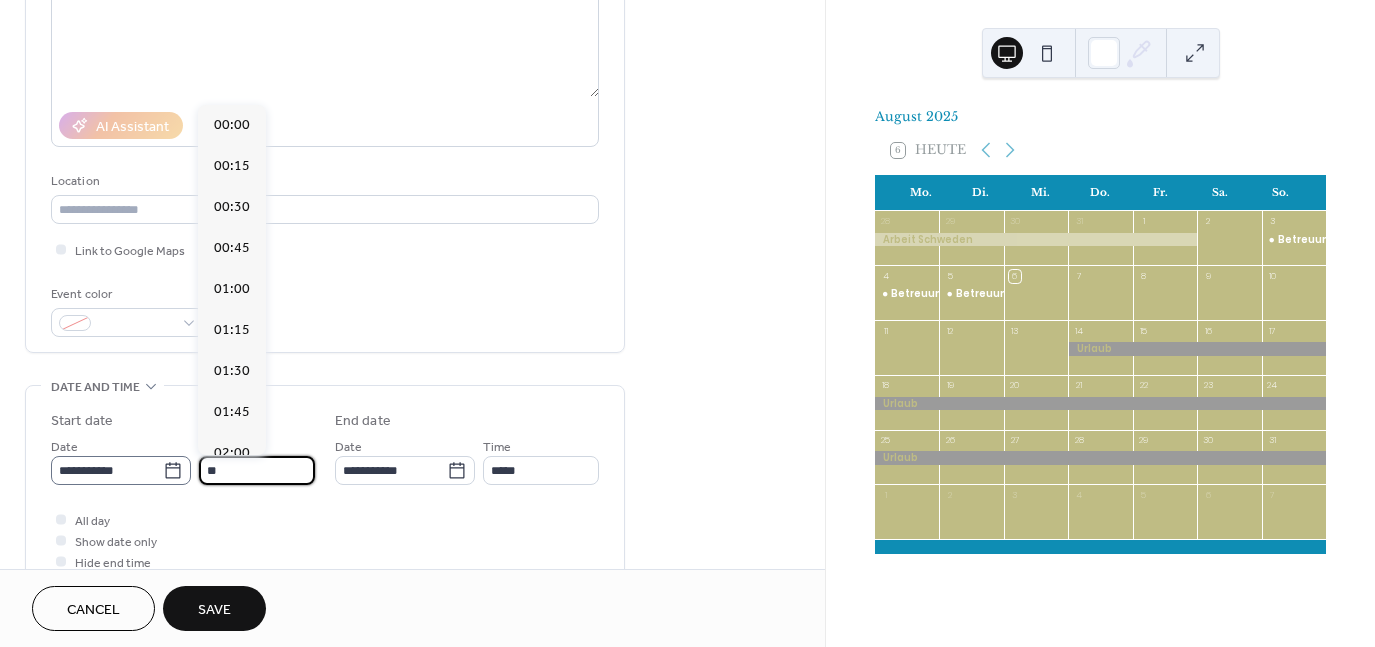 scroll, scrollTop: 1476, scrollLeft: 0, axis: vertical 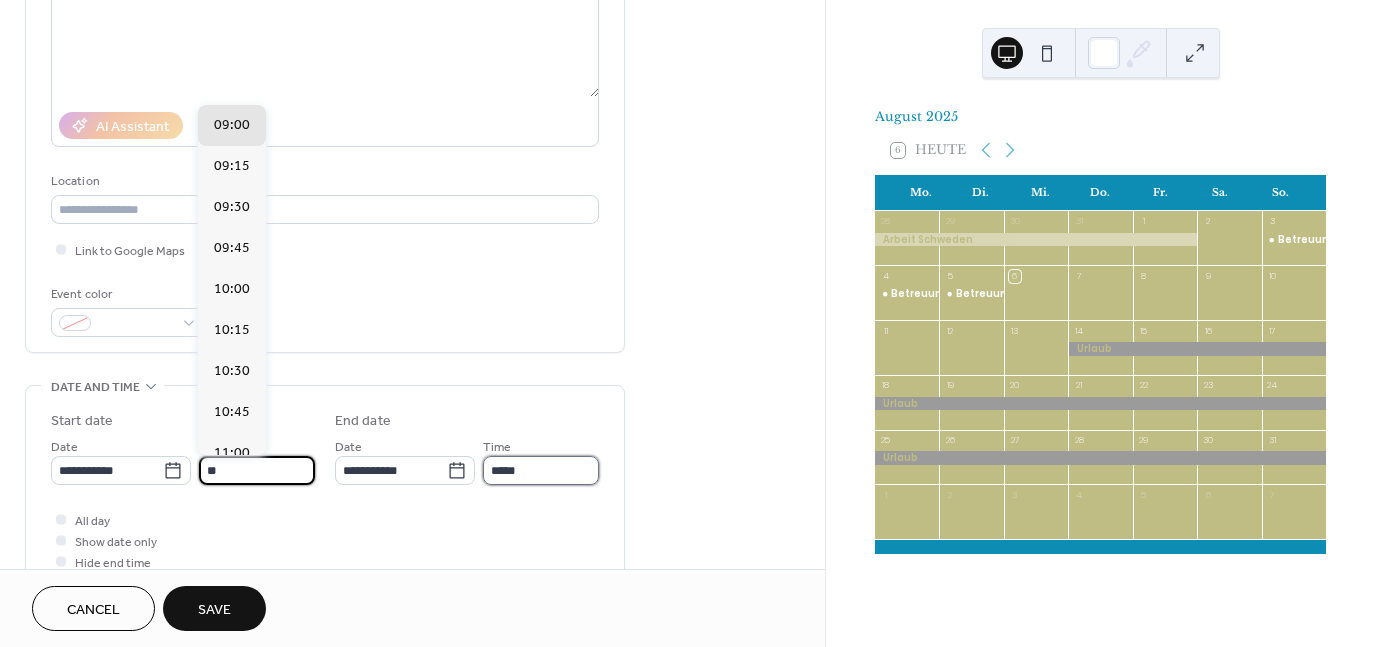 type on "*****" 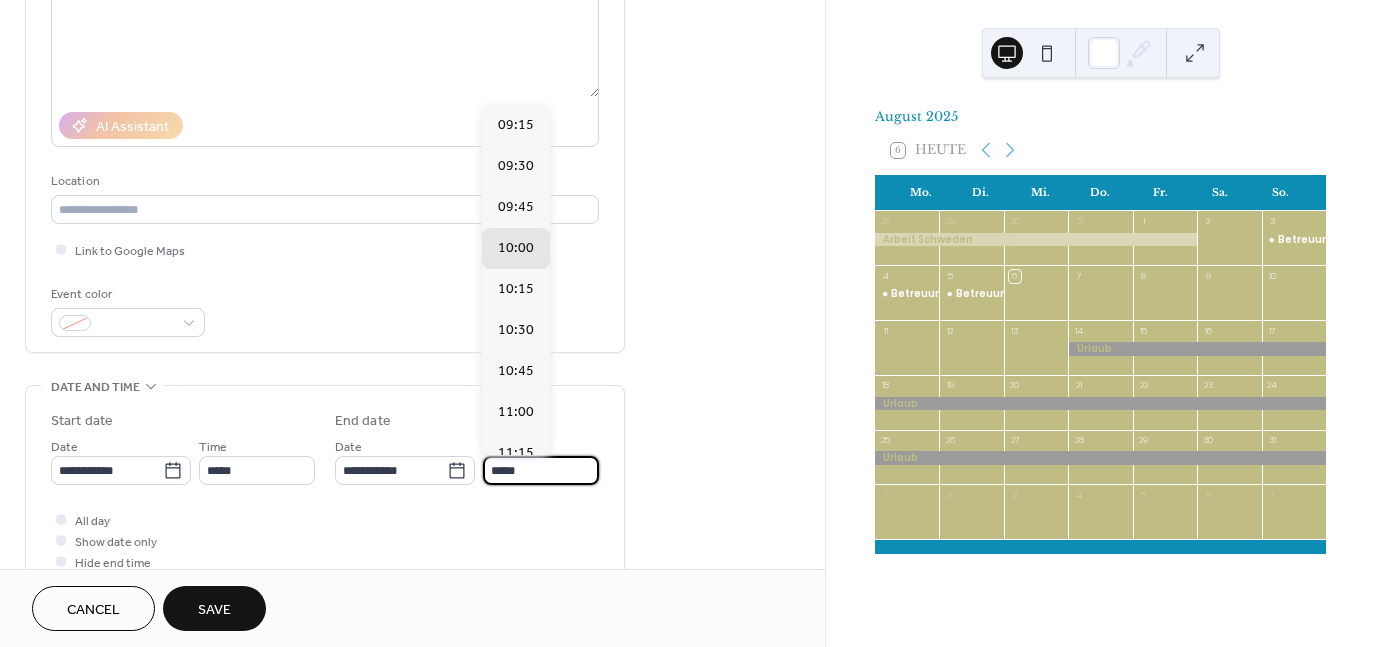 scroll, scrollTop: 1, scrollLeft: 0, axis: vertical 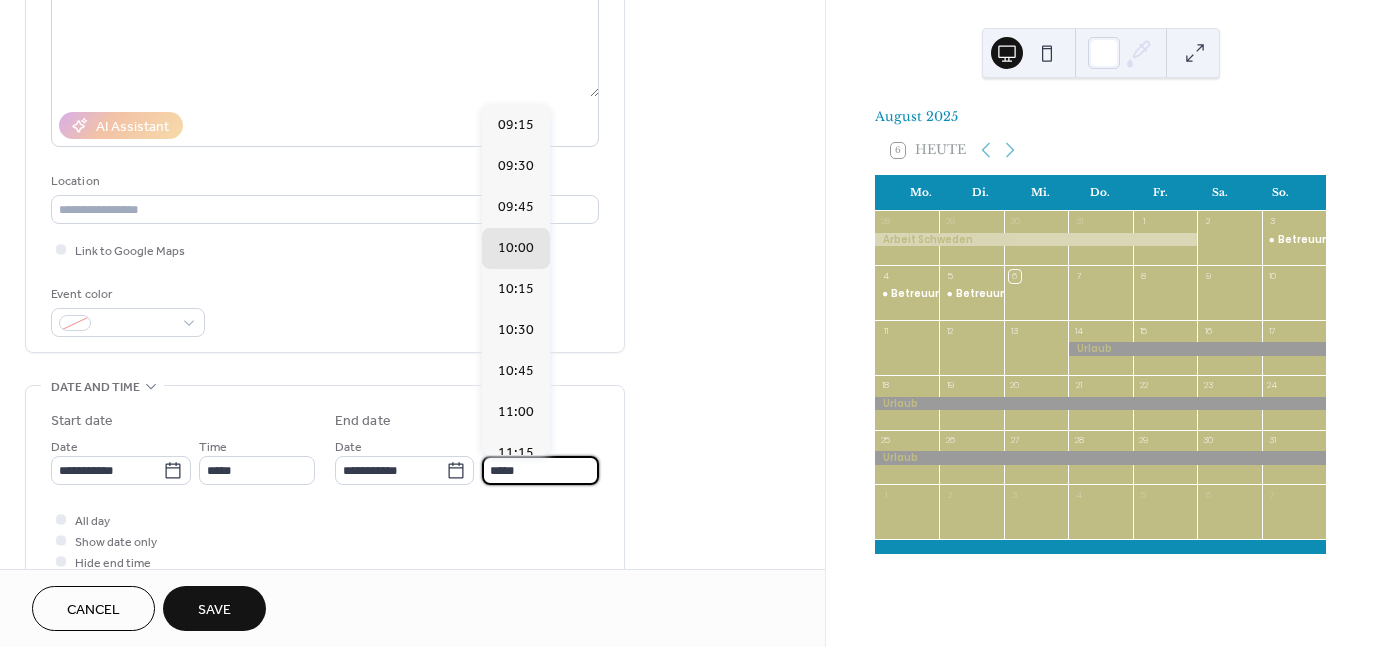 drag, startPoint x: 535, startPoint y: 477, endPoint x: 494, endPoint y: 477, distance: 41 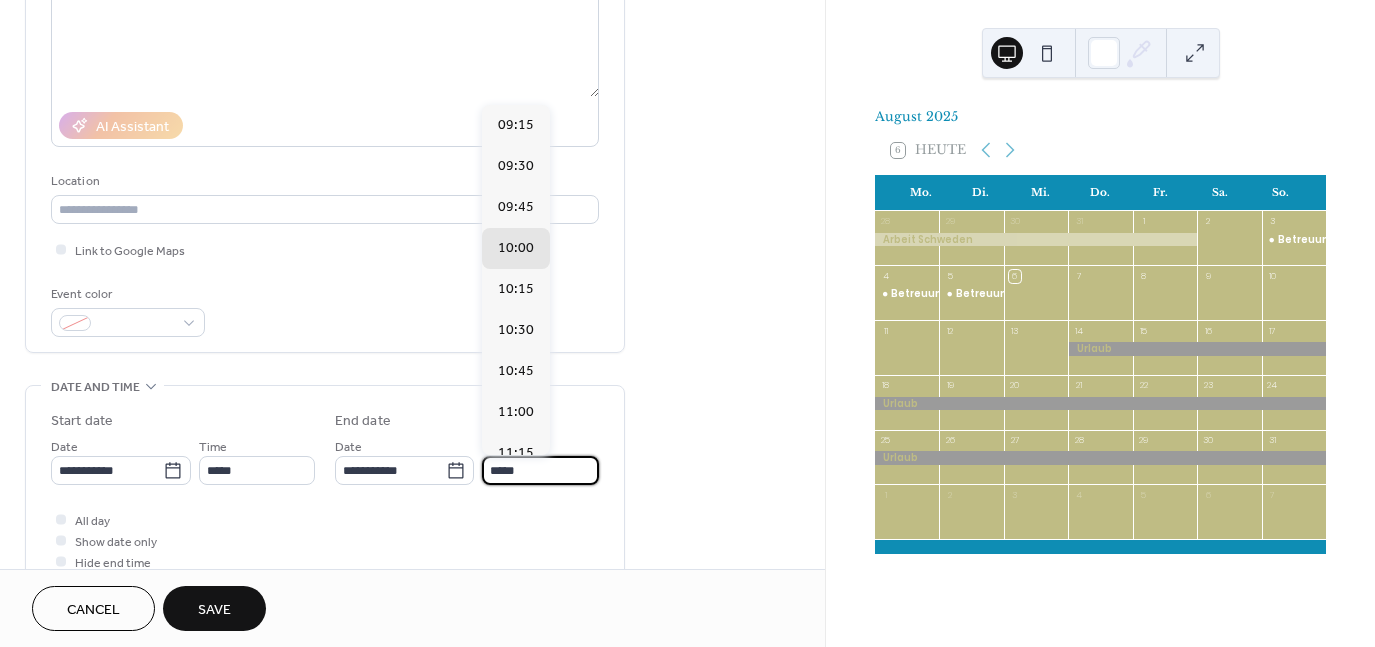 click on "*****" at bounding box center (540, 470) 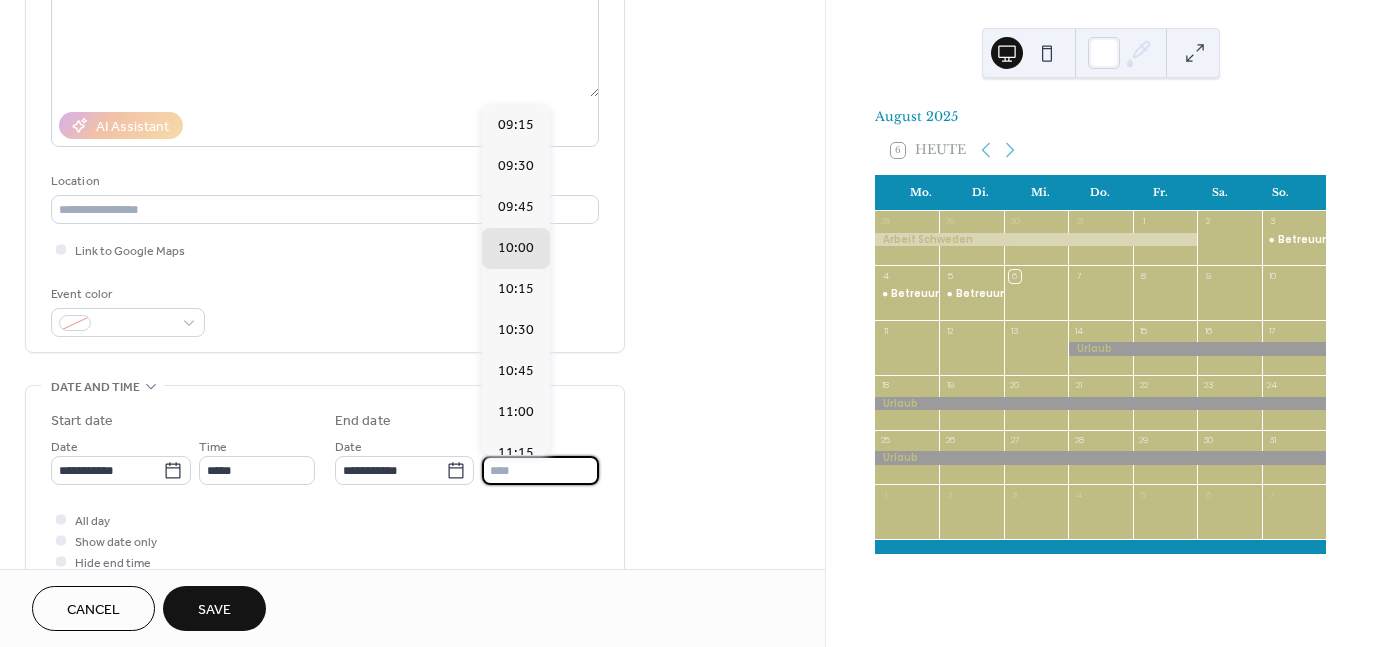 scroll, scrollTop: 0, scrollLeft: 0, axis: both 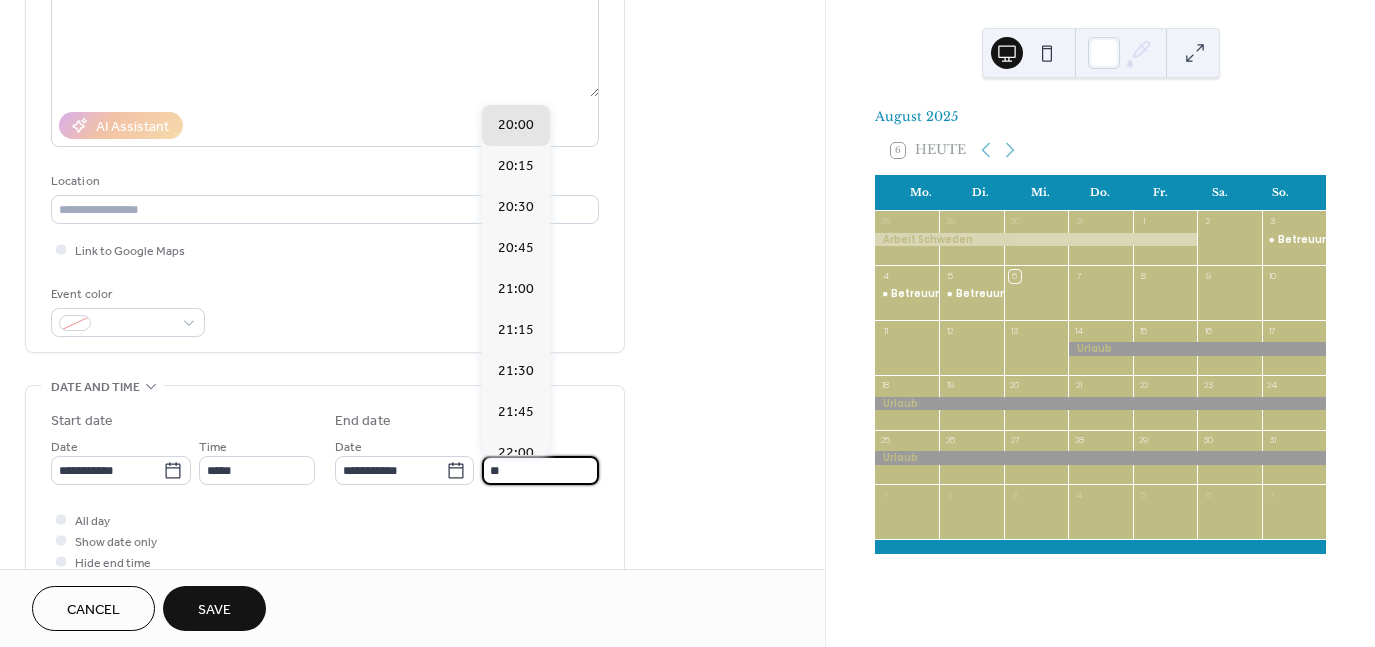 click on "All day Show date only Hide end time" at bounding box center [325, 540] 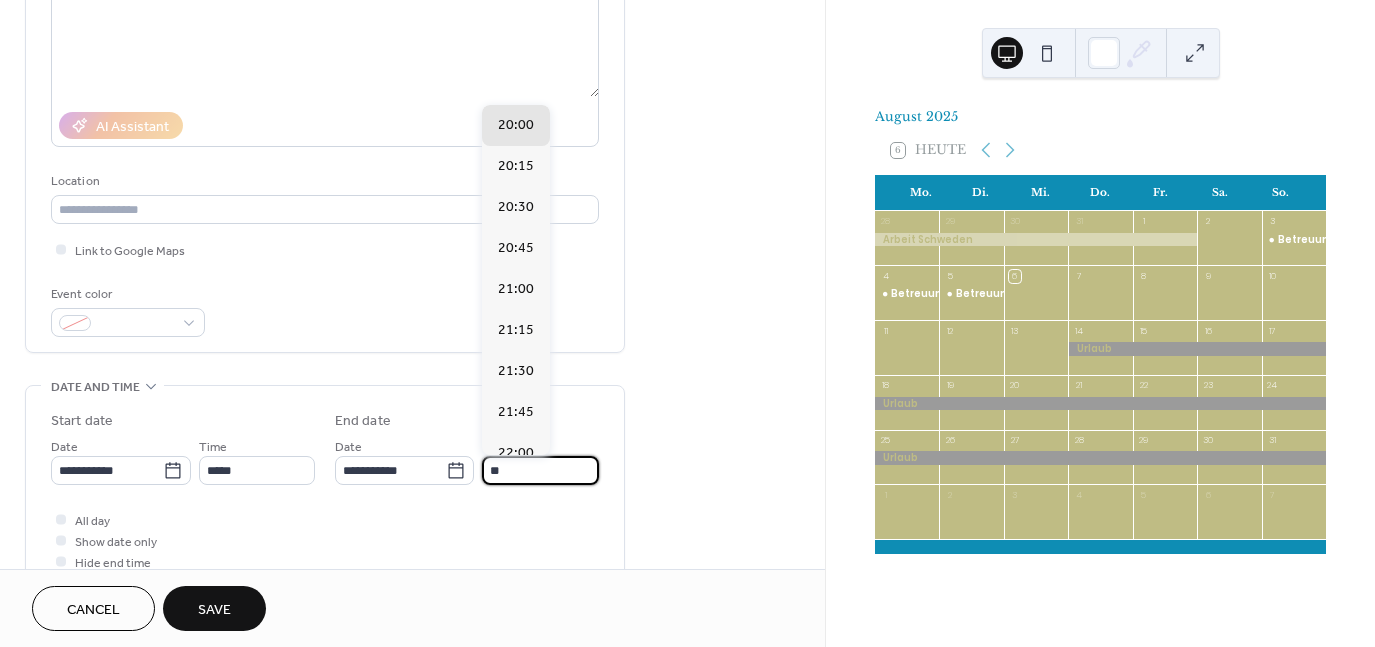 type on "*****" 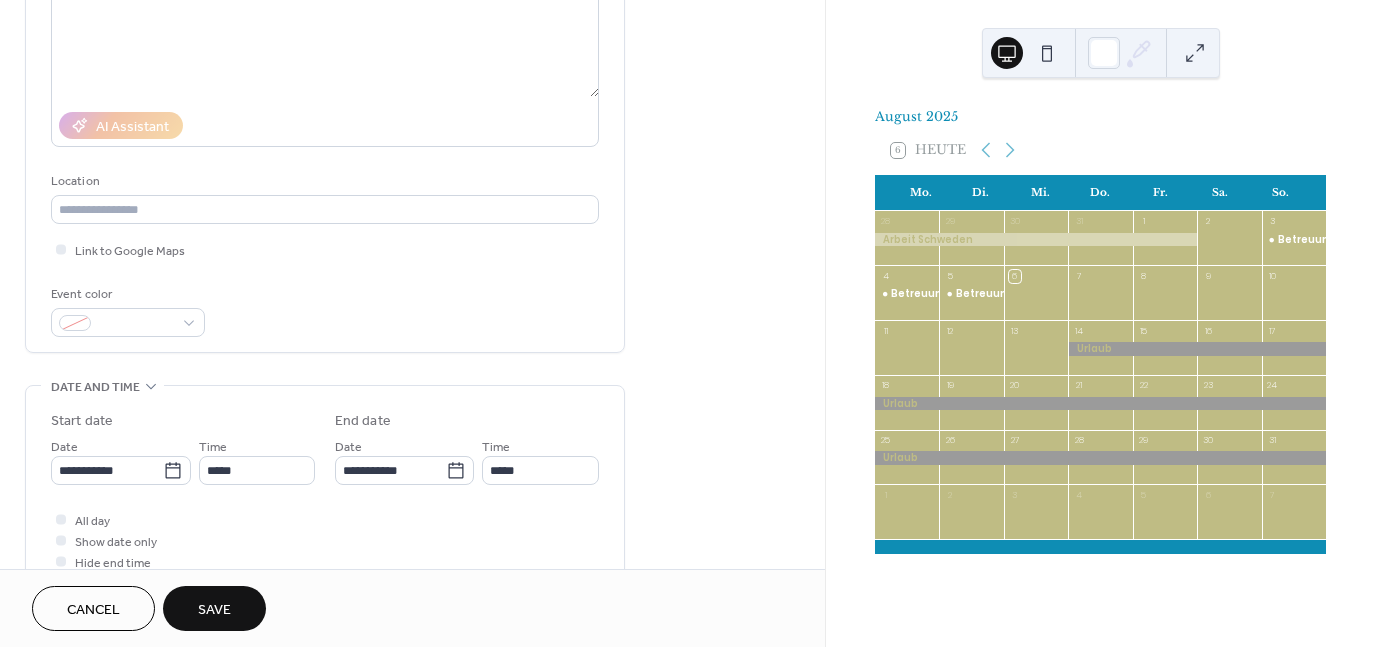 click on "Save" at bounding box center [214, 610] 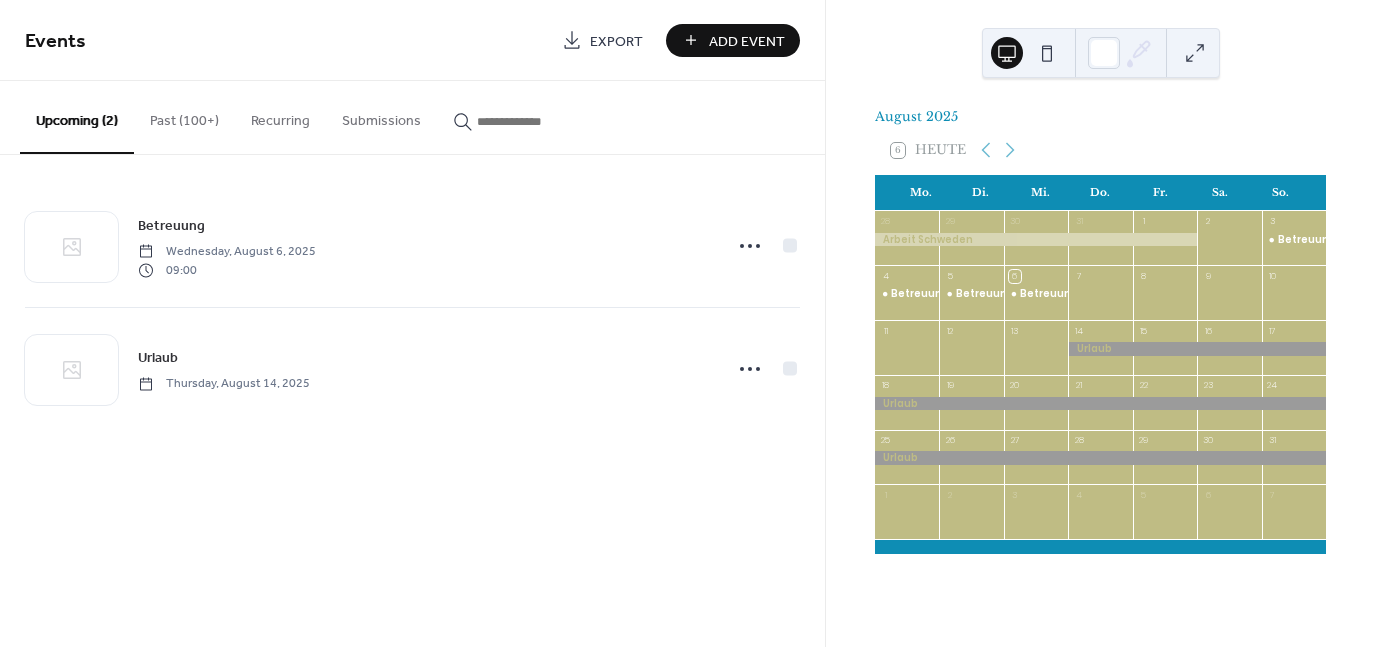 click on "Add Event" at bounding box center (747, 41) 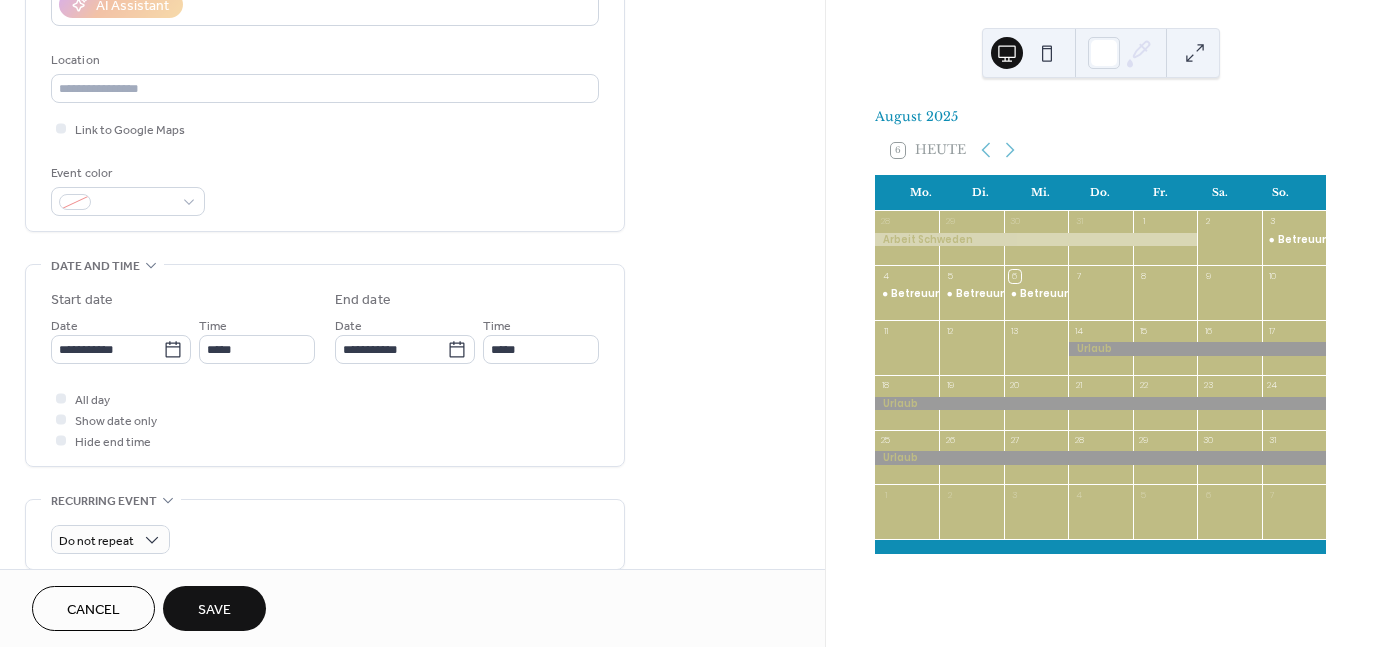 scroll, scrollTop: 400, scrollLeft: 0, axis: vertical 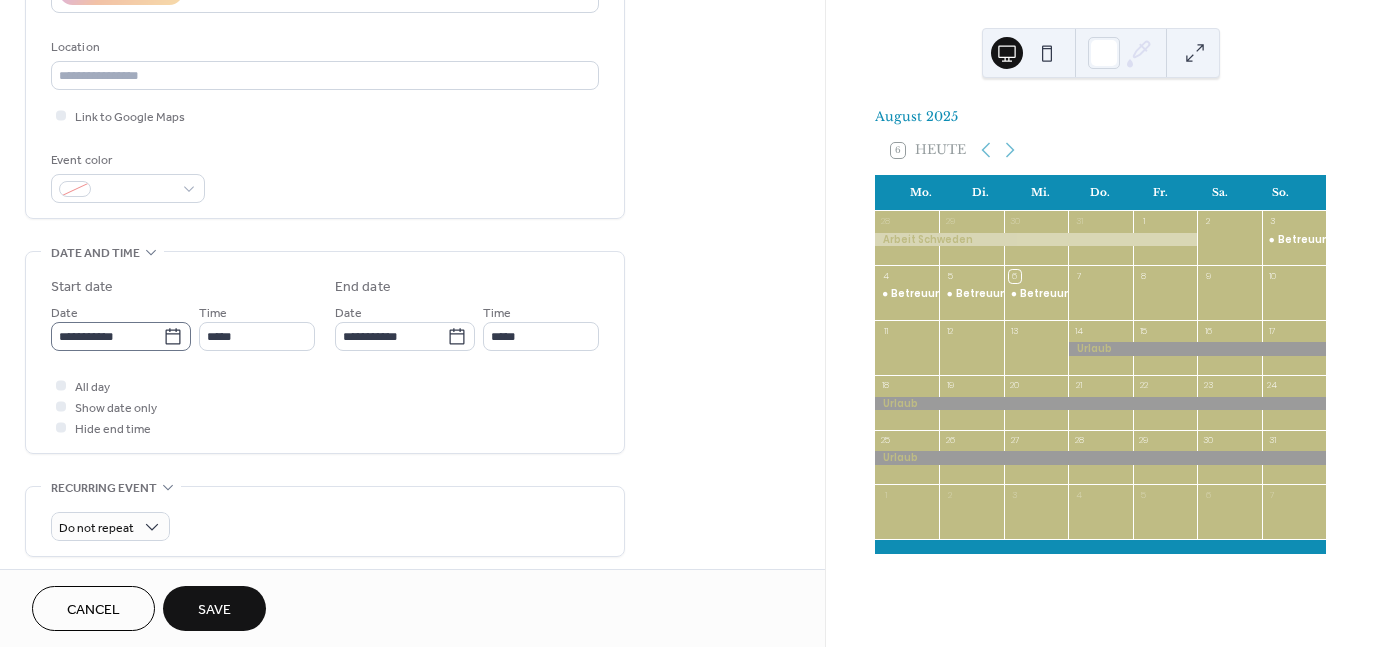 type on "*********" 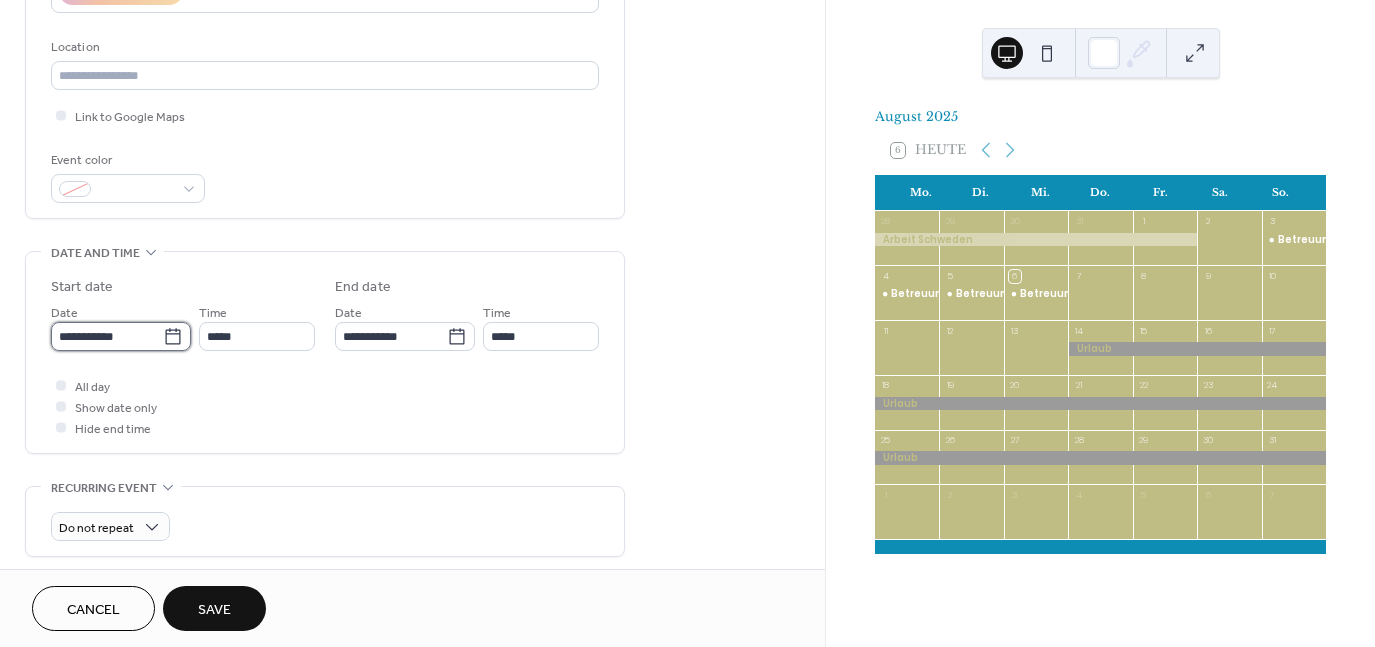 click on "**********" at bounding box center [107, 336] 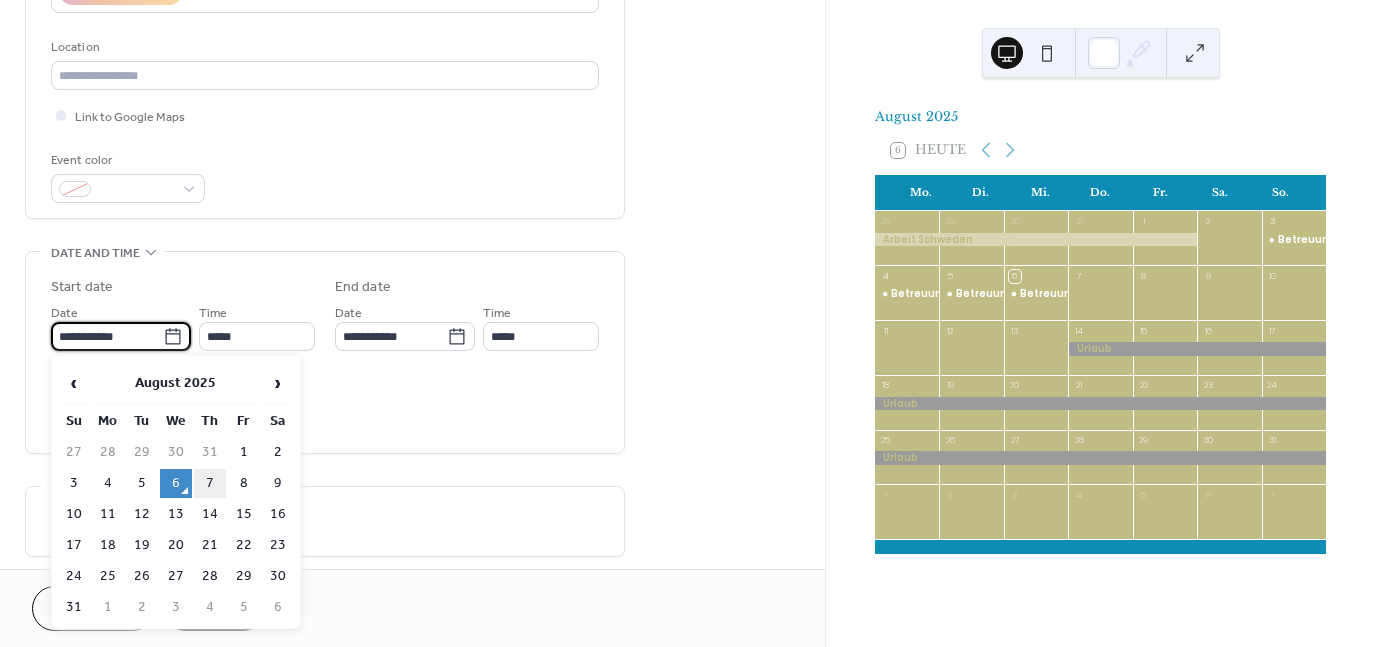 click on "7" at bounding box center [210, 483] 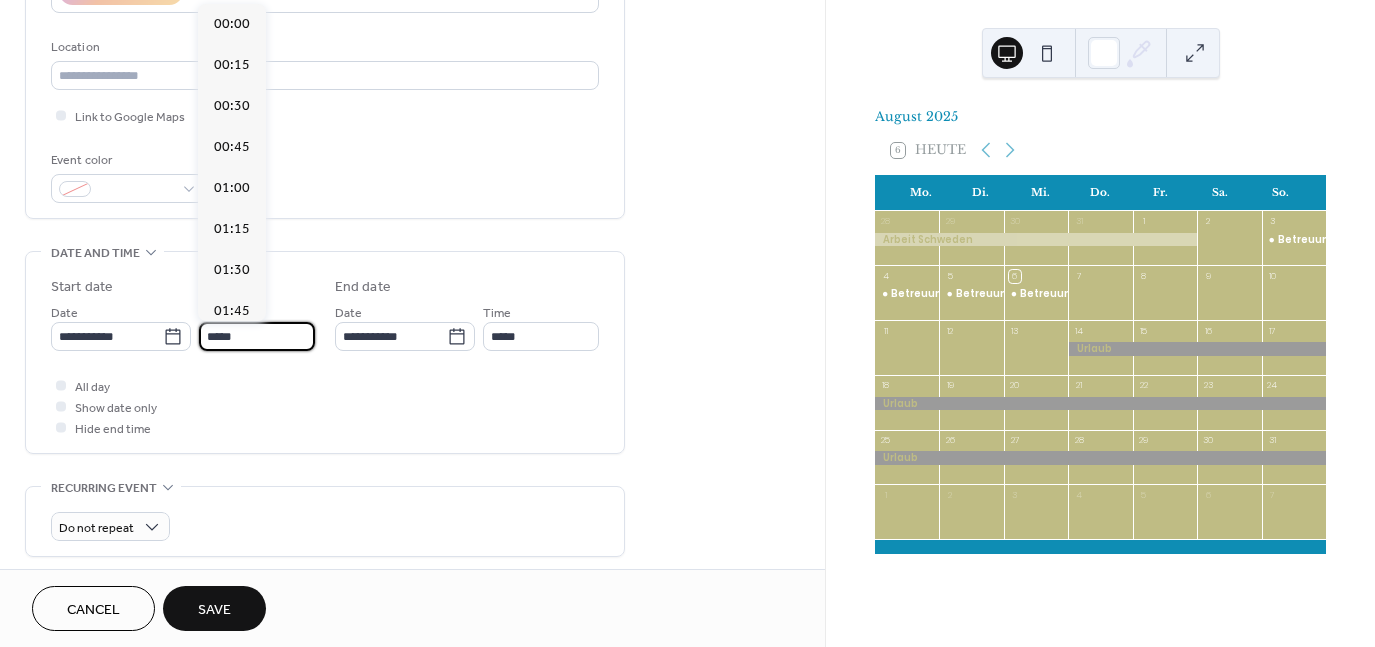 scroll, scrollTop: 1968, scrollLeft: 0, axis: vertical 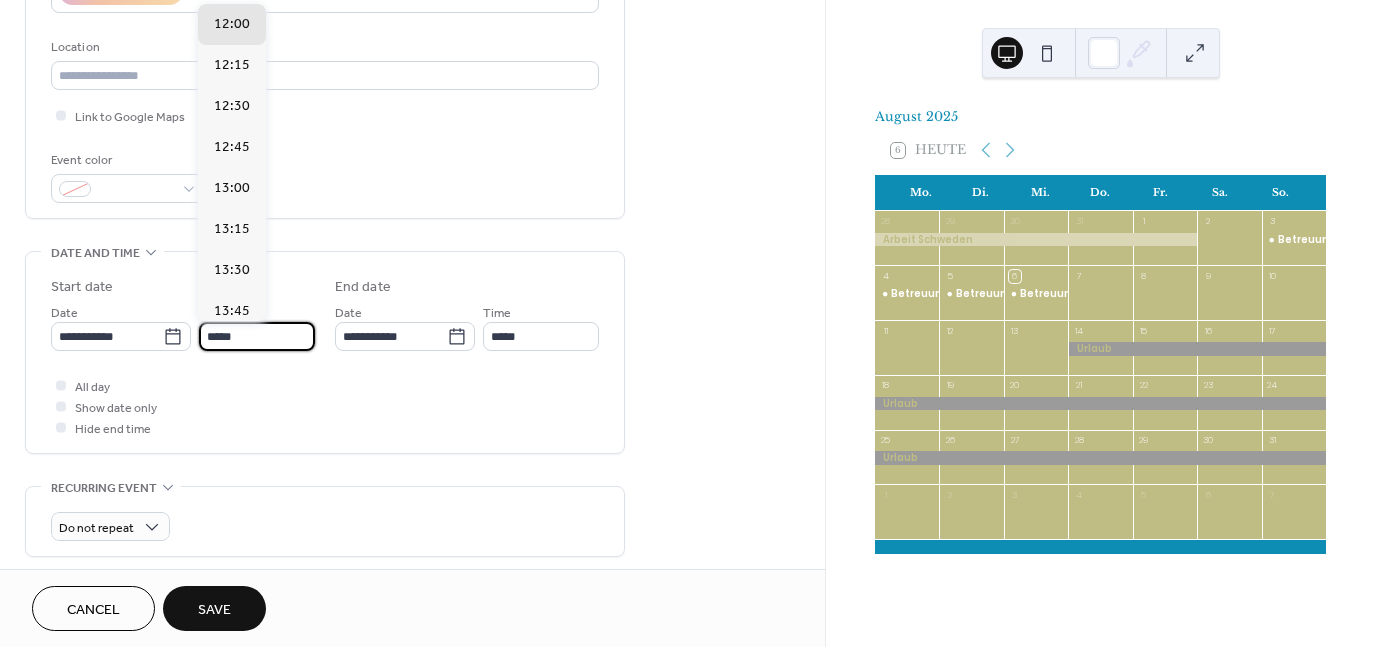 drag, startPoint x: 254, startPoint y: 333, endPoint x: 199, endPoint y: 339, distance: 55.326305 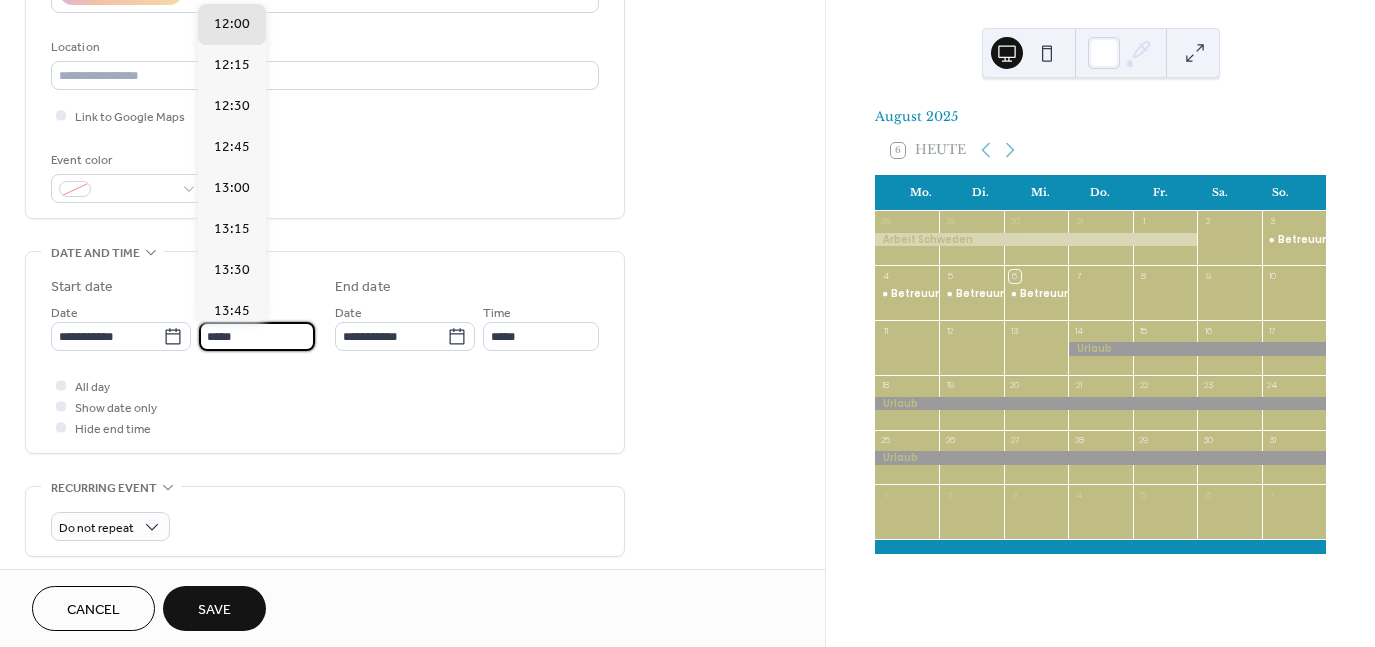 click on "*****" at bounding box center [257, 336] 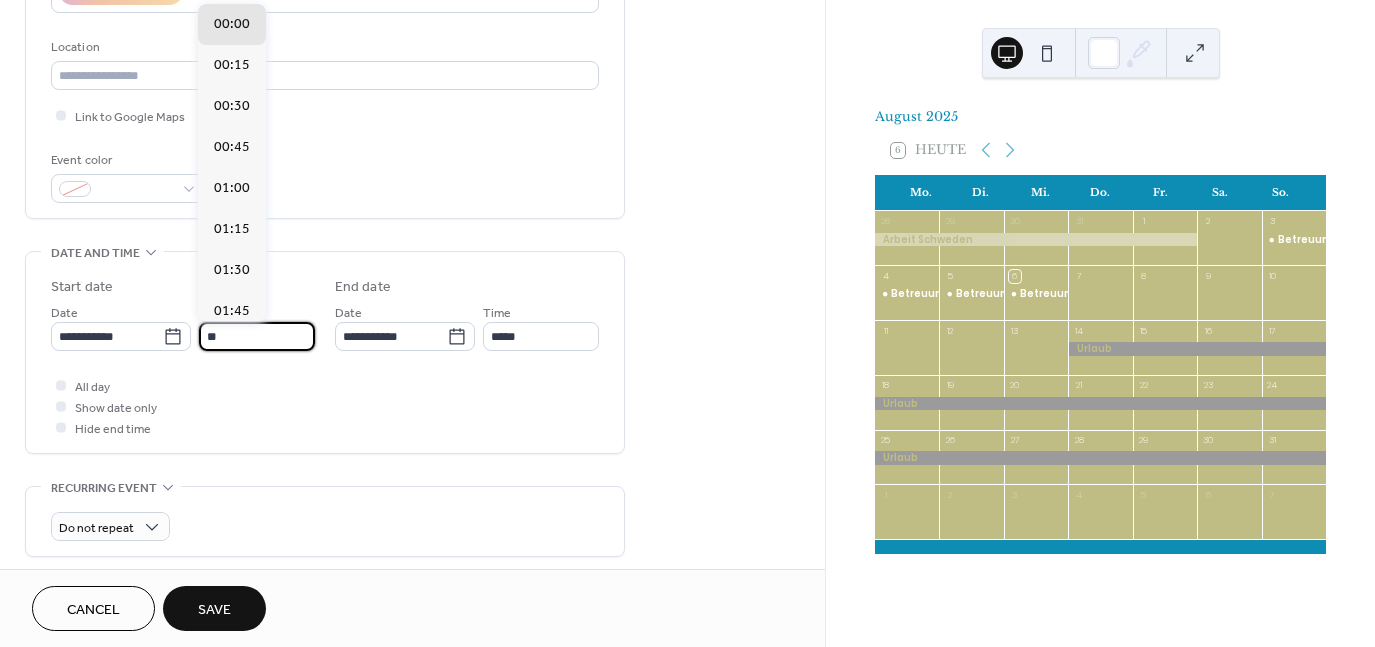scroll, scrollTop: 1148, scrollLeft: 0, axis: vertical 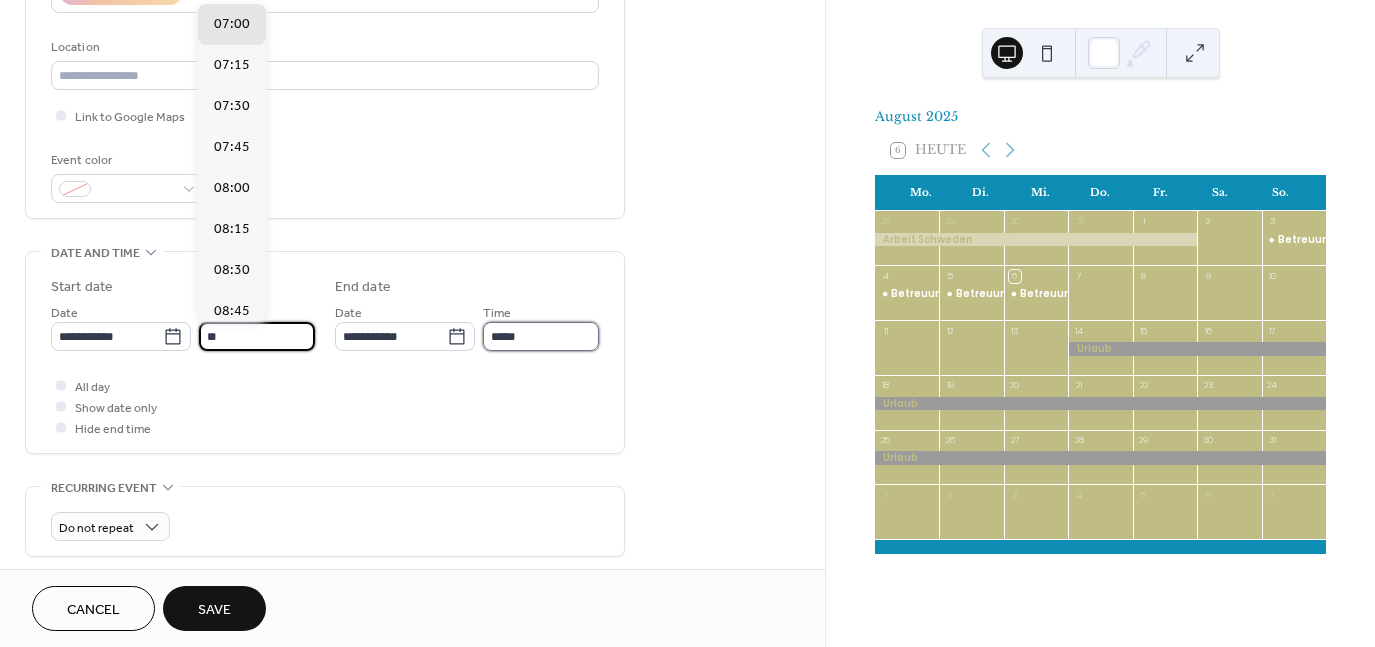 click on "*****" at bounding box center [541, 336] 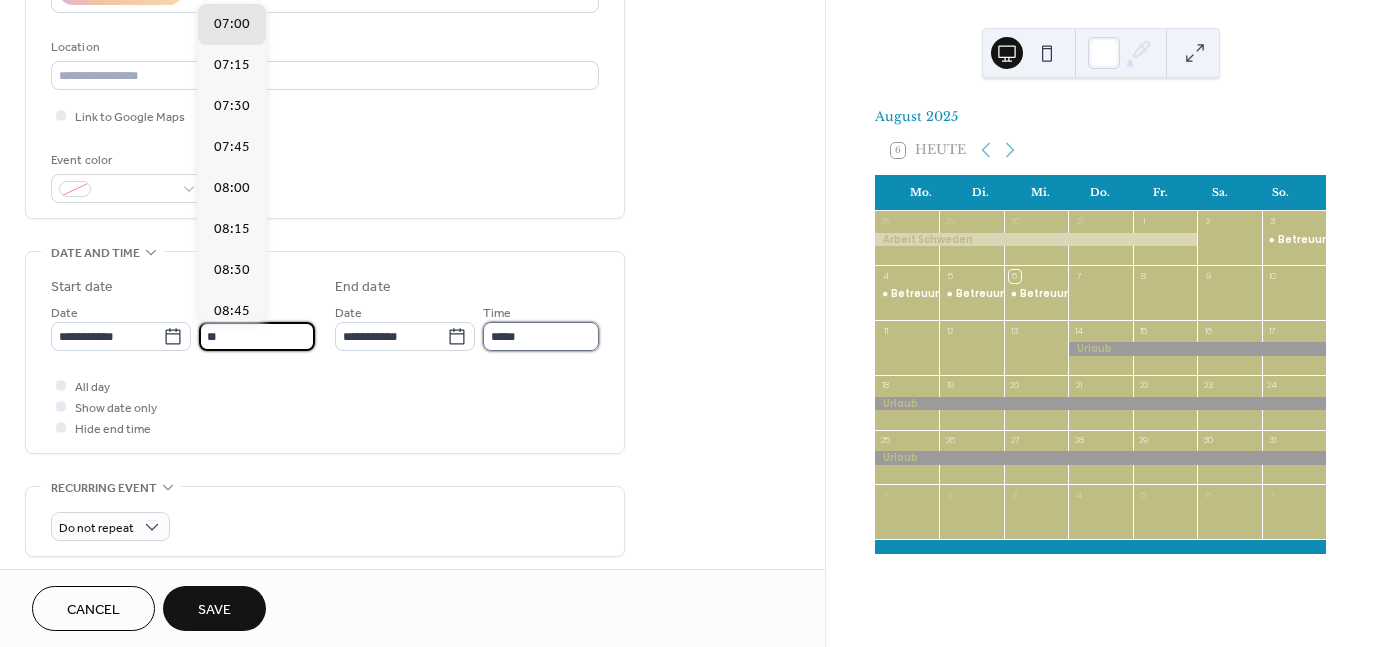 type on "*****" 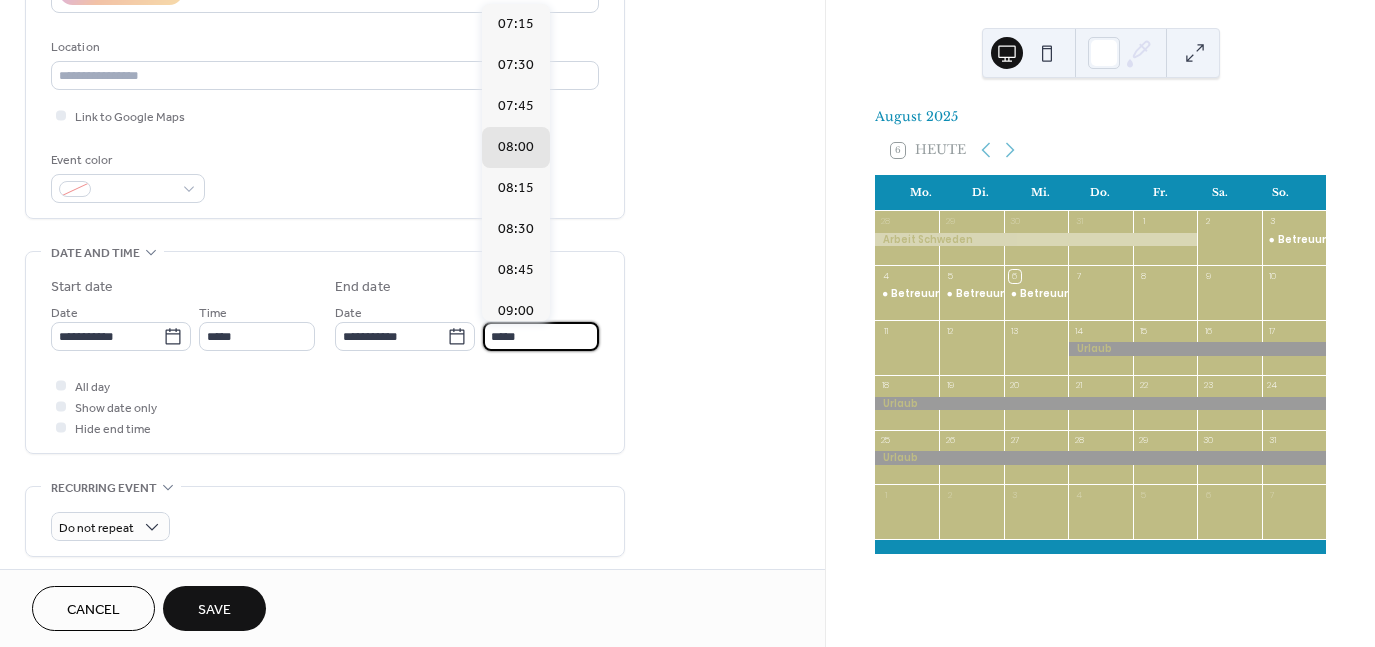 scroll, scrollTop: 1, scrollLeft: 0, axis: vertical 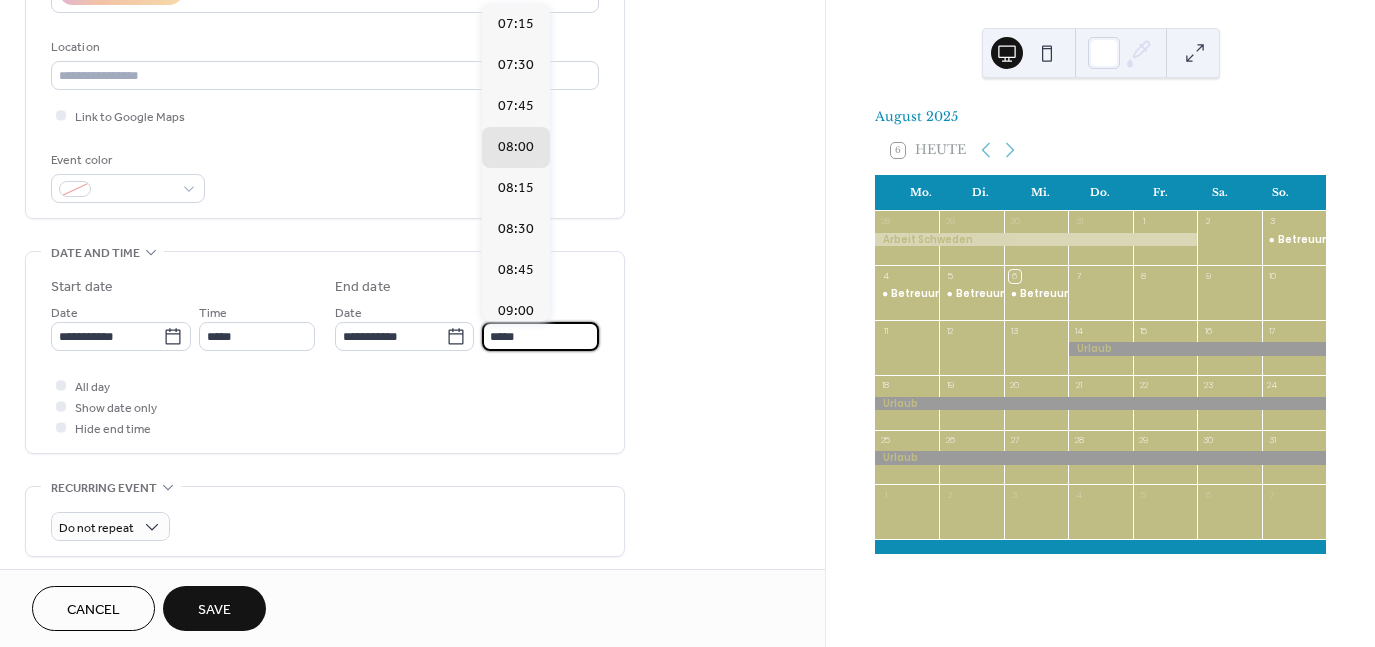 drag, startPoint x: 500, startPoint y: 341, endPoint x: 476, endPoint y: 341, distance: 24 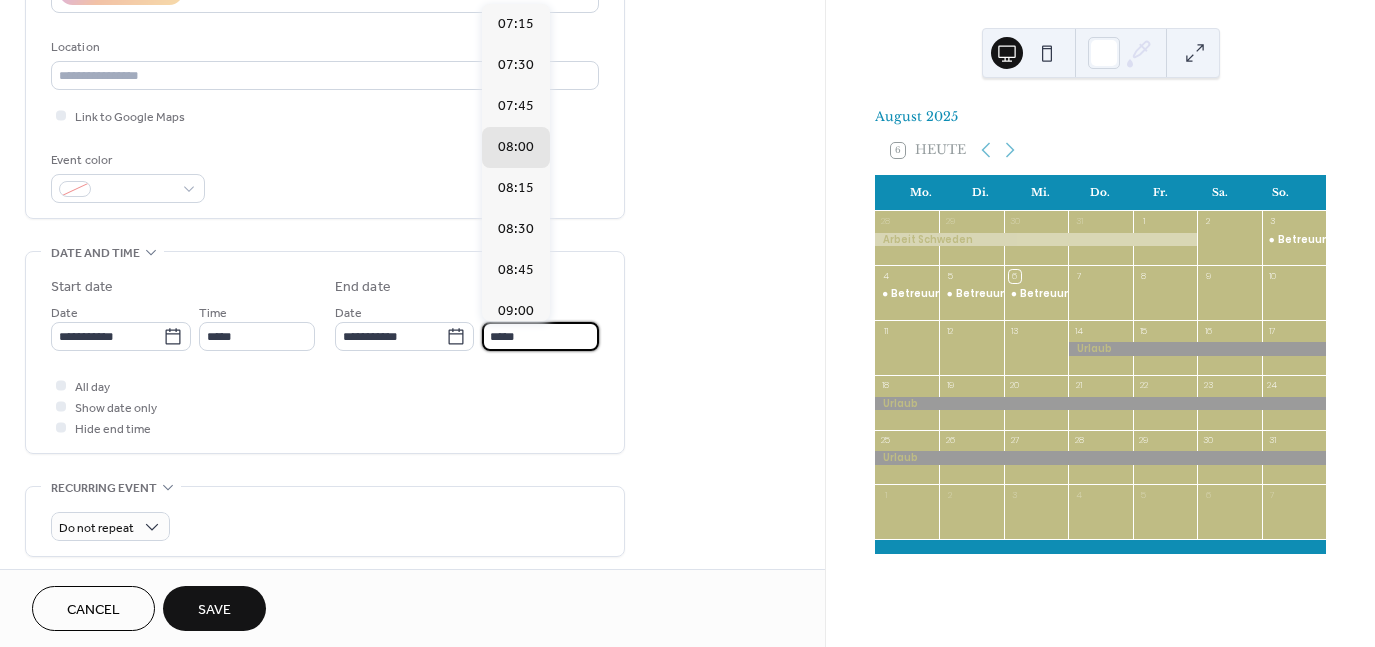 click on "[DATE] Time *****" at bounding box center [467, 326] 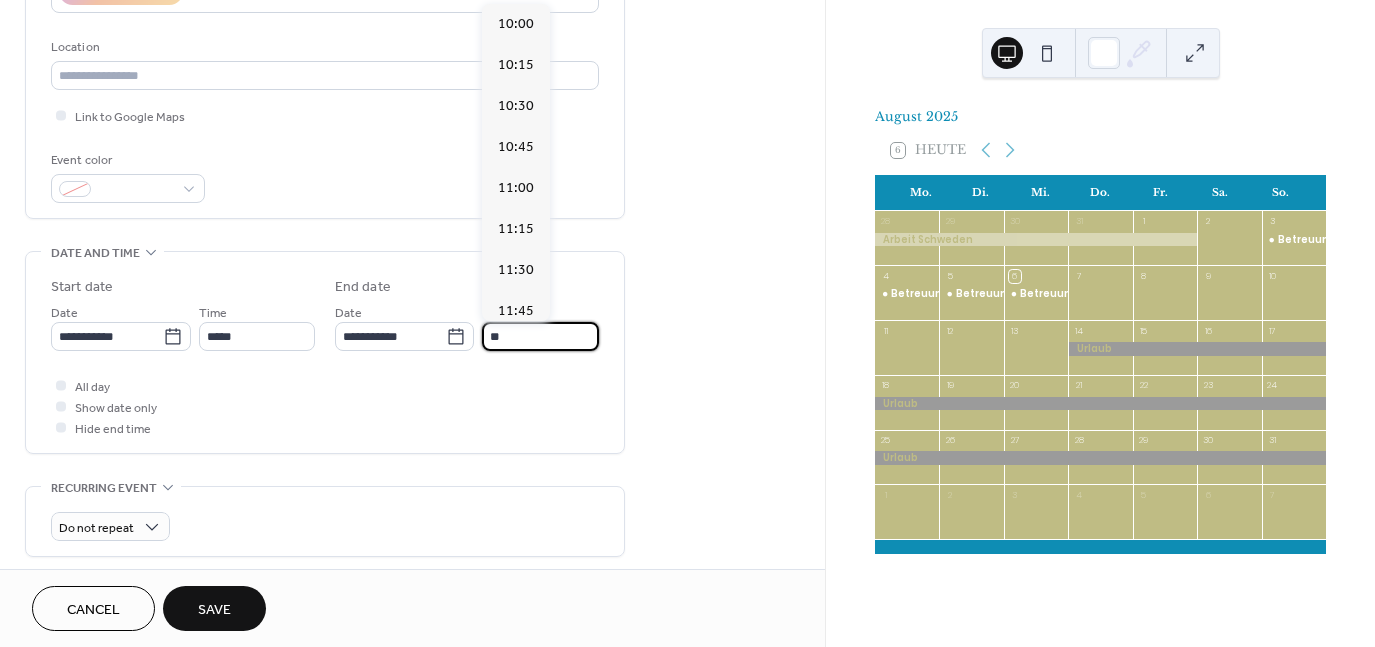 scroll, scrollTop: 1763, scrollLeft: 0, axis: vertical 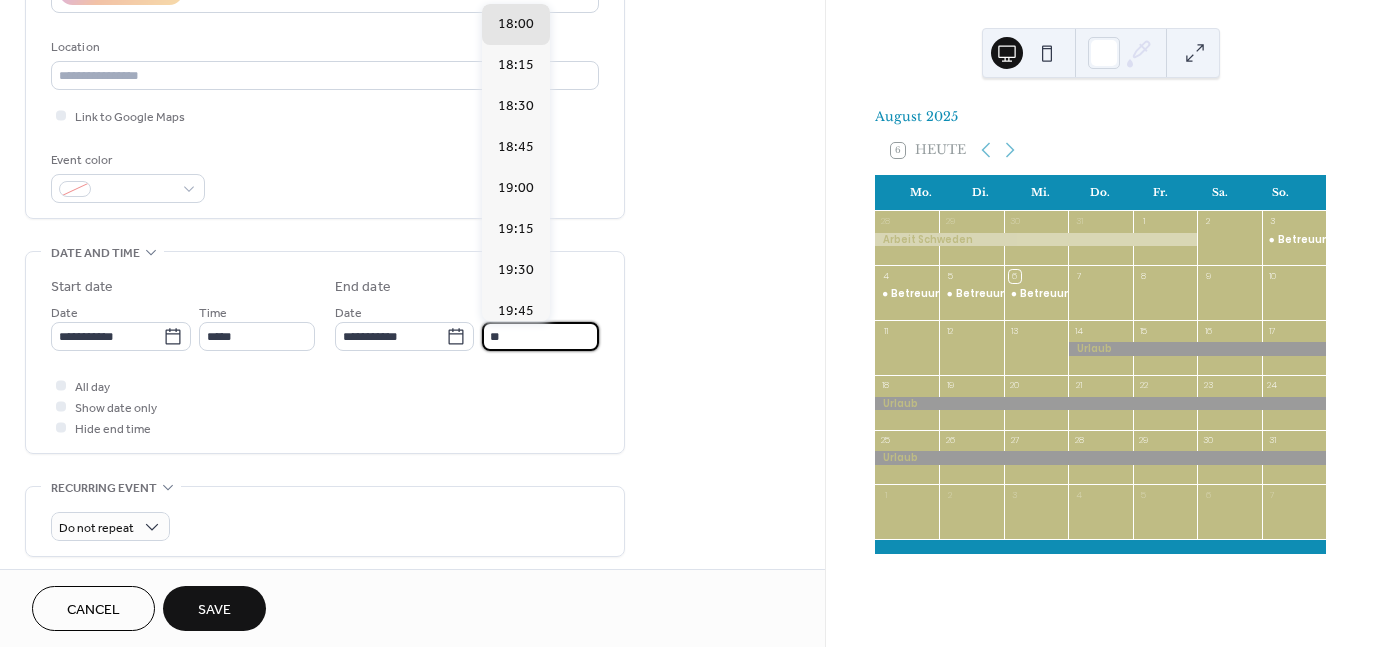 click on "All day Show date only Hide end time" at bounding box center (325, 406) 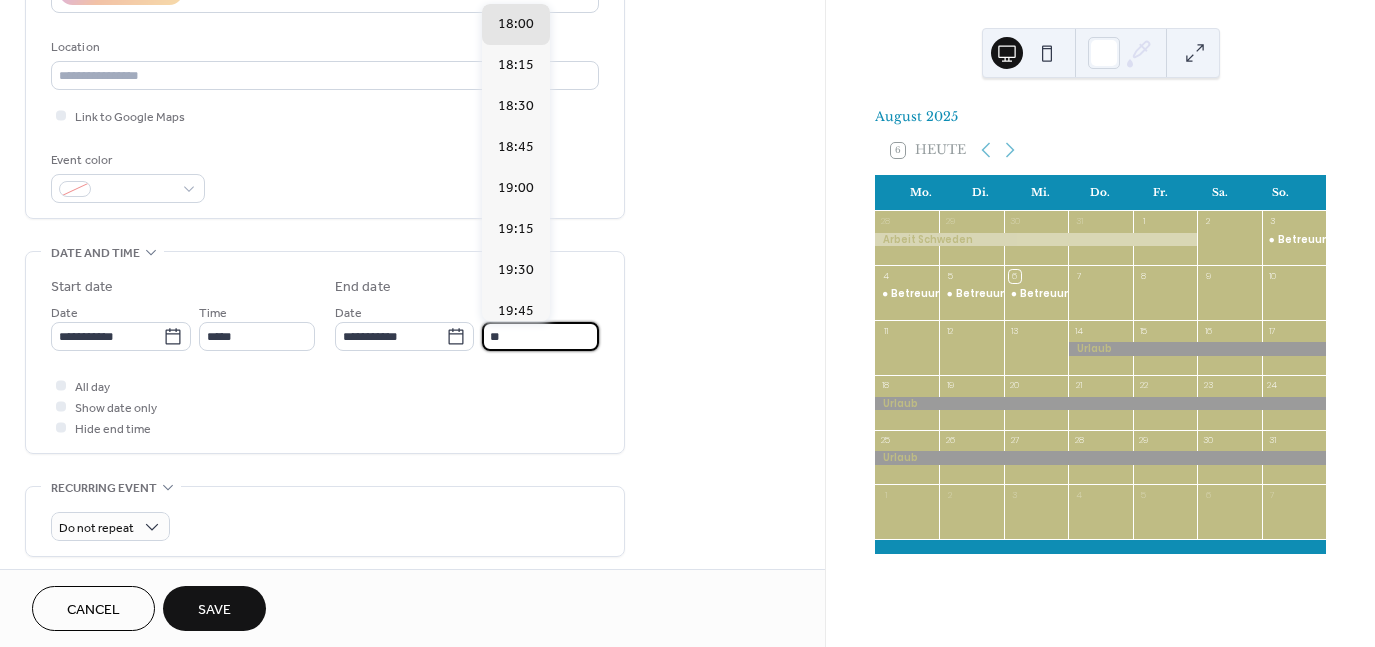 type on "*****" 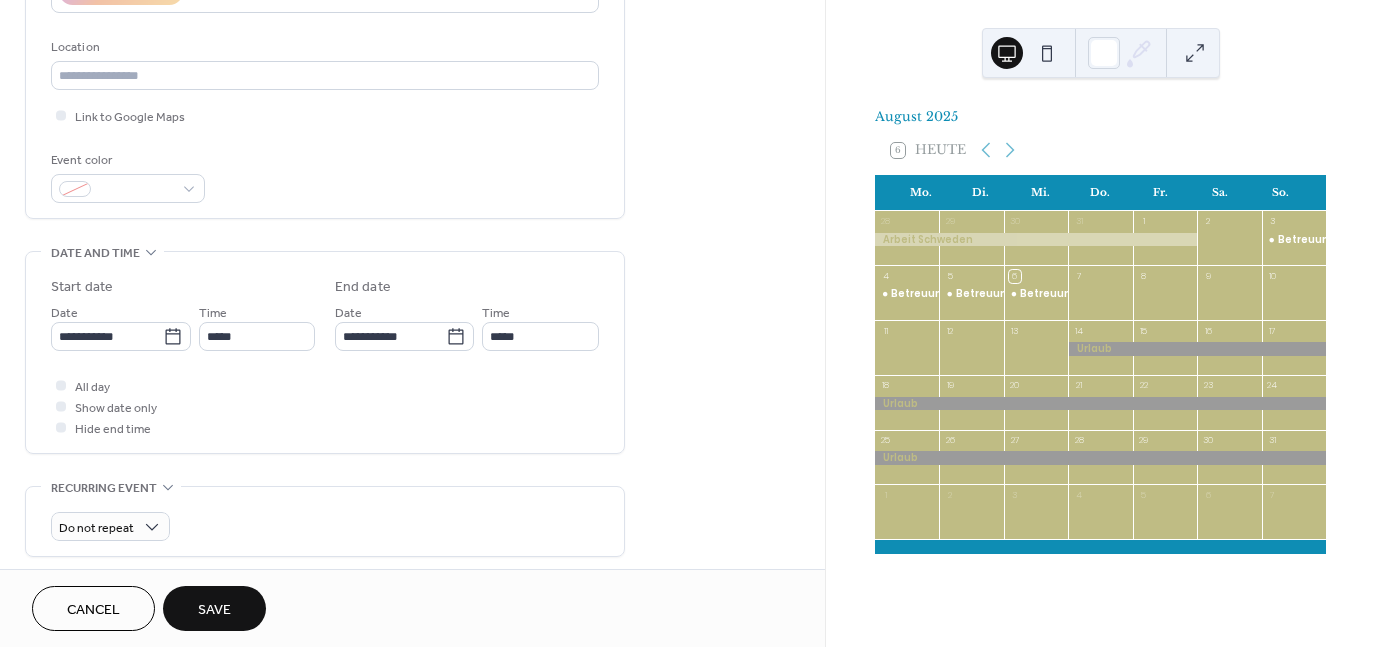 scroll, scrollTop: 0, scrollLeft: 0, axis: both 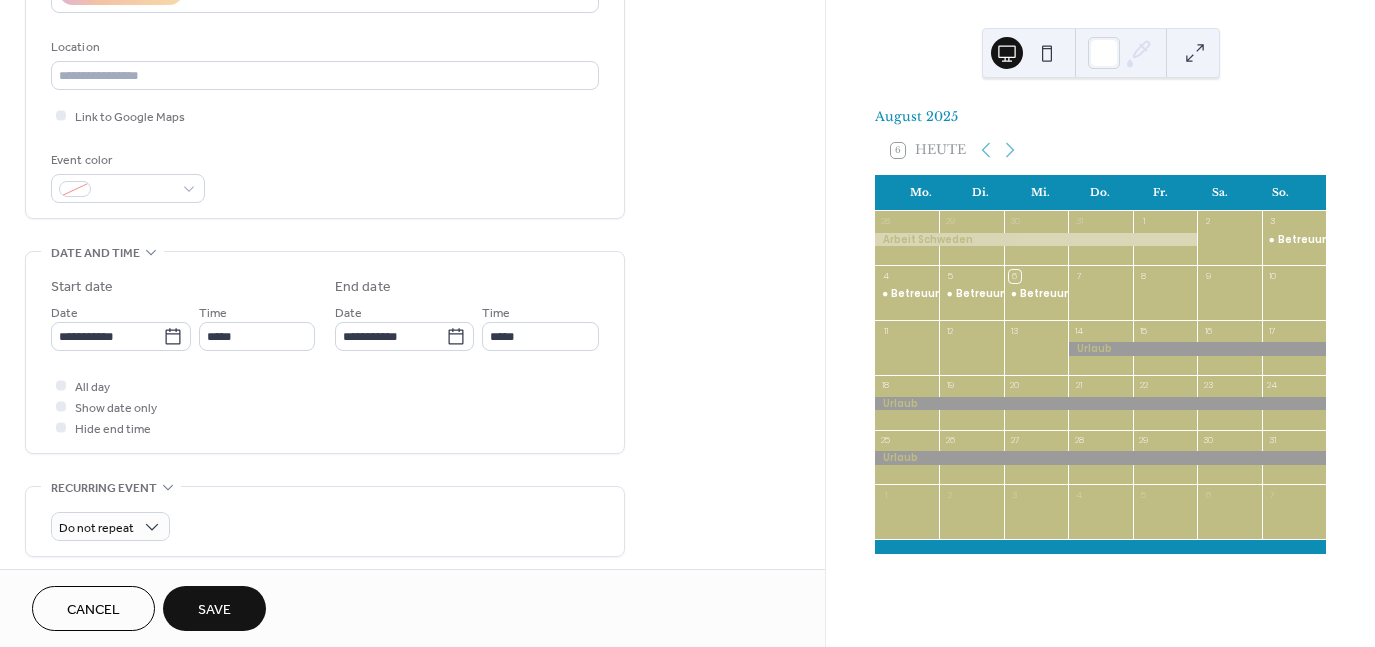 click on "Save" at bounding box center [214, 610] 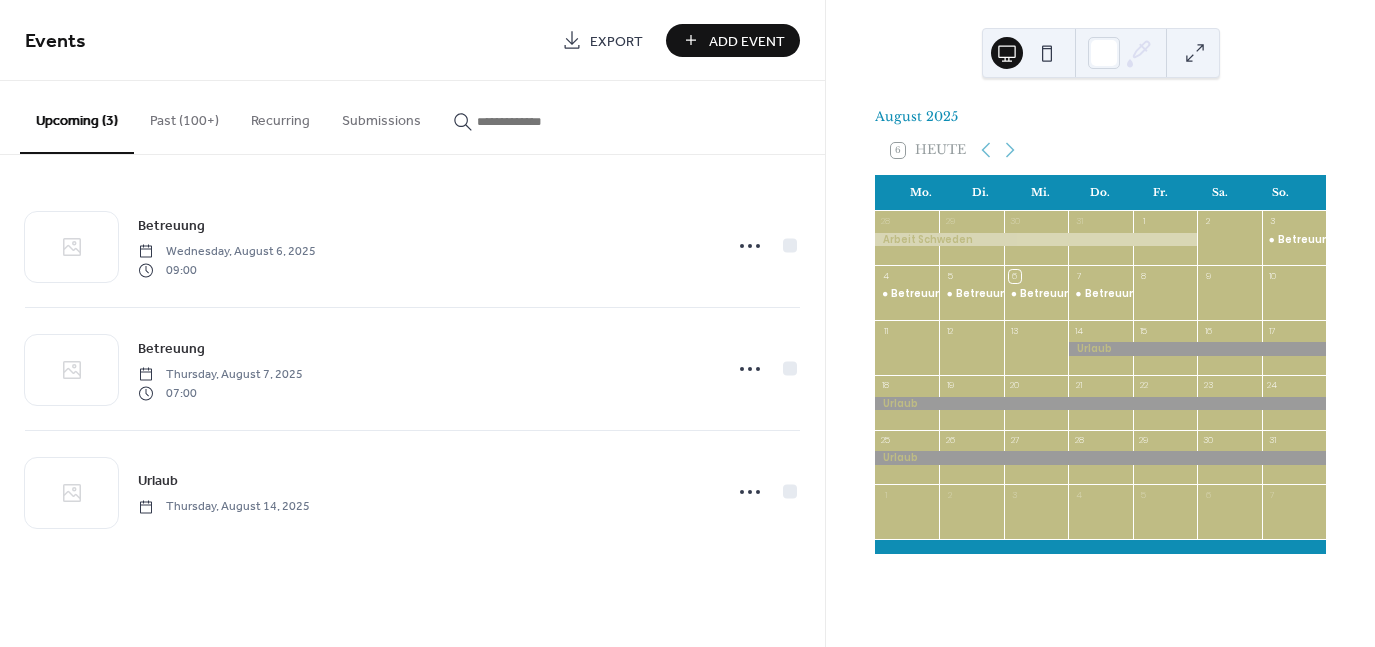 click on "Add Event" at bounding box center (747, 41) 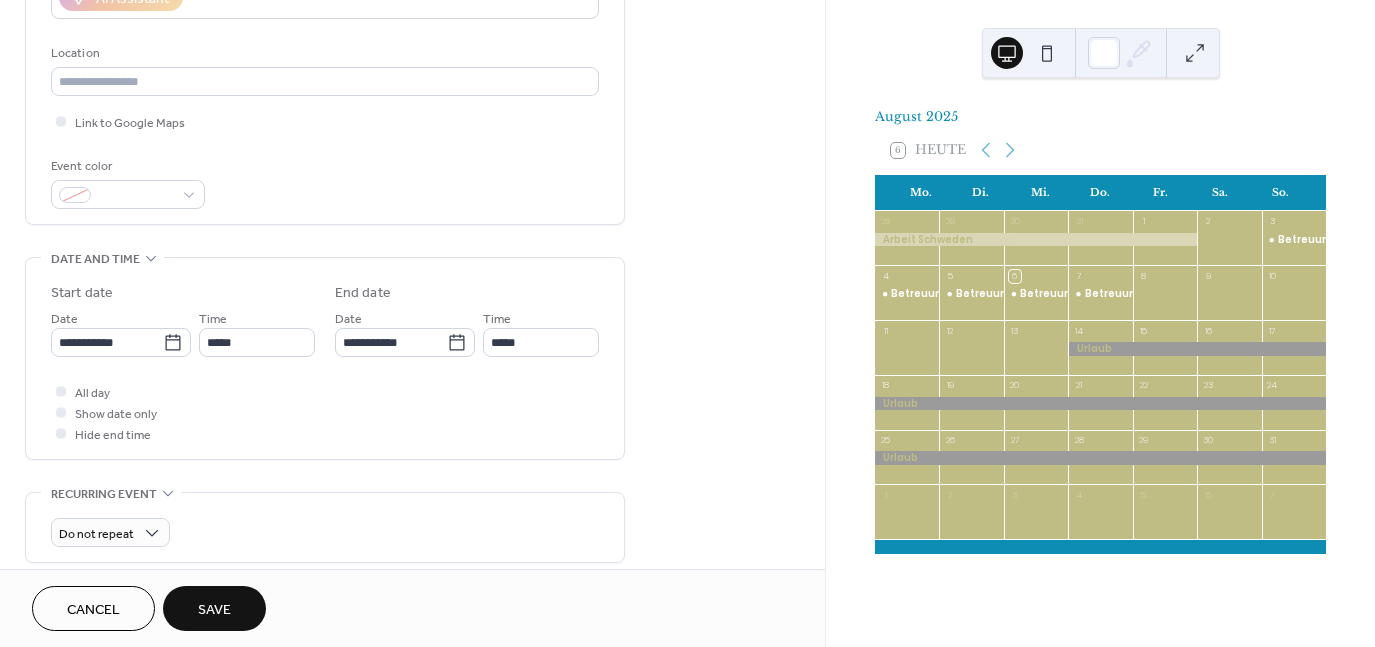 scroll, scrollTop: 400, scrollLeft: 0, axis: vertical 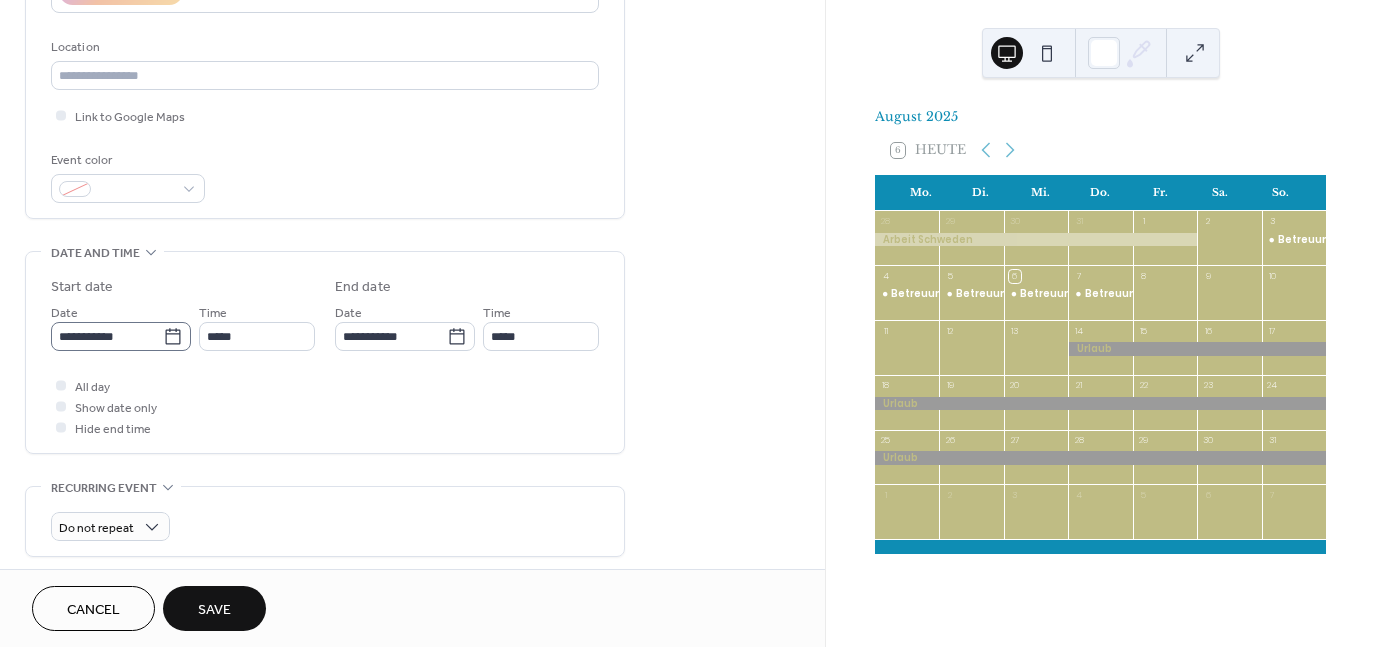 type on "*********" 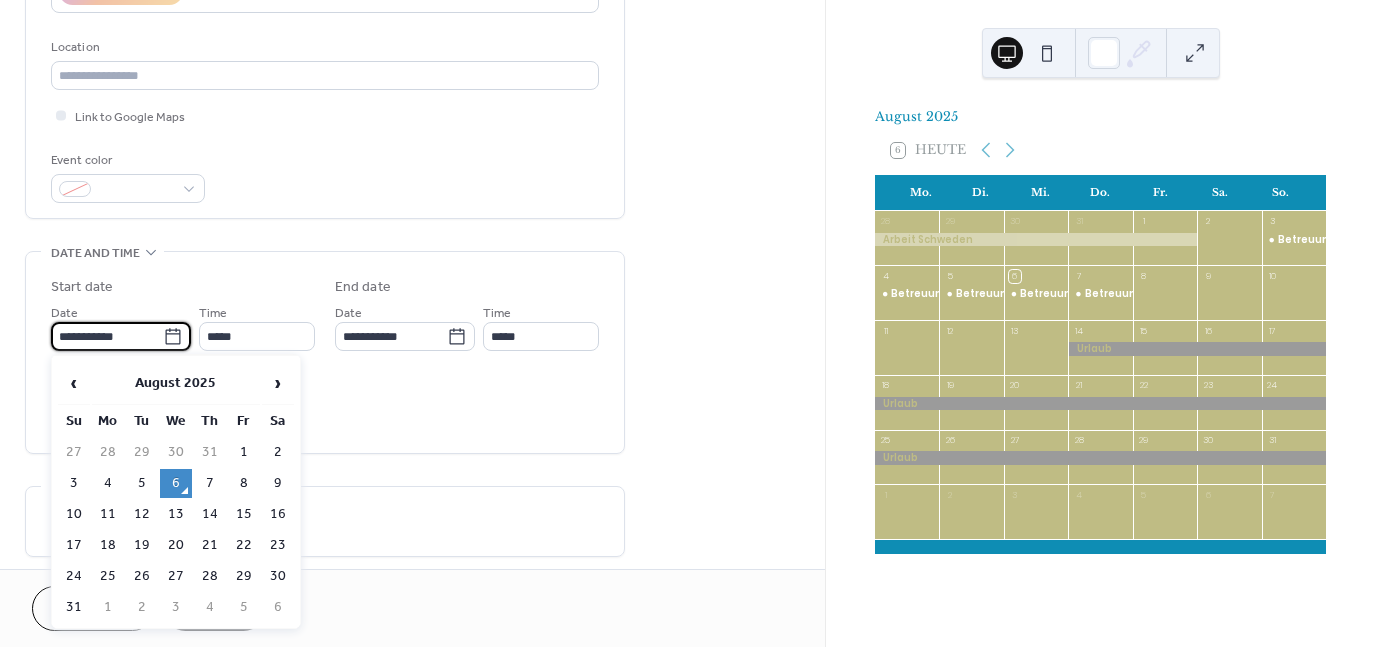 click on "**********" at bounding box center (107, 336) 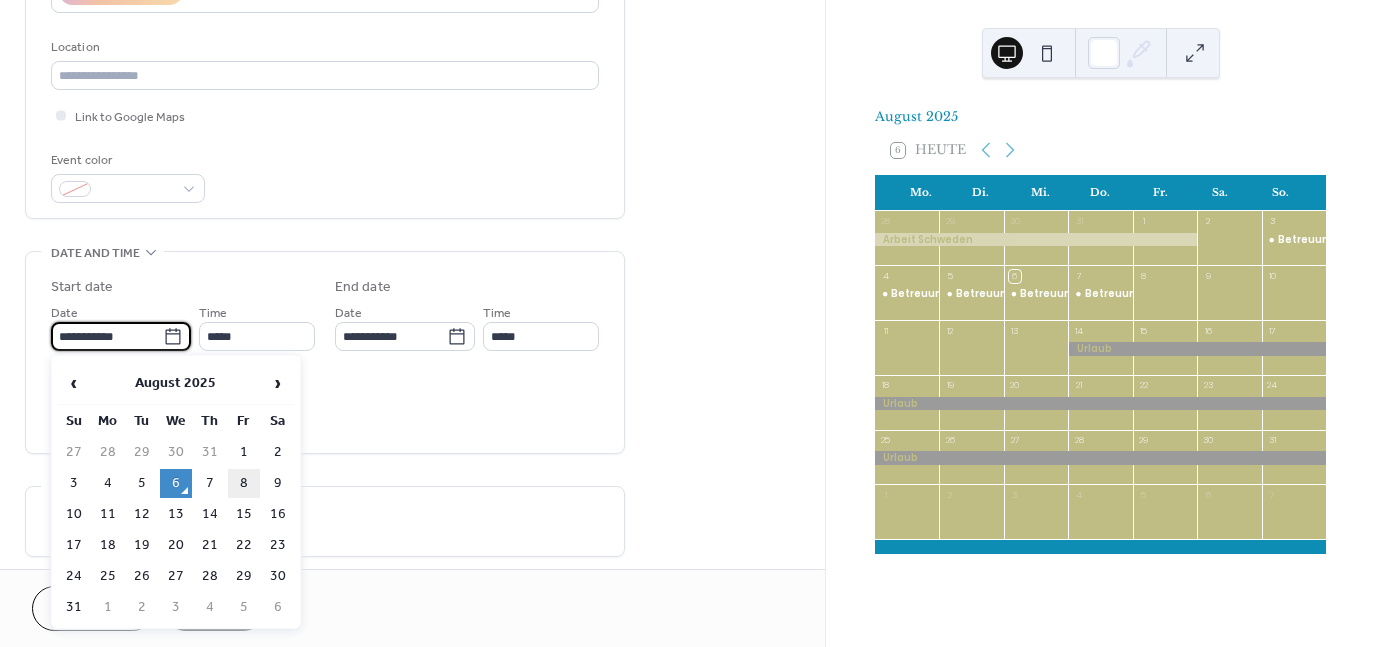 click on "8" at bounding box center (244, 483) 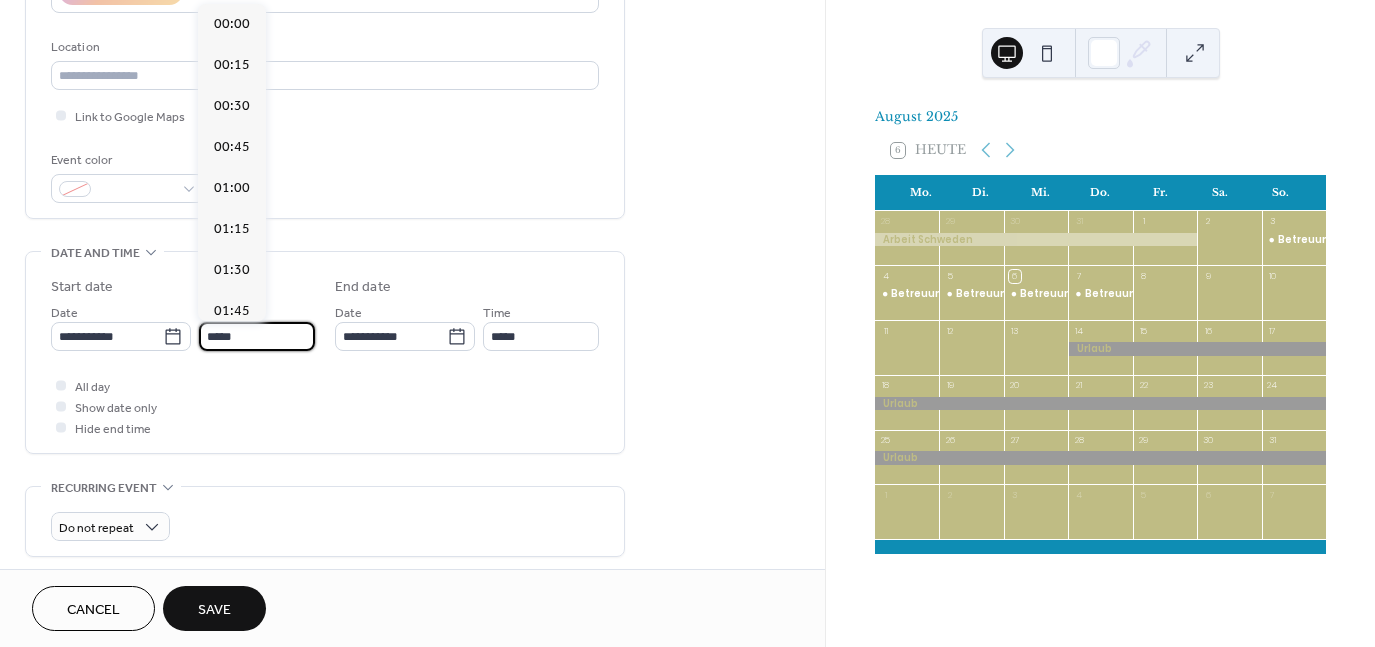 scroll, scrollTop: 1968, scrollLeft: 0, axis: vertical 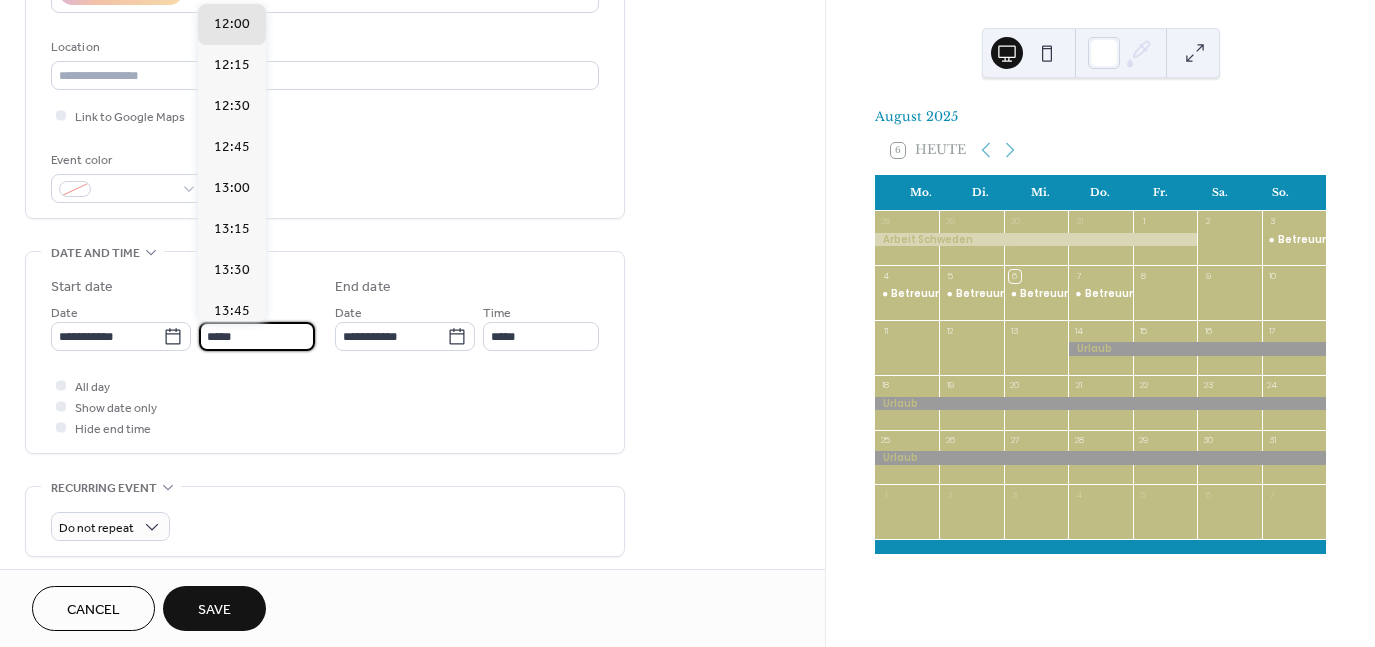 drag, startPoint x: 272, startPoint y: 331, endPoint x: 203, endPoint y: 331, distance: 69 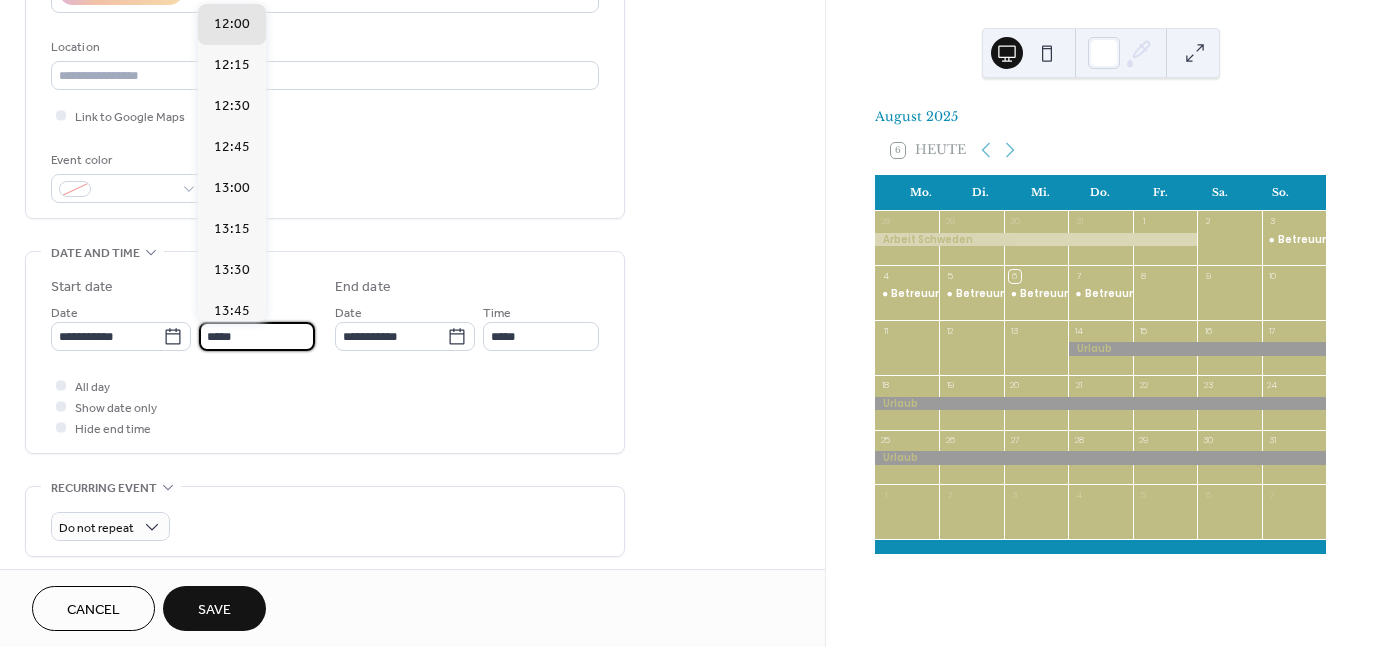click on "*****" at bounding box center (257, 336) 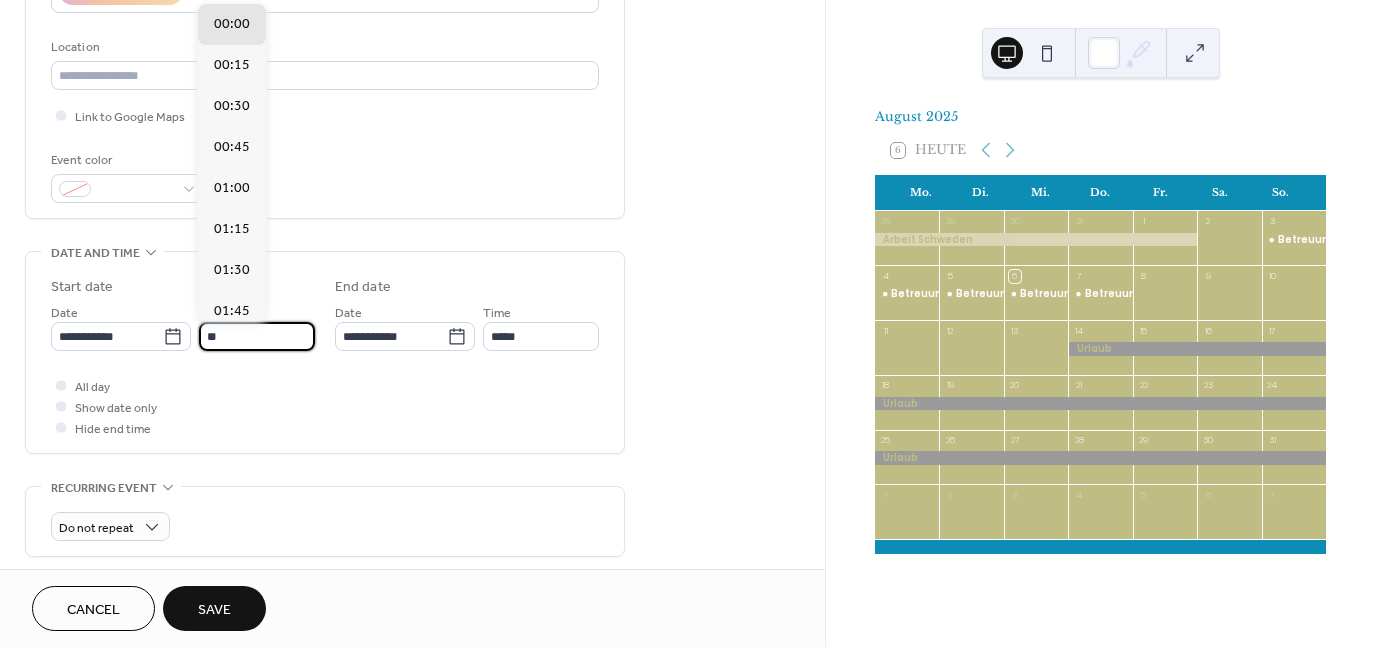 scroll, scrollTop: 1148, scrollLeft: 0, axis: vertical 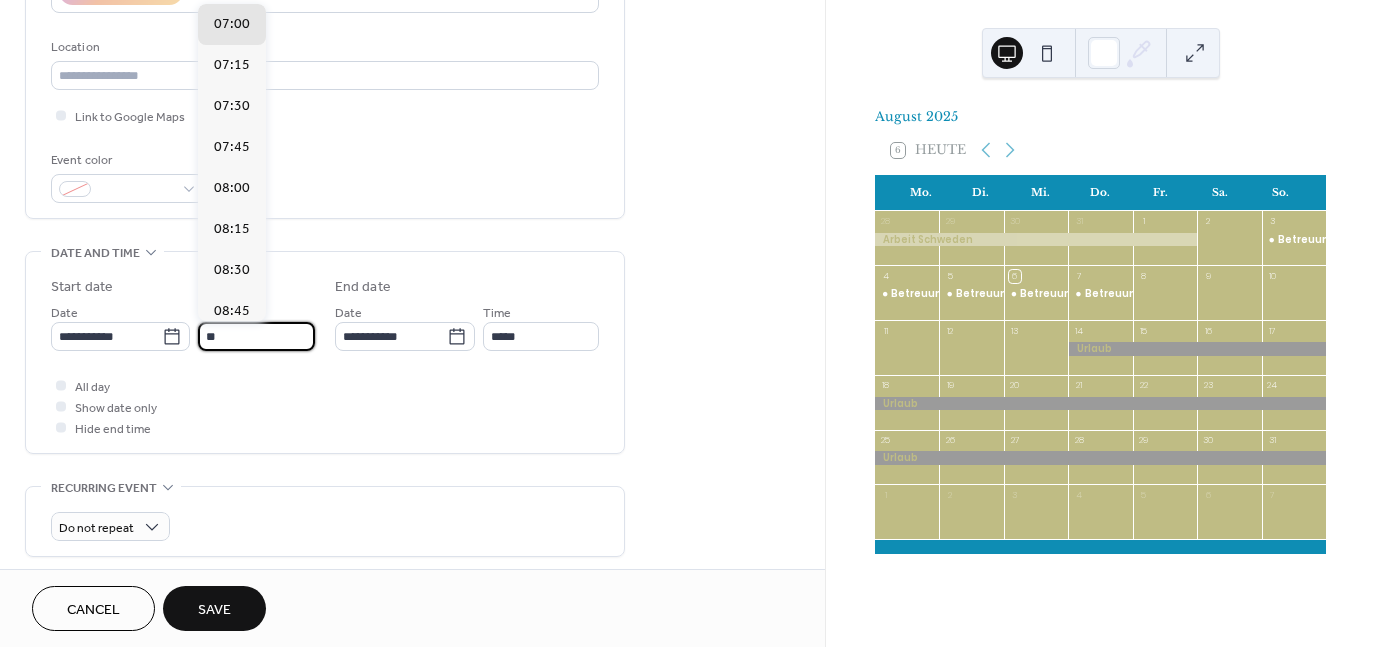 drag, startPoint x: 224, startPoint y: 343, endPoint x: 198, endPoint y: 339, distance: 26.305893 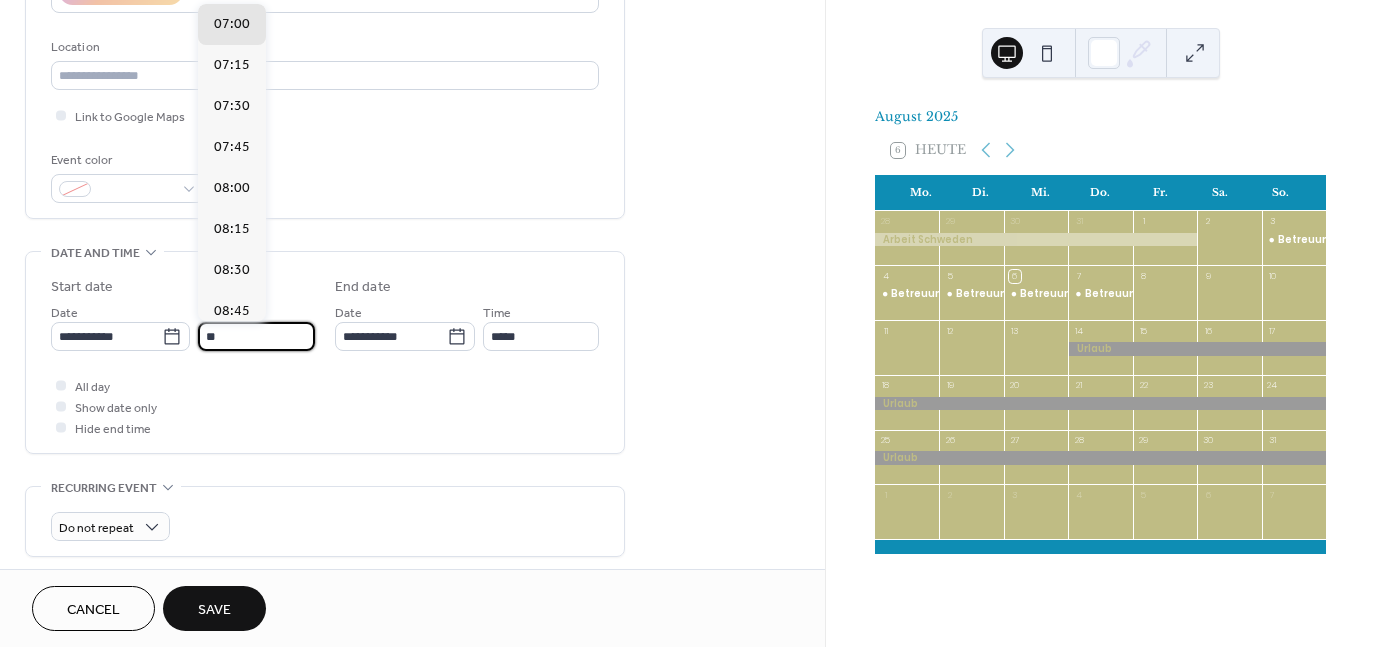 click on "**" at bounding box center [256, 336] 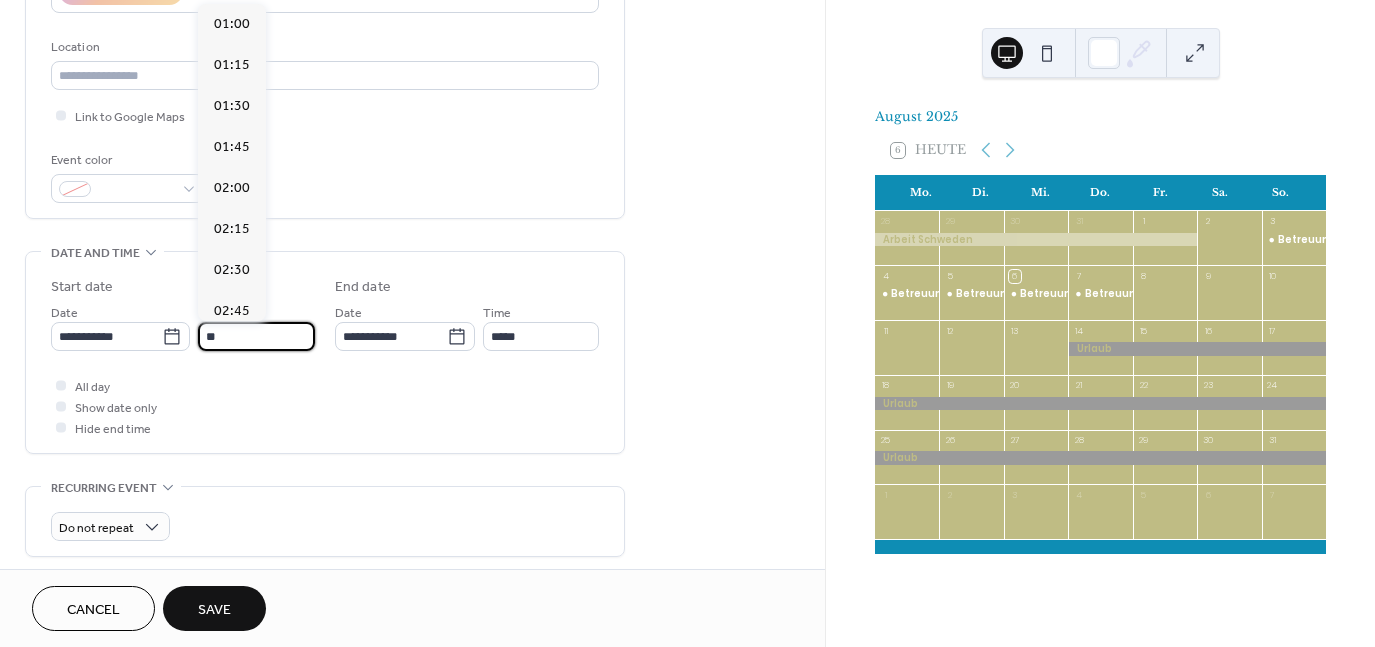 scroll, scrollTop: 1968, scrollLeft: 0, axis: vertical 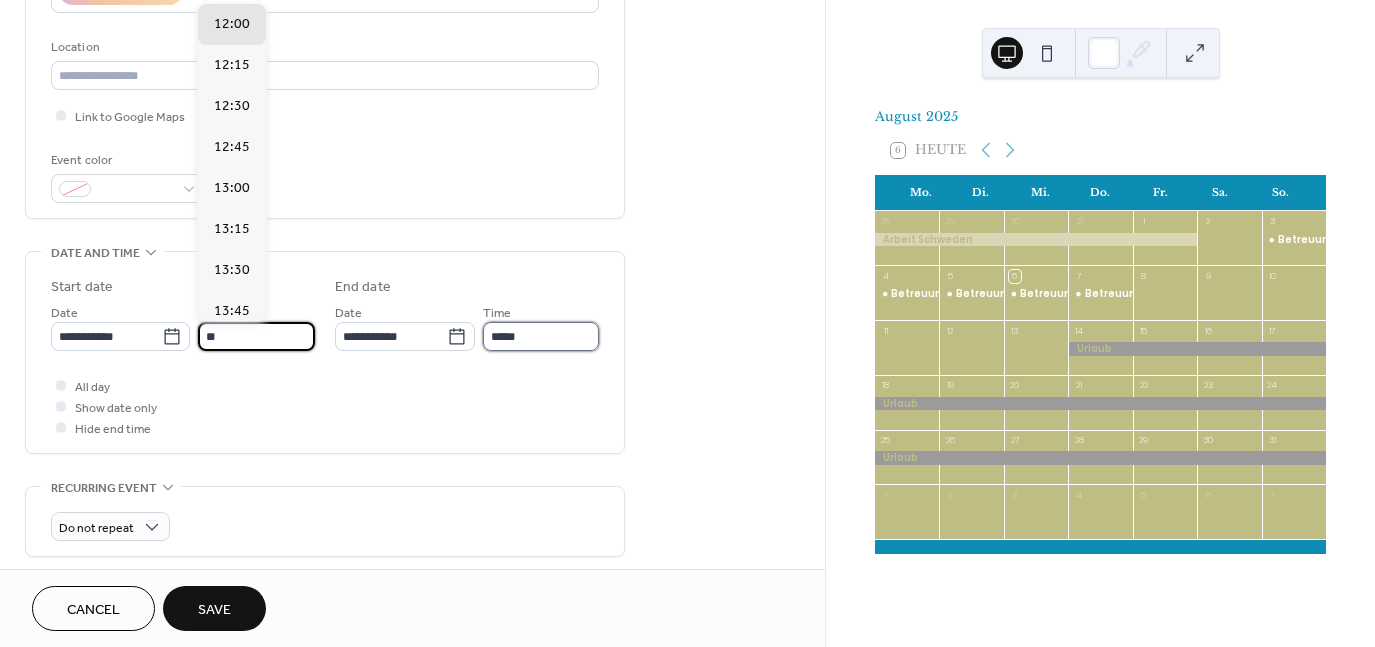 type on "*****" 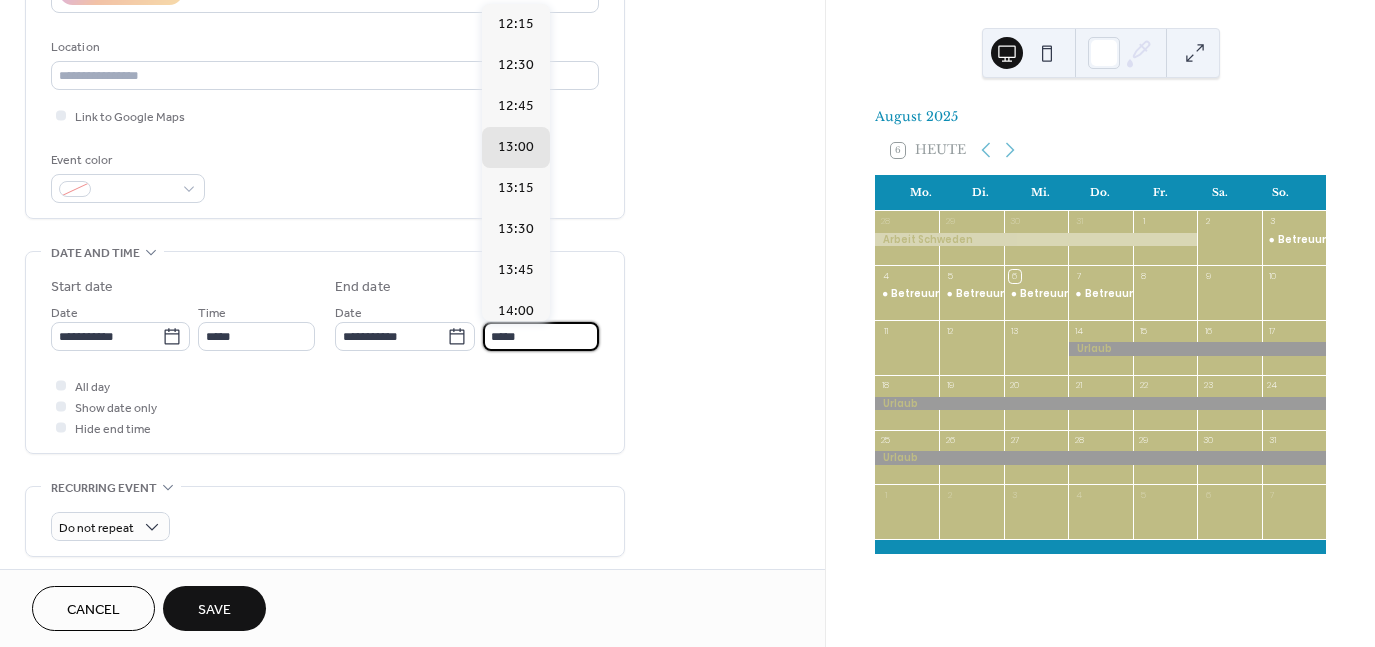 drag, startPoint x: 537, startPoint y: 336, endPoint x: 474, endPoint y: 336, distance: 63 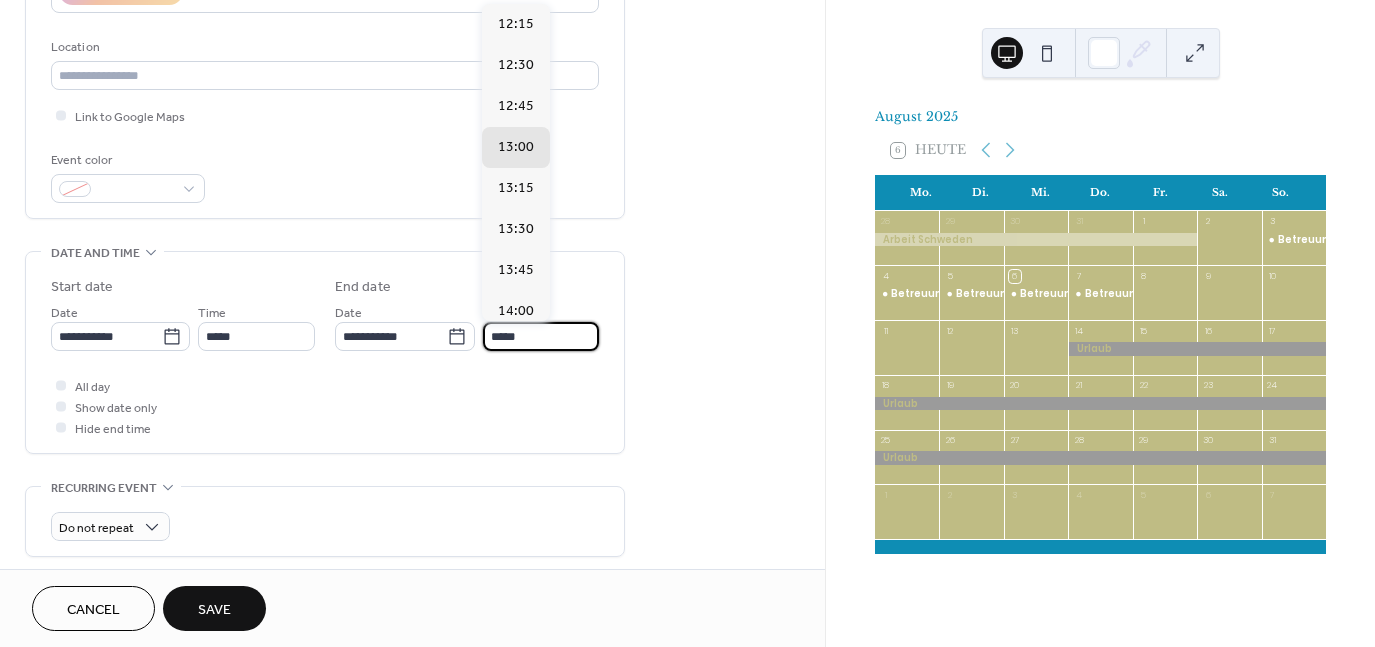 click on "[DATE] Time *****" at bounding box center (467, 326) 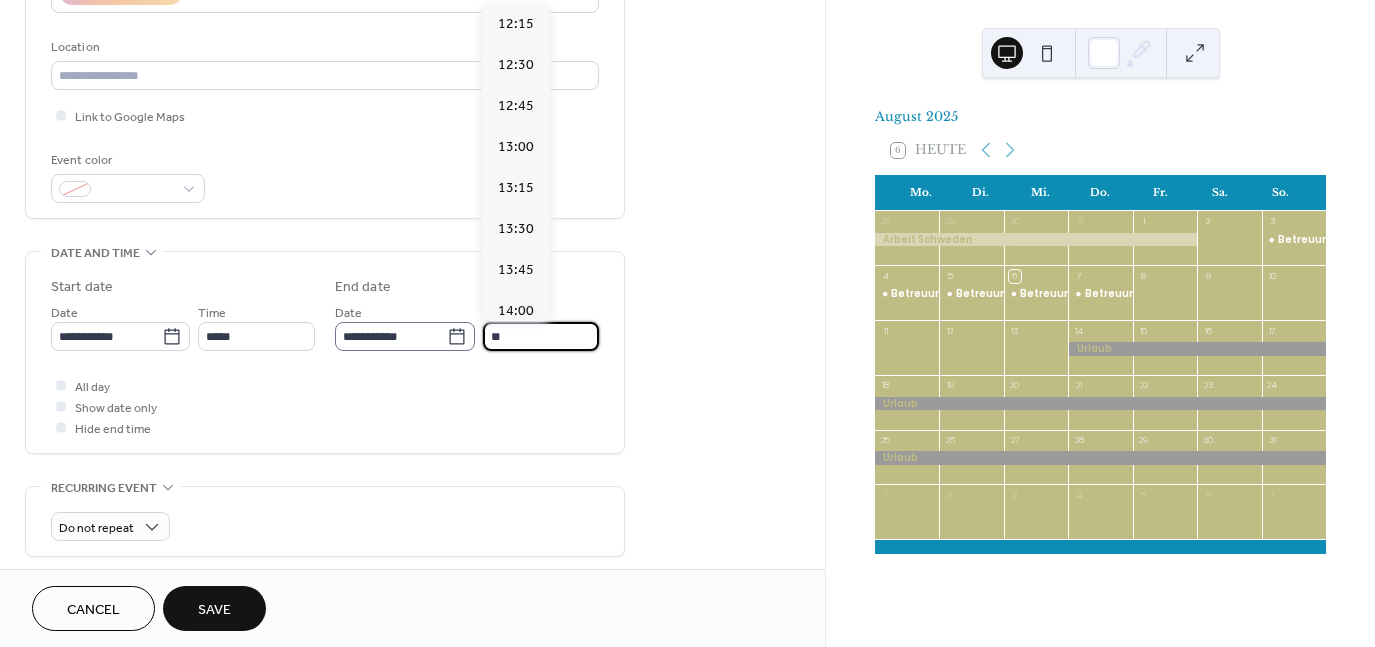 scroll, scrollTop: 943, scrollLeft: 0, axis: vertical 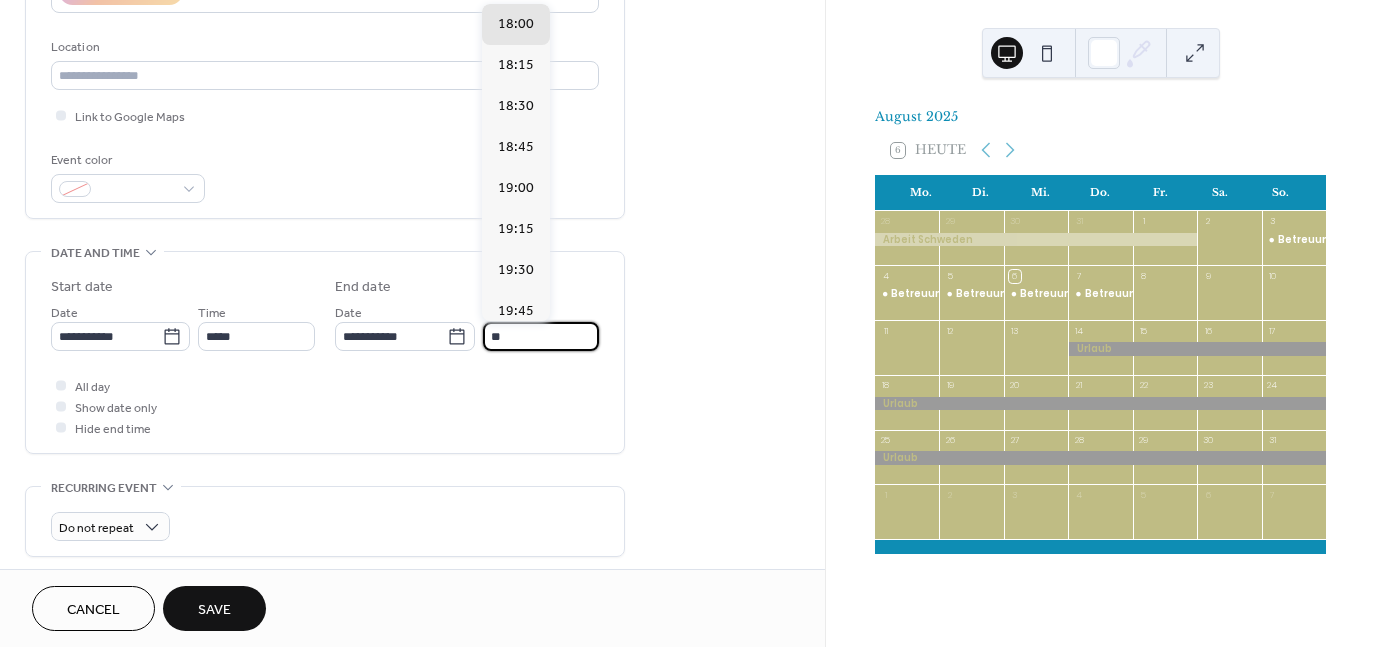 click on "Start date [DATE] Time ***** End date [DATE] Time ** All day Show date only Hide end time" at bounding box center (325, 357) 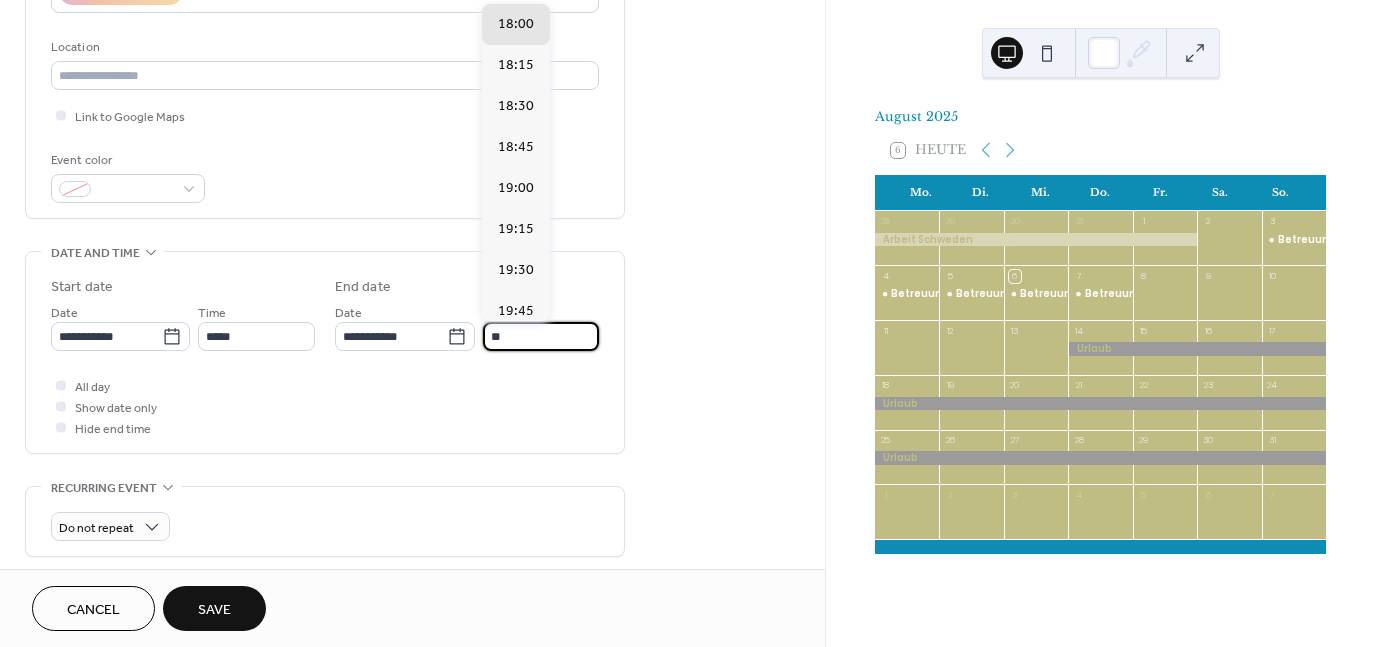 type on "*****" 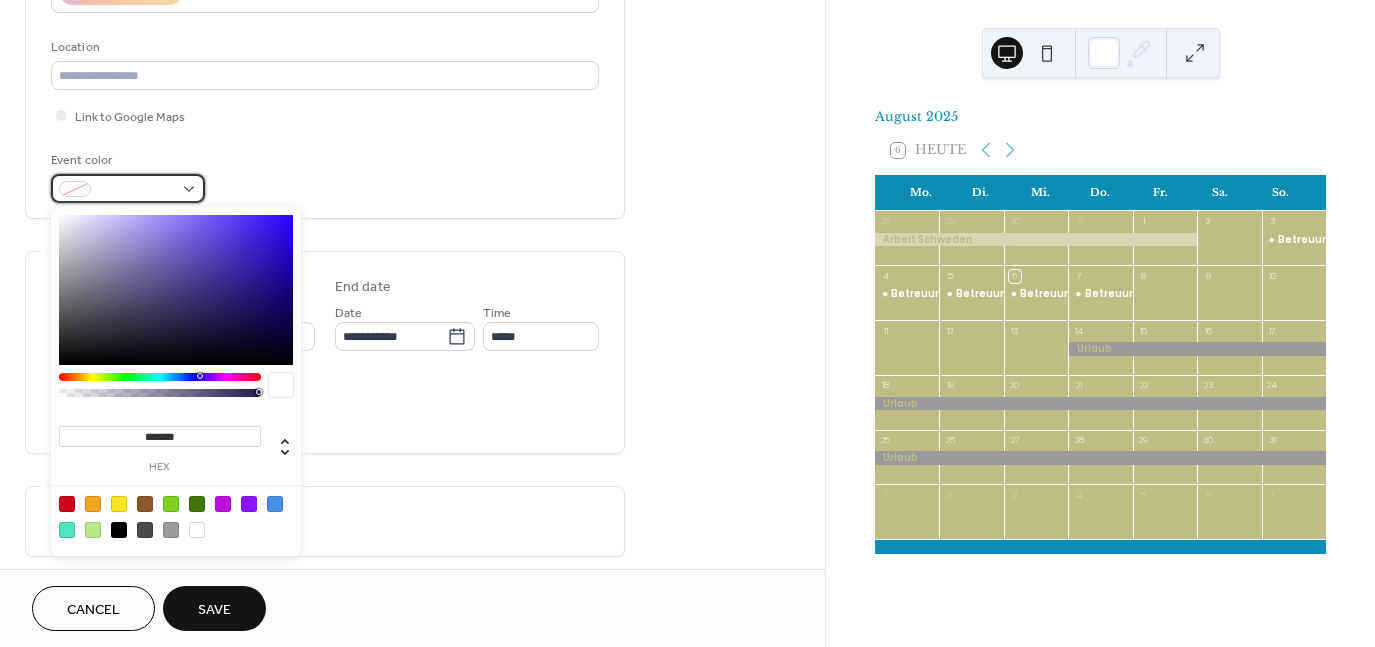 click at bounding box center [128, 188] 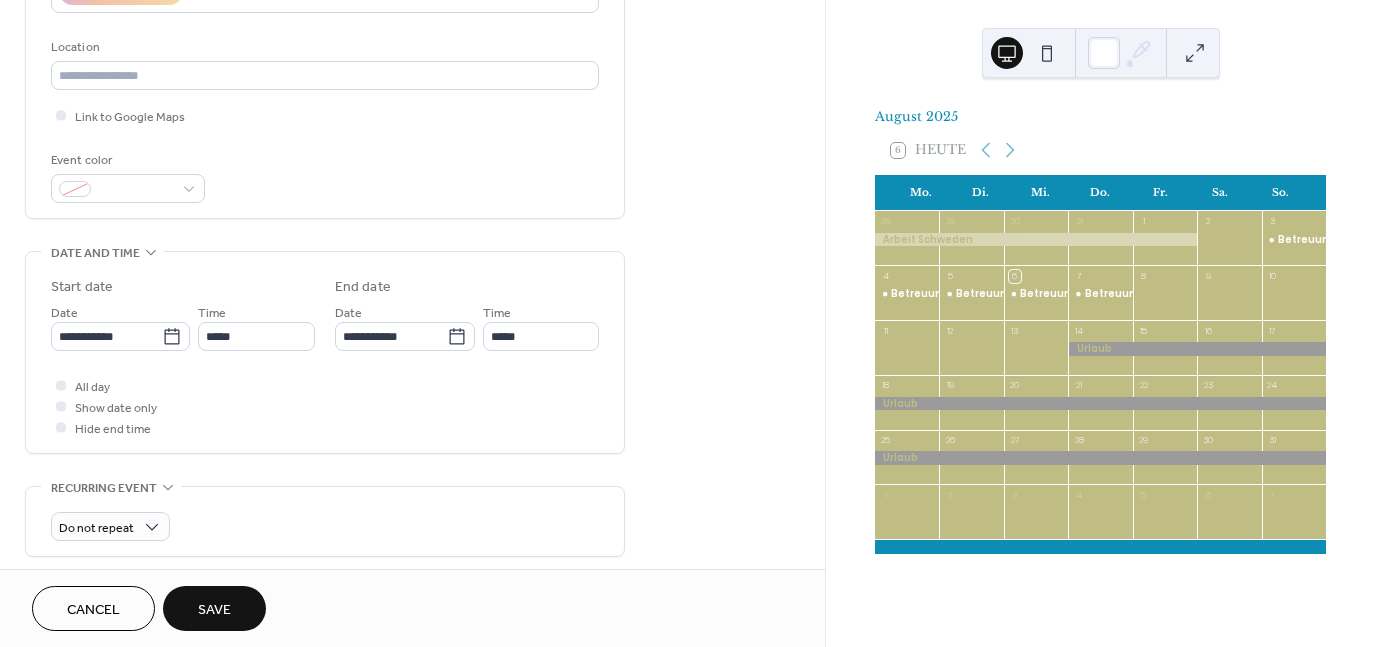 click on "Link to Google Maps" at bounding box center (325, 115) 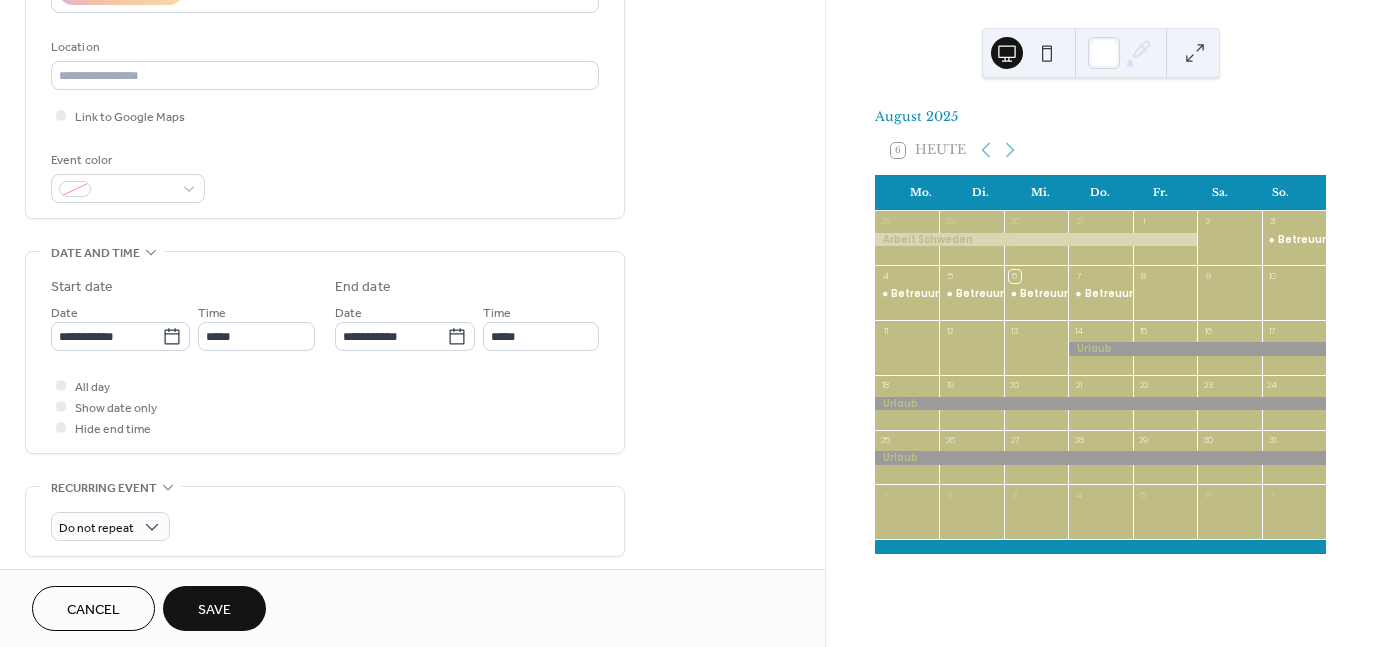 click on "Save" at bounding box center [214, 608] 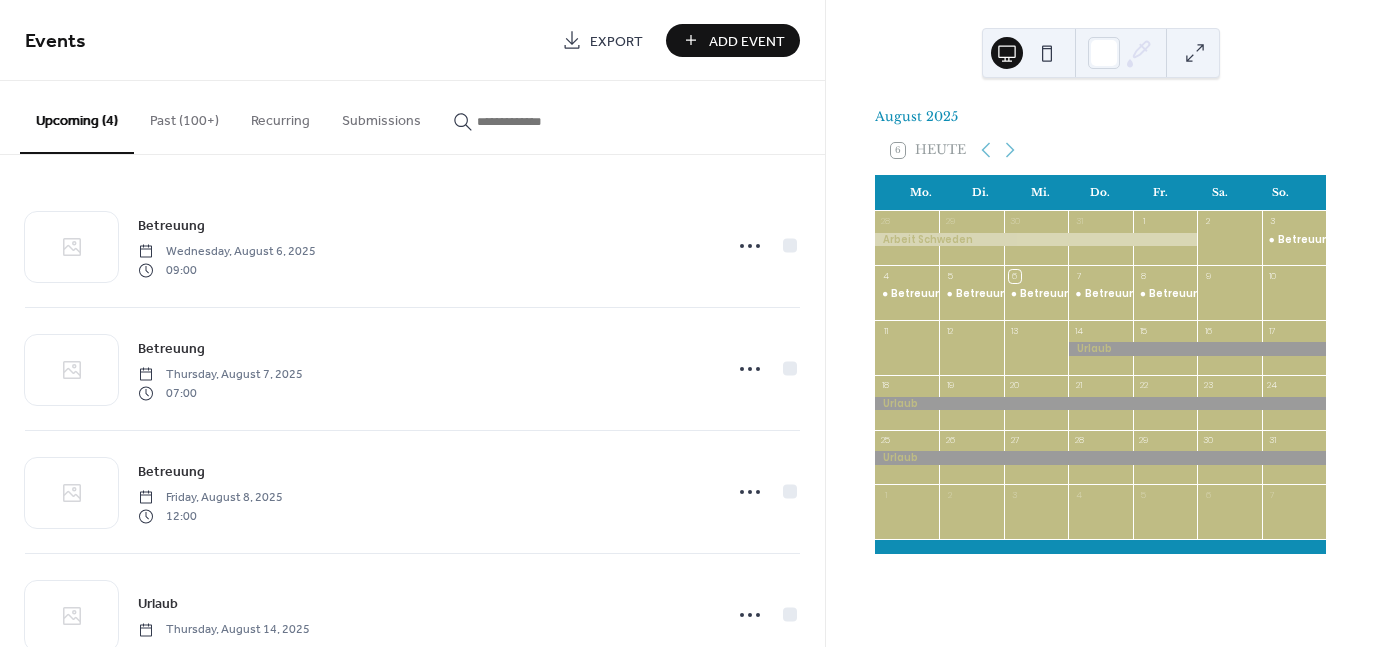 click on "Add Event" at bounding box center [747, 41] 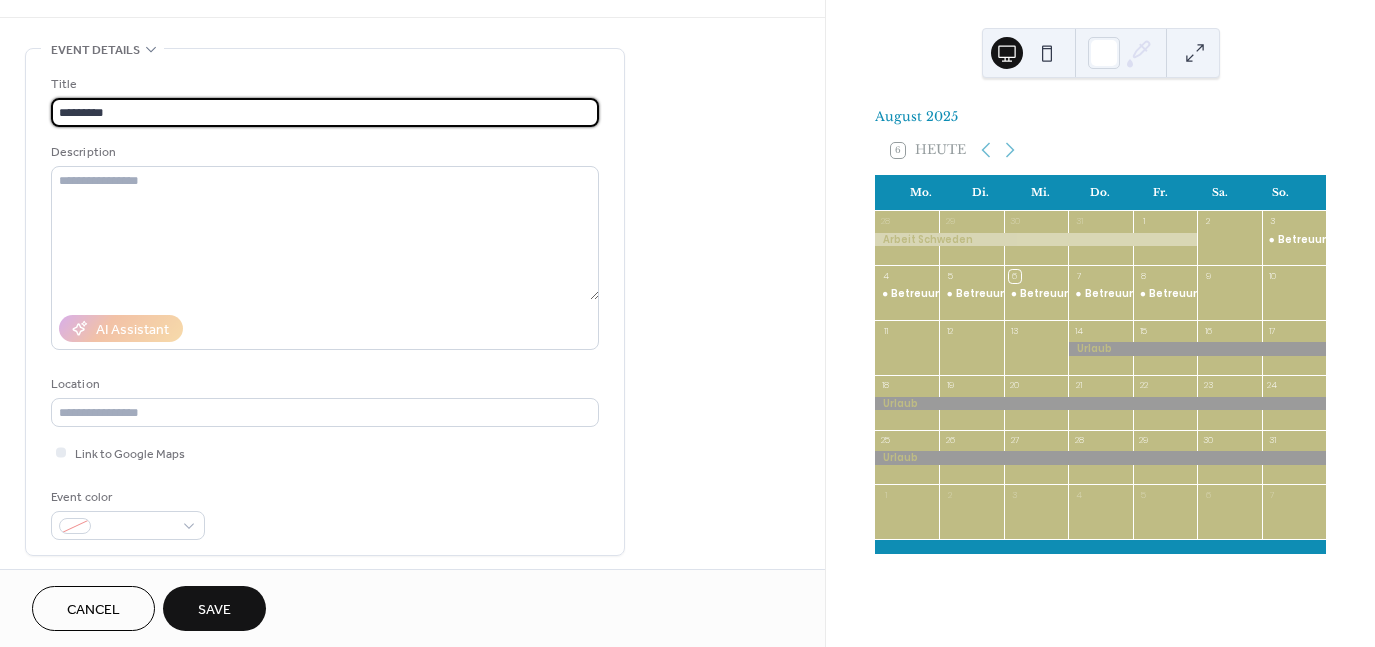 scroll, scrollTop: 266, scrollLeft: 0, axis: vertical 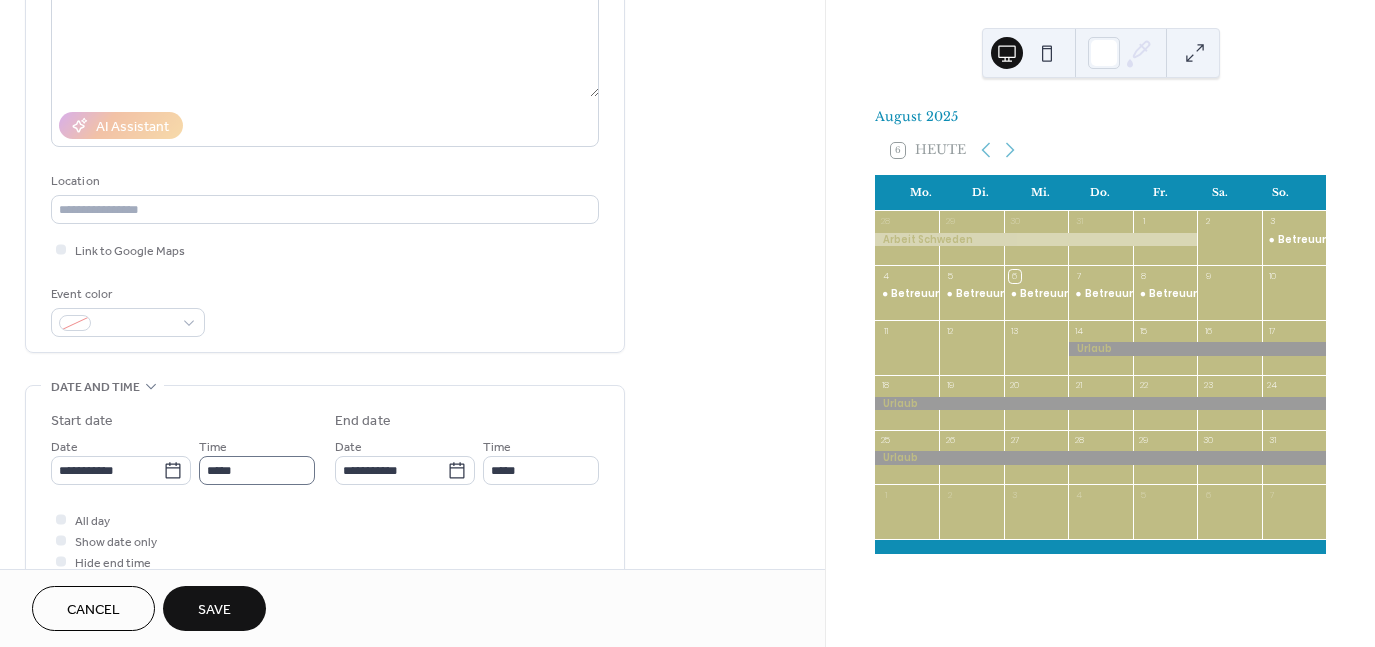 type on "*********" 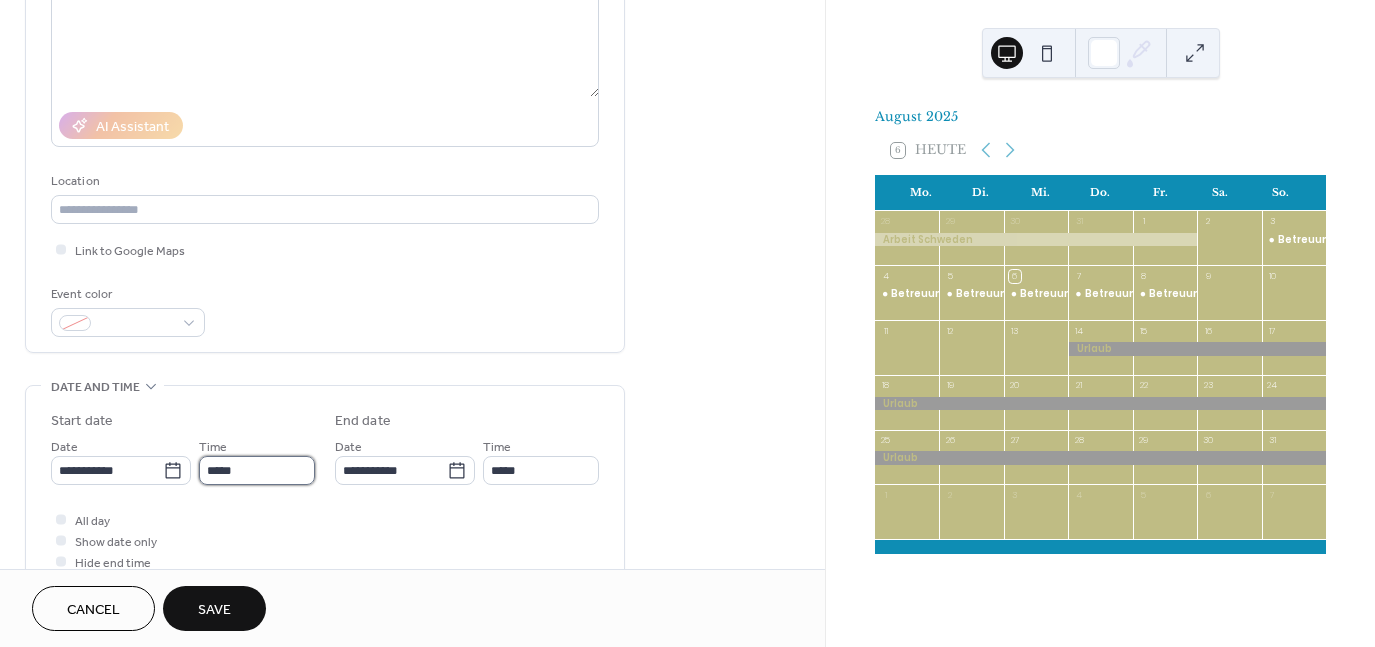 click on "*****" at bounding box center (257, 470) 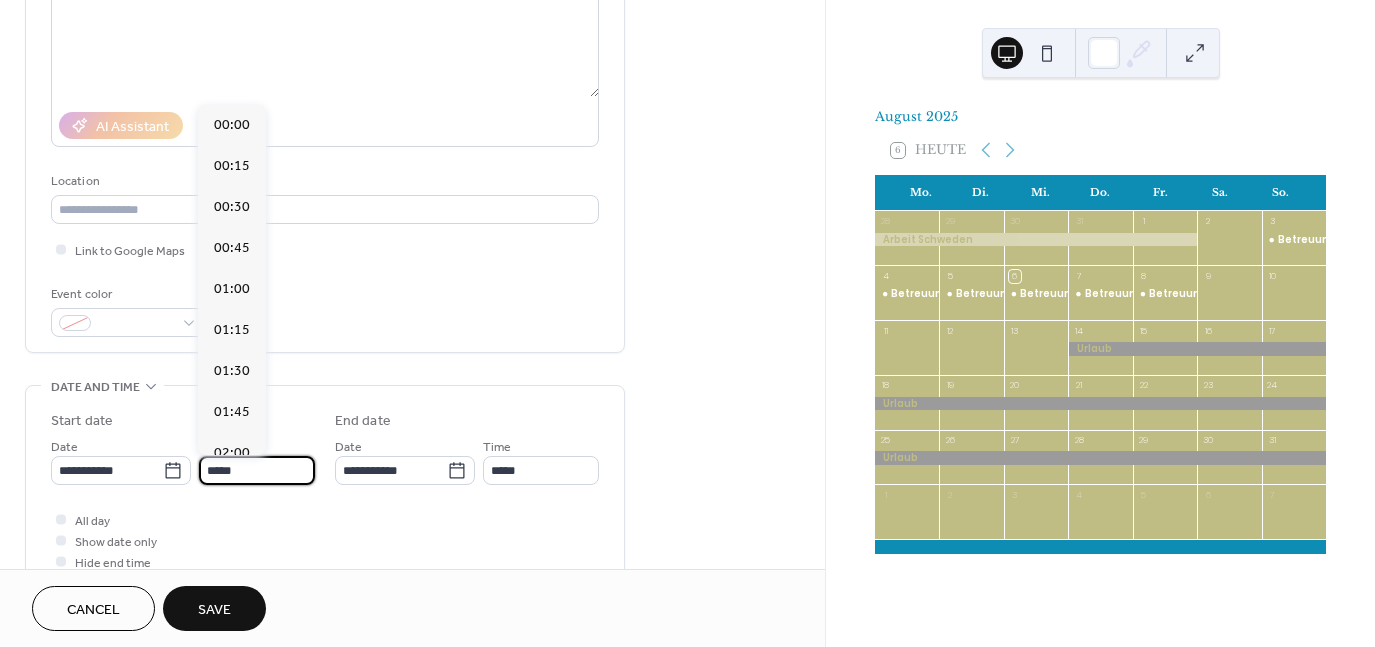 scroll, scrollTop: 1968, scrollLeft: 0, axis: vertical 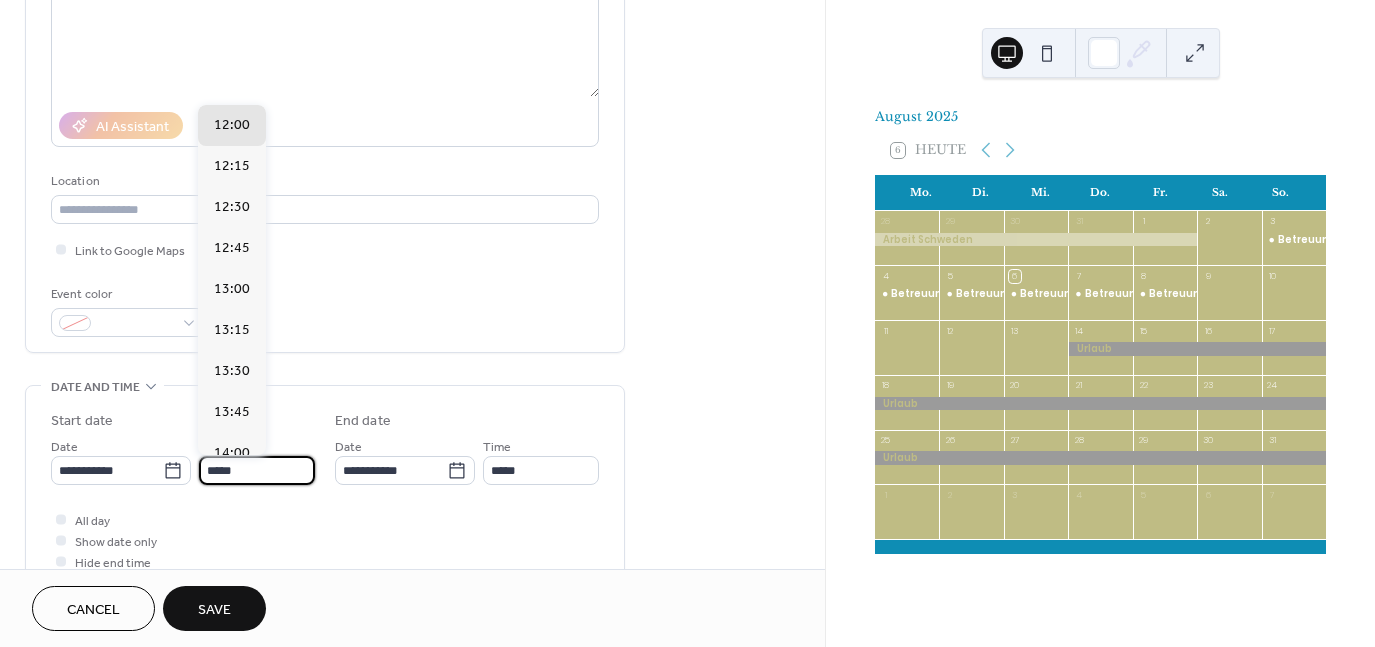 drag, startPoint x: 267, startPoint y: 468, endPoint x: 191, endPoint y: 470, distance: 76.02631 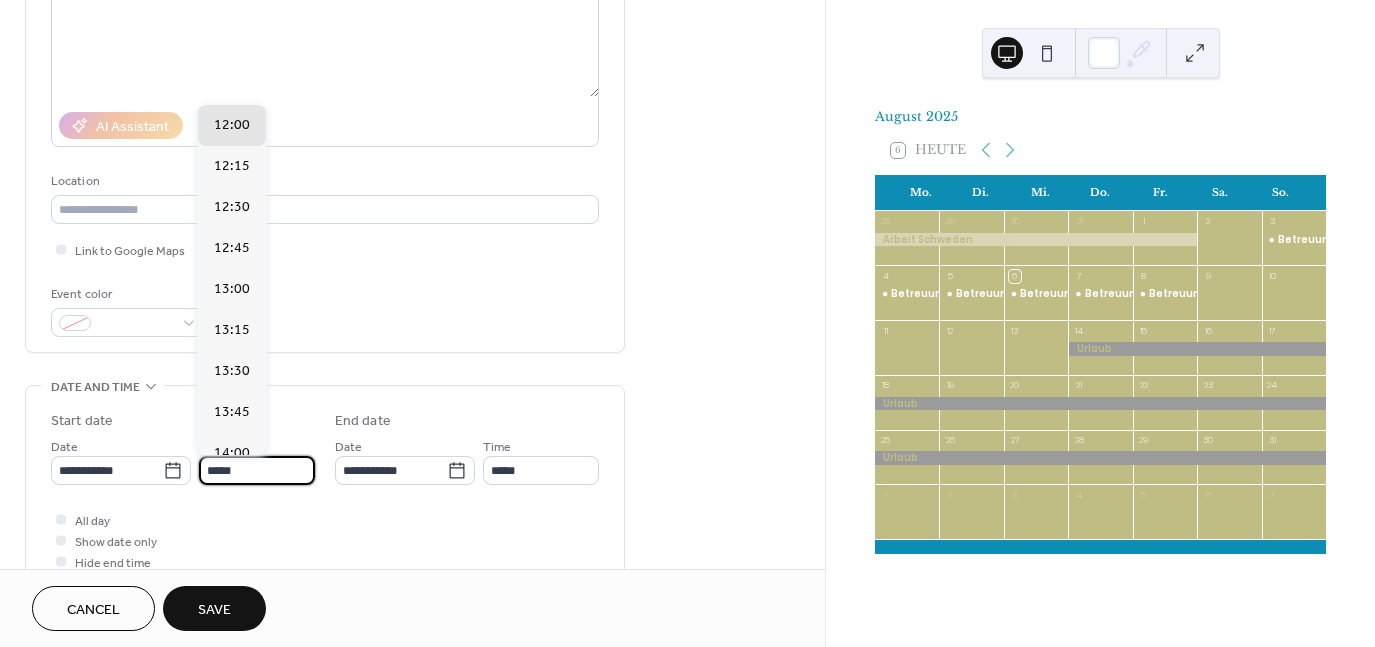 click on "[DATE] Time *****" at bounding box center [183, 460] 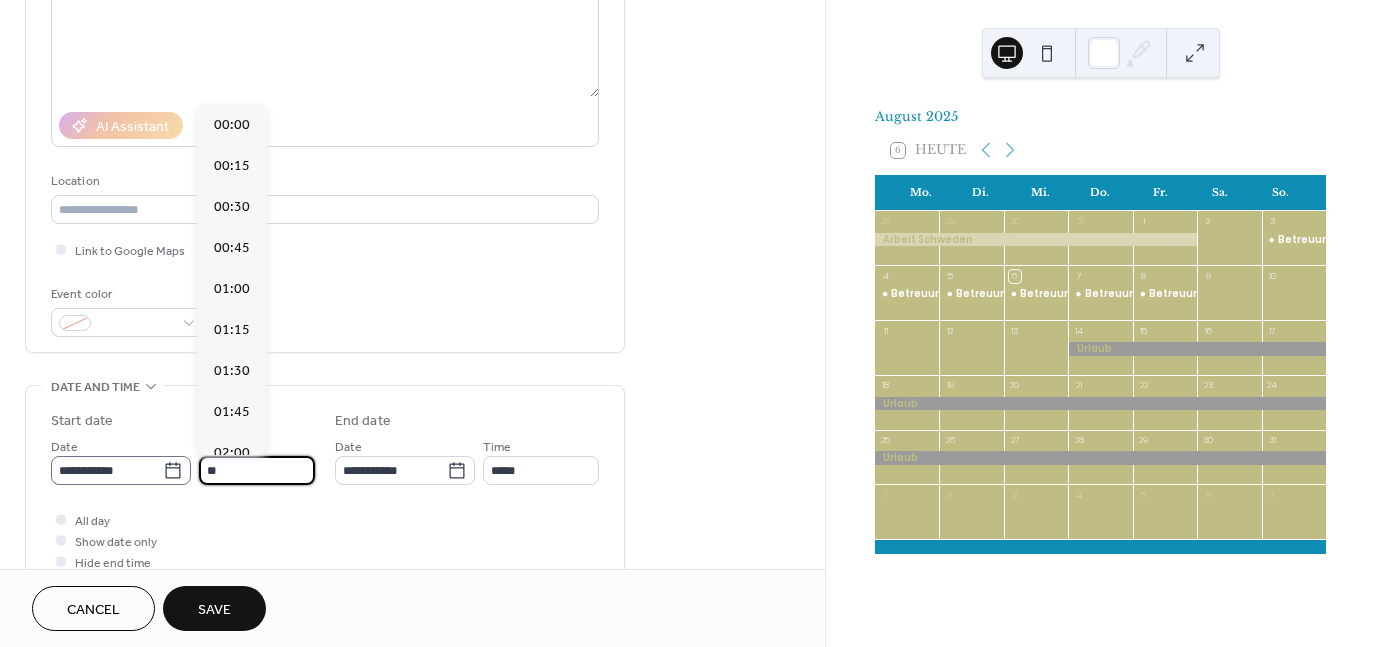 scroll, scrollTop: 1148, scrollLeft: 0, axis: vertical 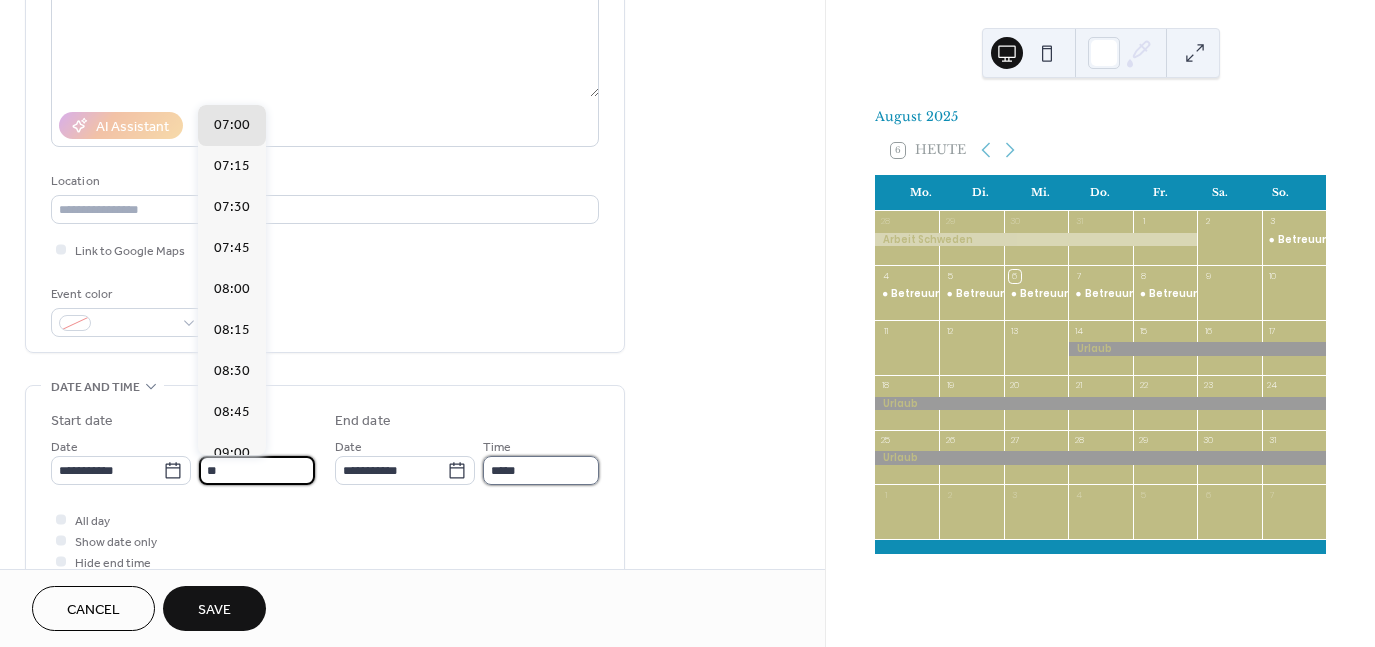 type on "*****" 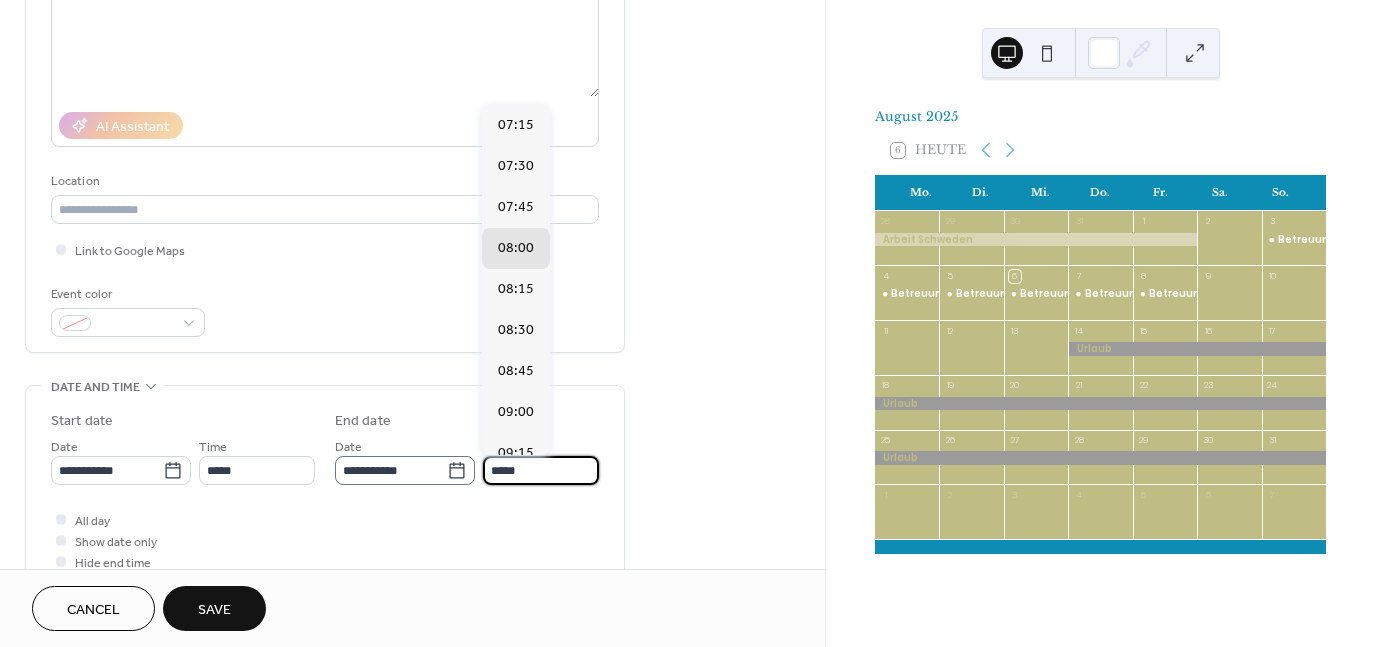 scroll, scrollTop: 0, scrollLeft: 0, axis: both 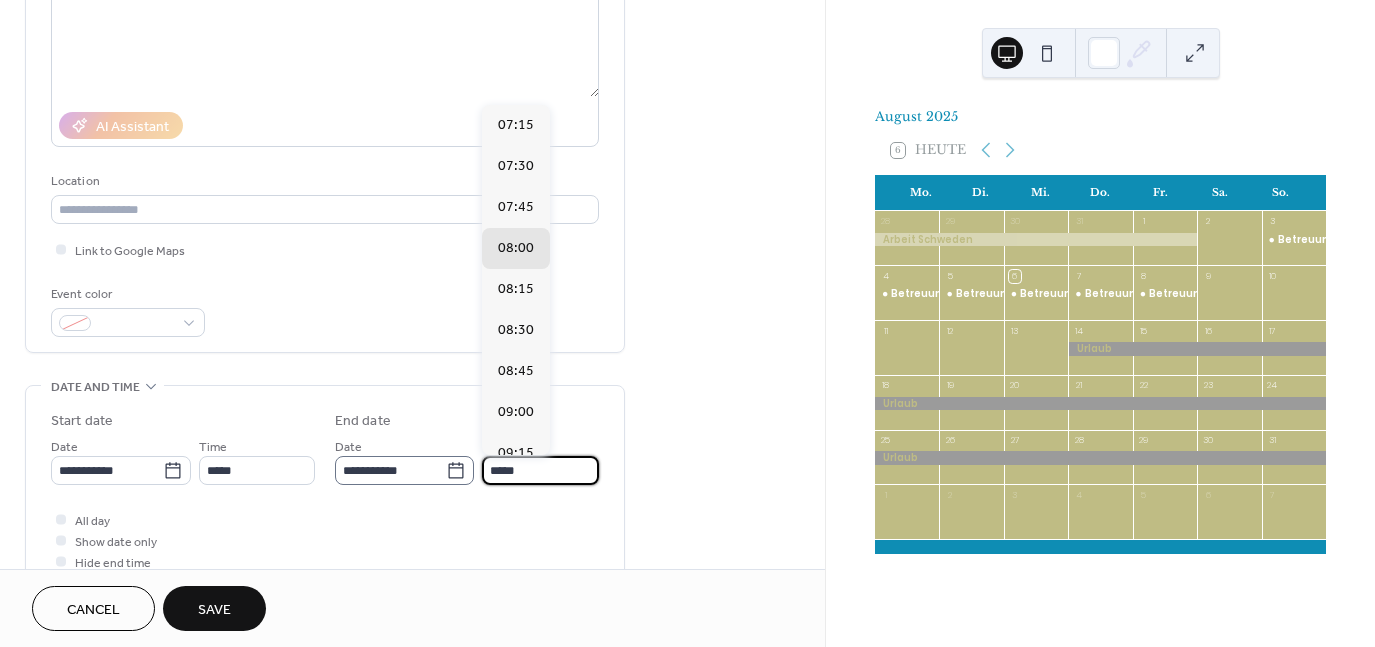 drag, startPoint x: 520, startPoint y: 476, endPoint x: 454, endPoint y: 461, distance: 67.68308 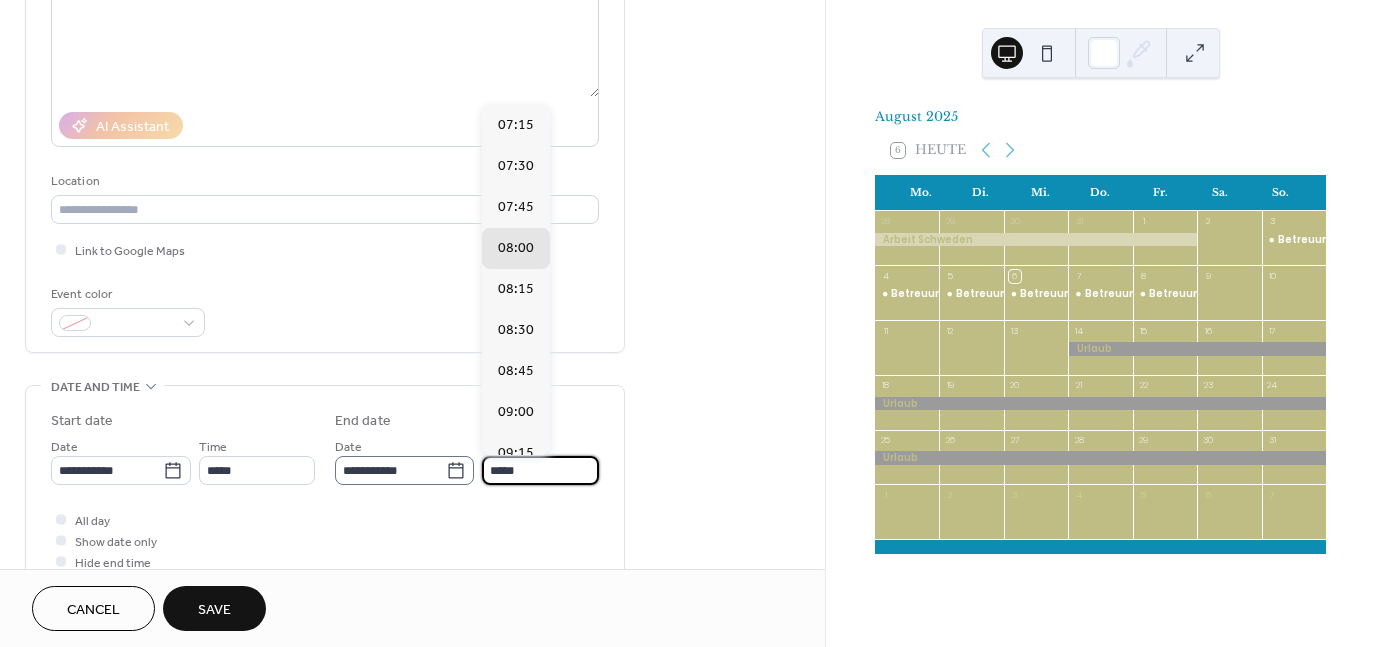 click on "[DATE] Time *****" at bounding box center [467, 460] 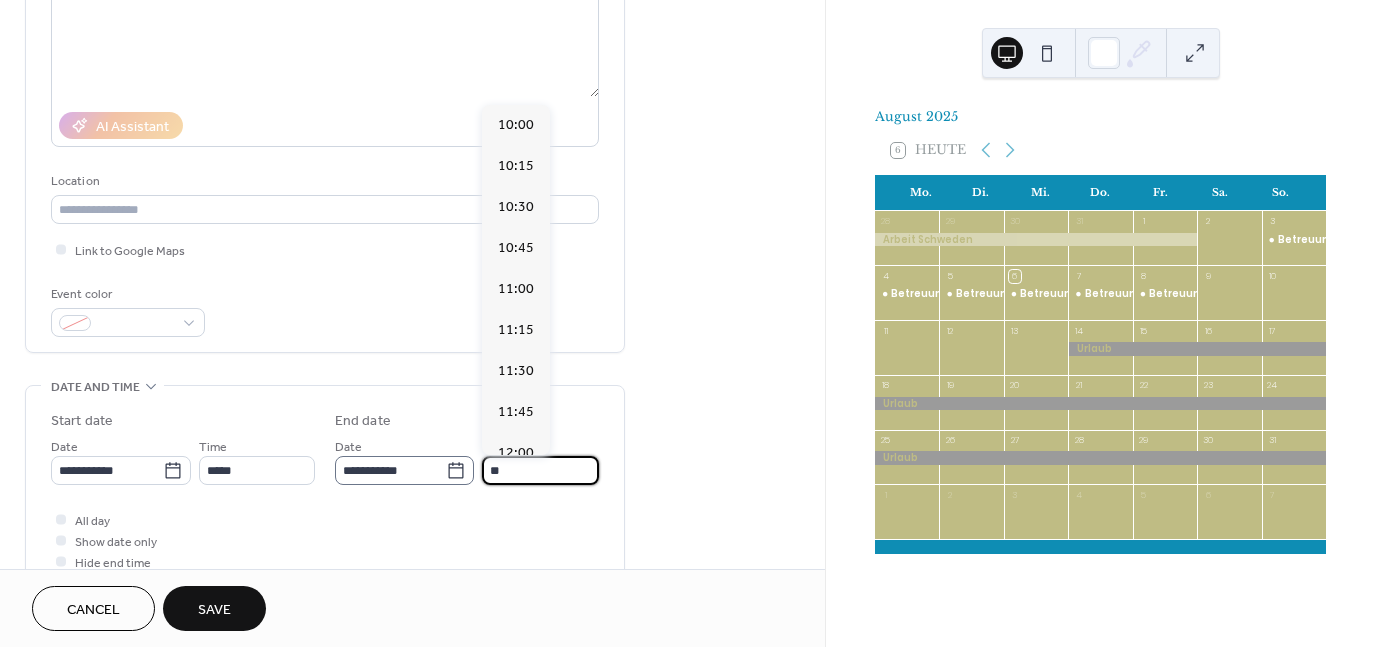 scroll, scrollTop: 1763, scrollLeft: 0, axis: vertical 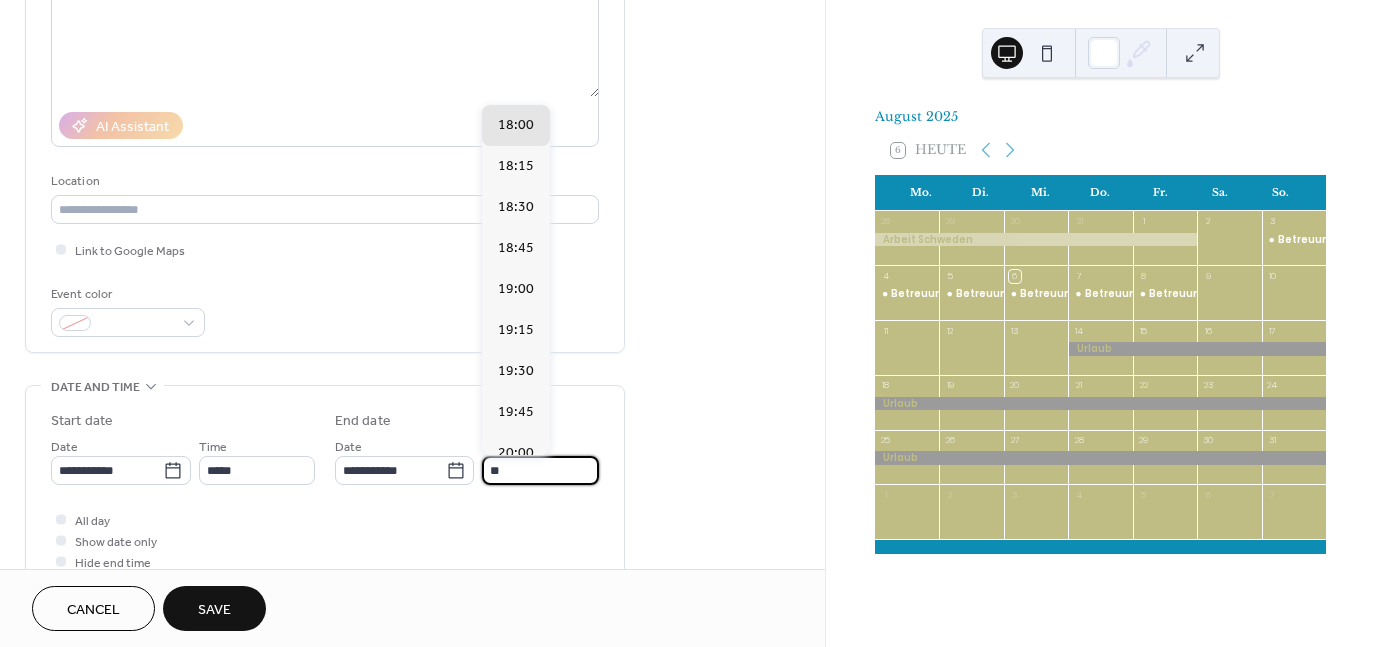 click on "All day Show date only Hide end time" at bounding box center [325, 540] 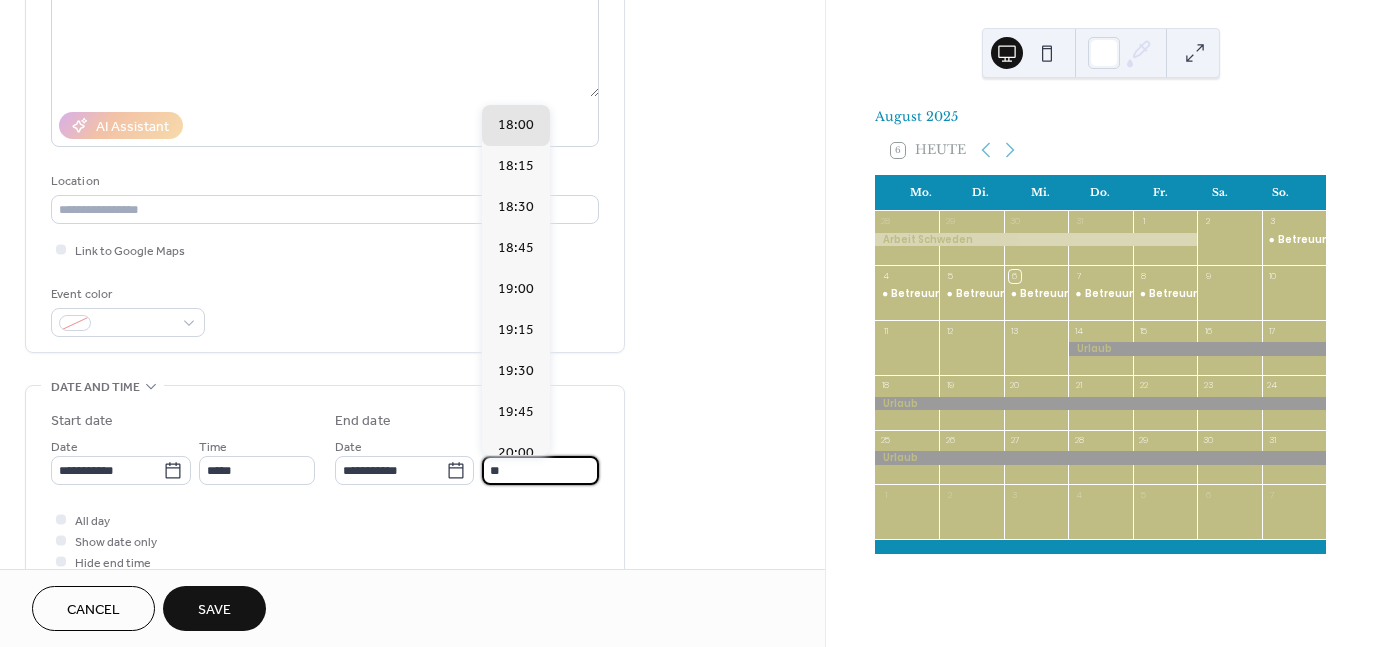 type on "*****" 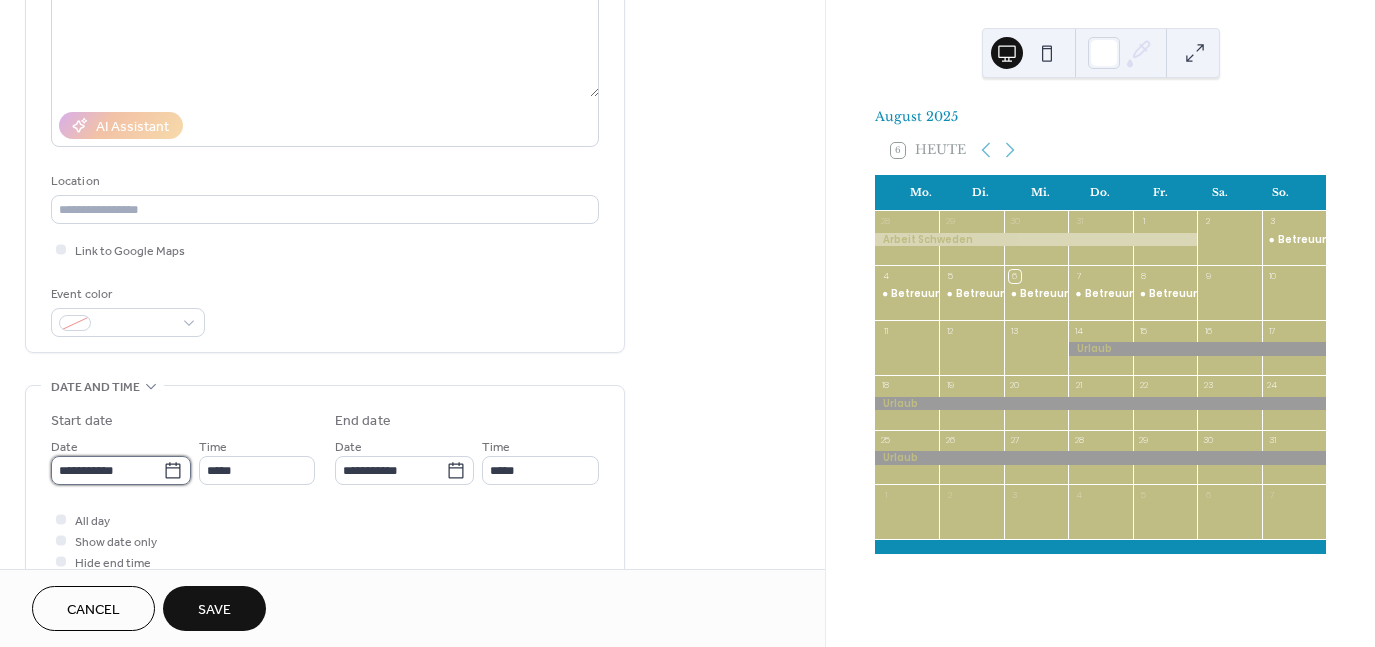 click on "**********" at bounding box center (107, 470) 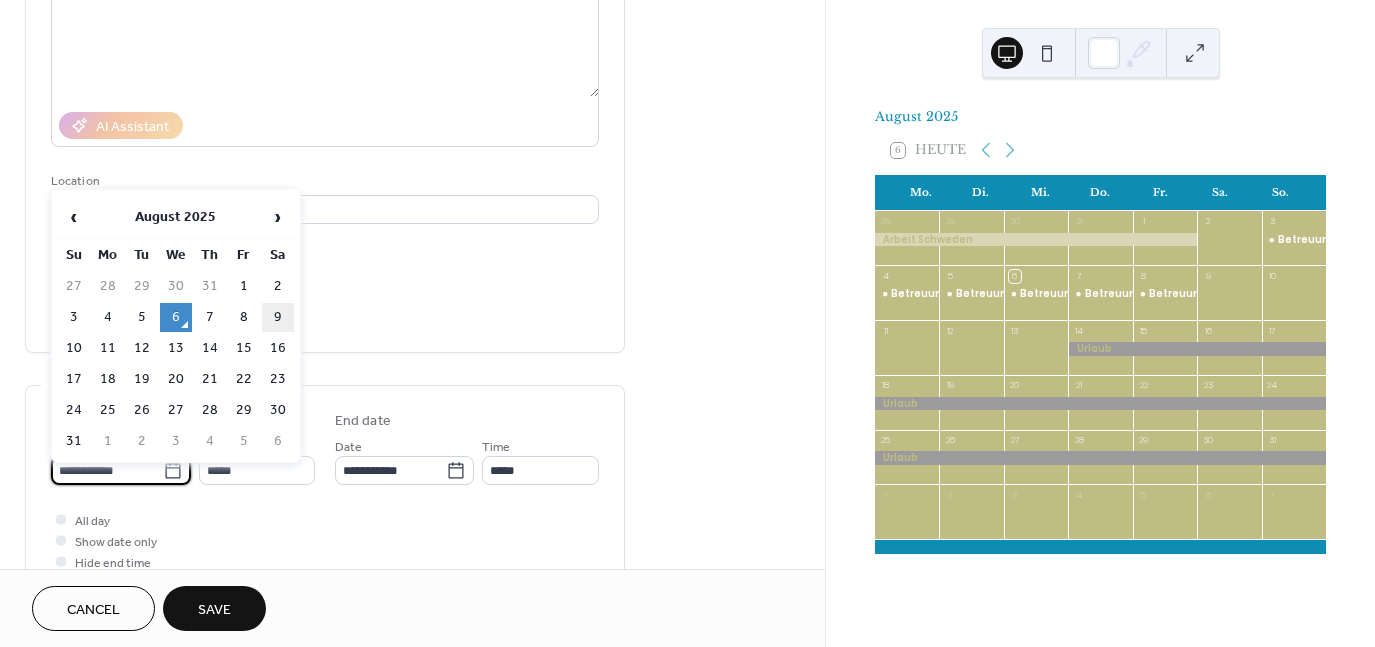 click on "9" at bounding box center (278, 317) 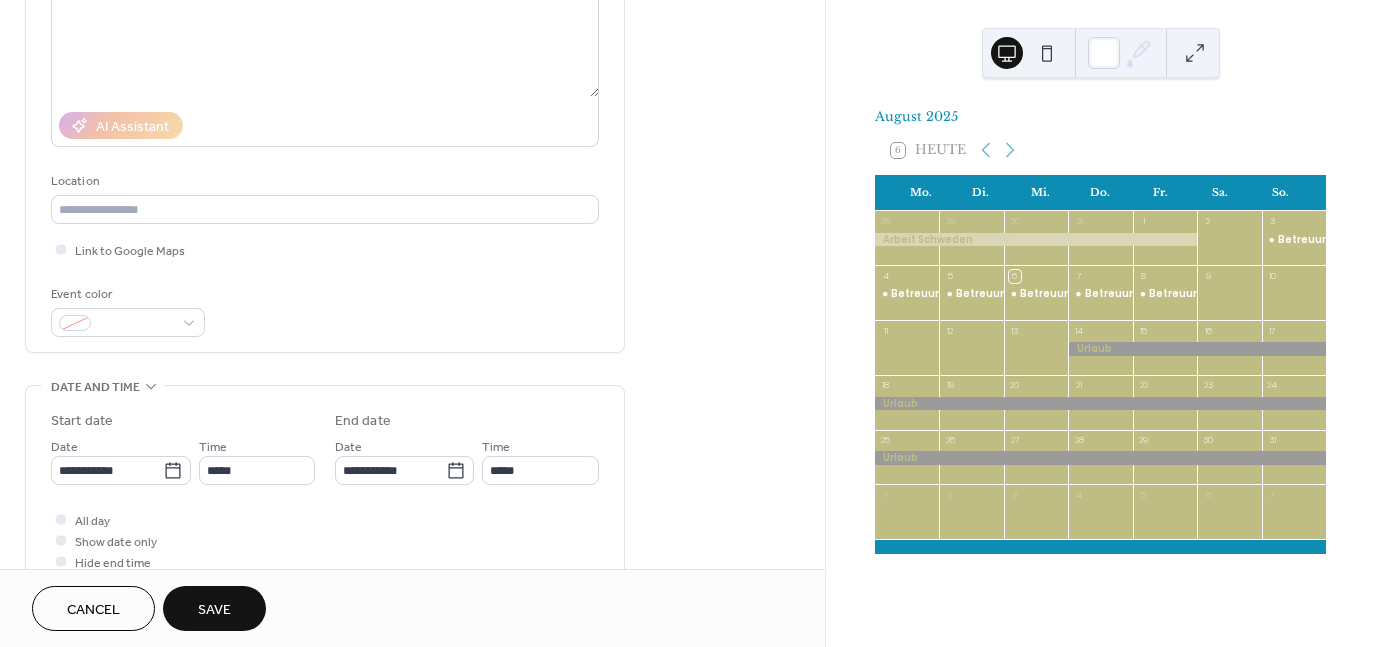 click on "Save" at bounding box center [214, 610] 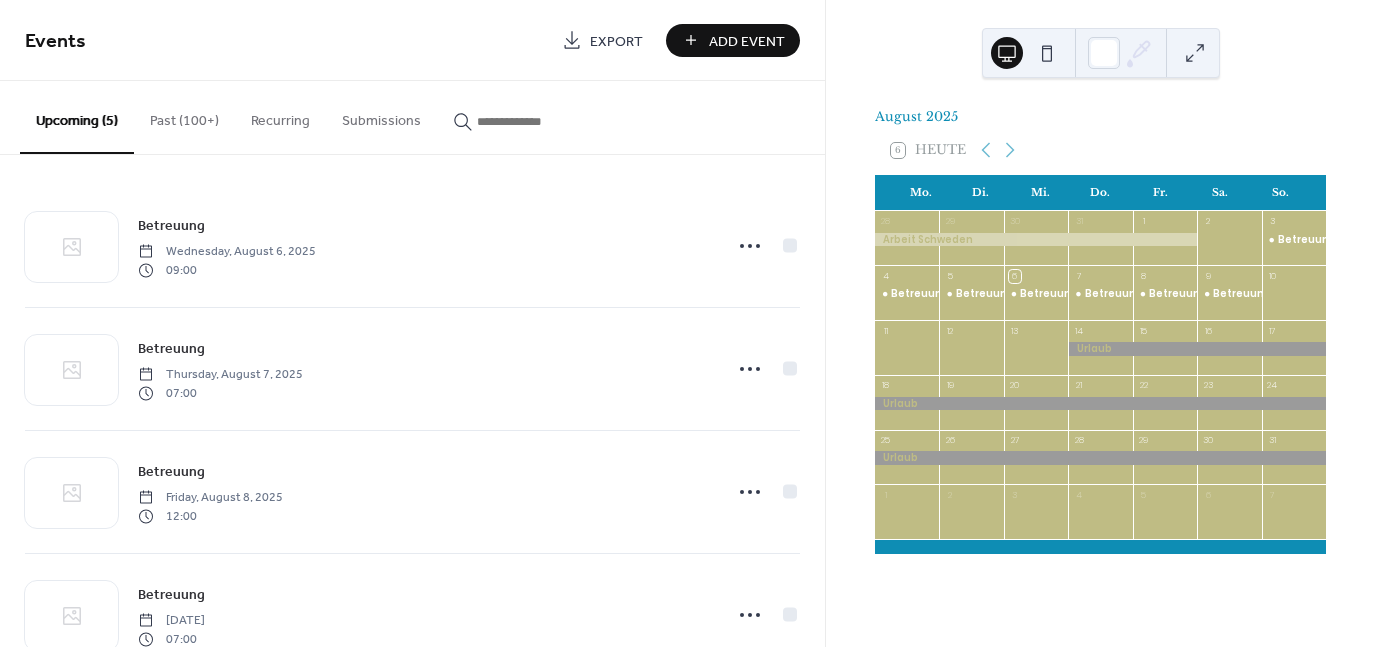 click on "Add Event" at bounding box center (747, 41) 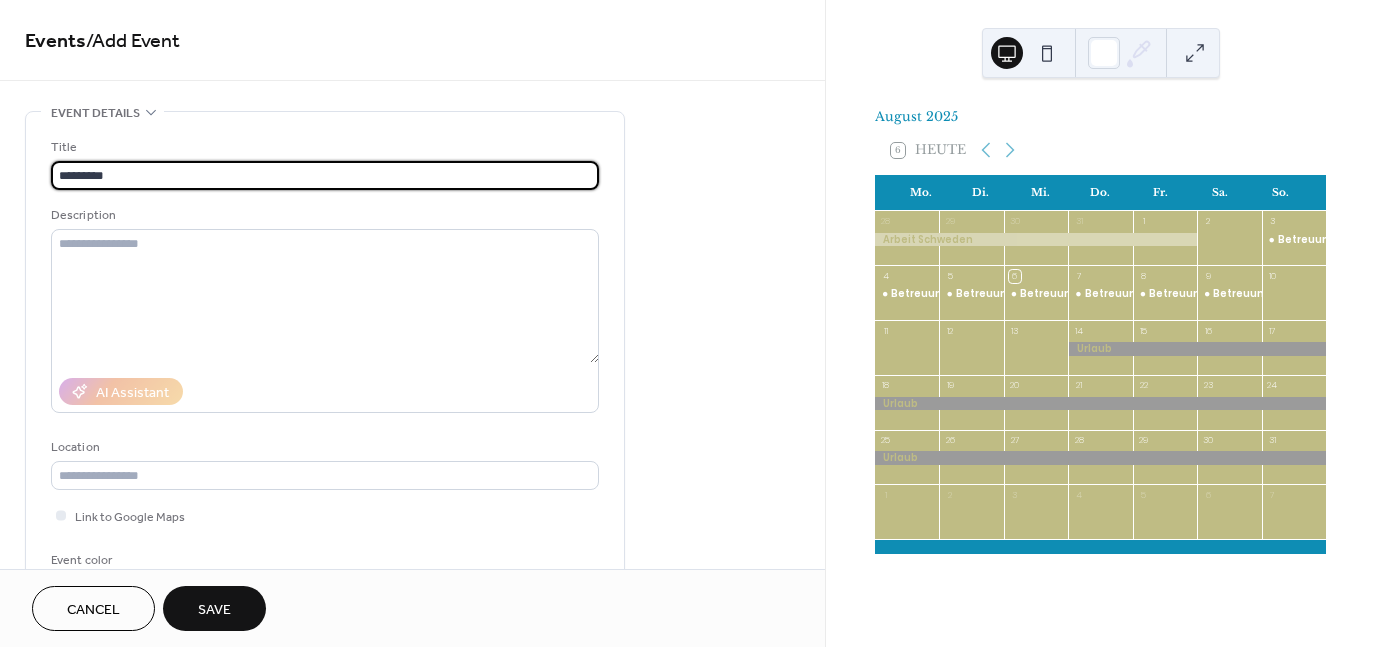 type on "*********" 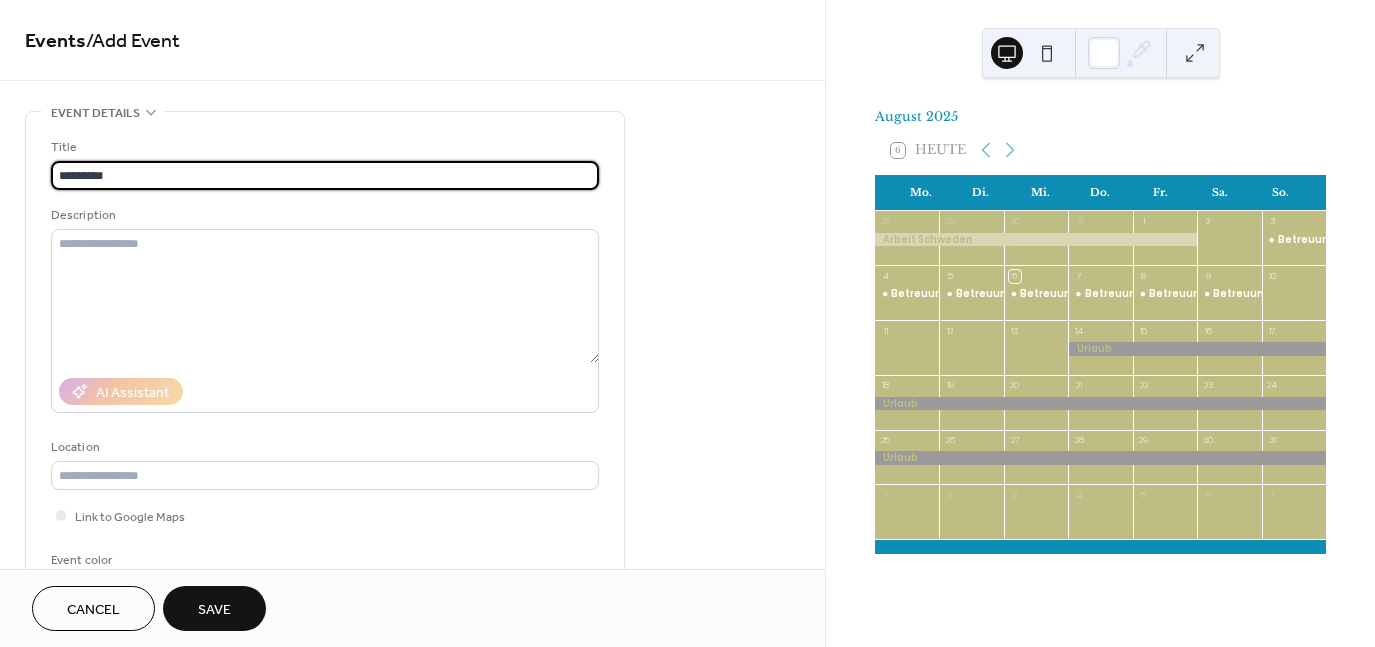 click on "Event details Title ********* Description AI Assistant Location Link to Google Maps Event color   ••• Date and time Start date [DATE] Time ***** End date [DATE] Time ***** All day Show date only Hide end time ••• Recurring event Do not repeat ••• Event image ; ••• Event links URL Text to display Open in new tab ••• Categories No categories added yet. Add Category  🔒 ••• RSVP Enable RSVP  🔒 Limit number of guests •••" at bounding box center (412, 720) 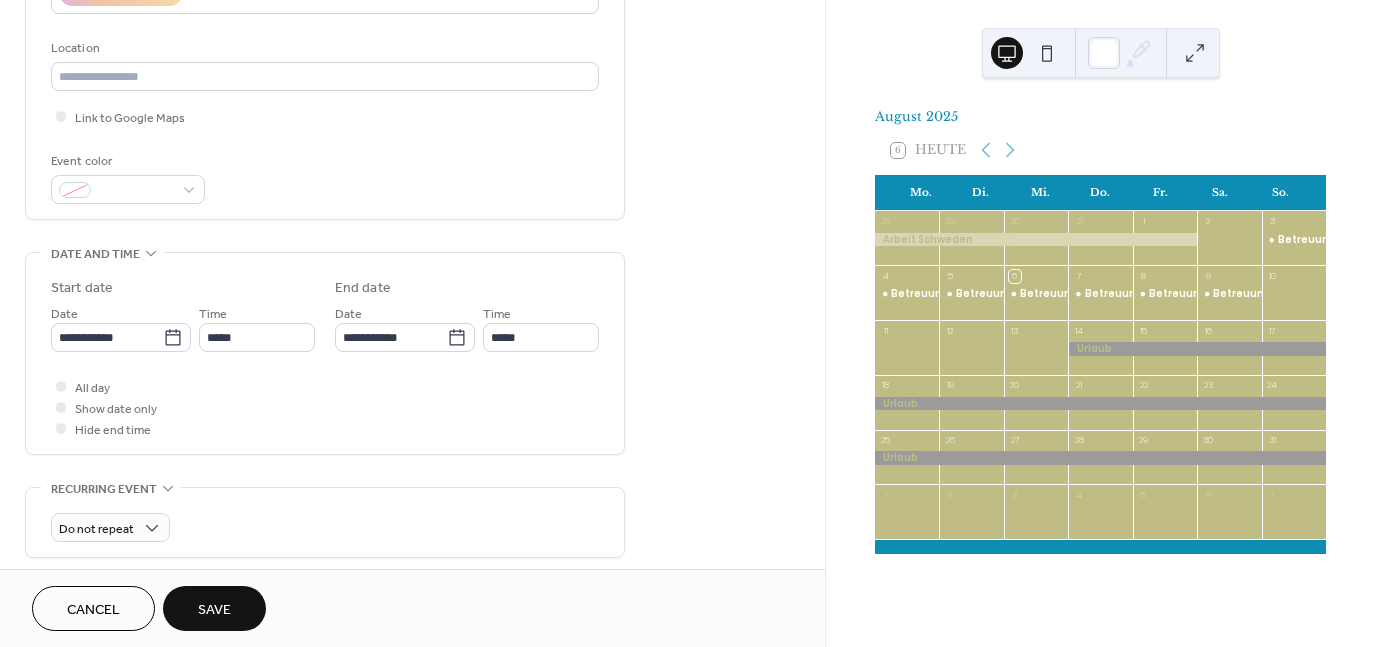 scroll, scrollTop: 400, scrollLeft: 0, axis: vertical 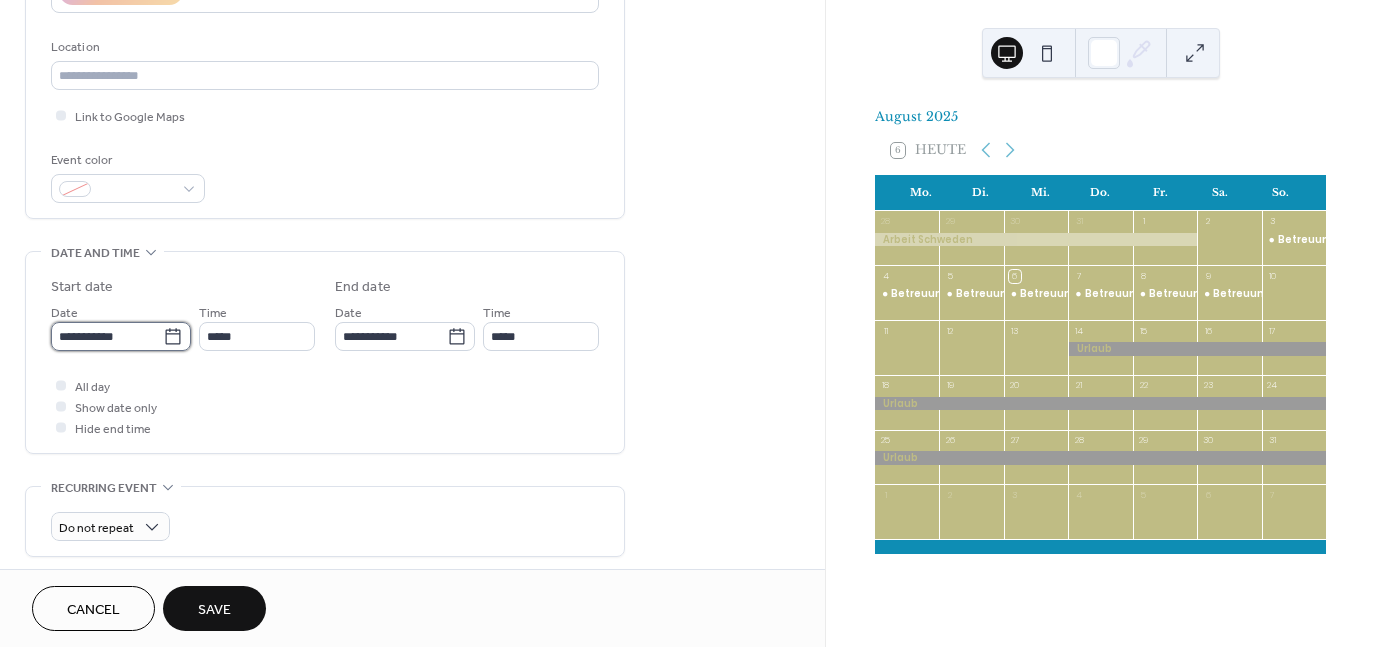 click on "**********" at bounding box center (107, 336) 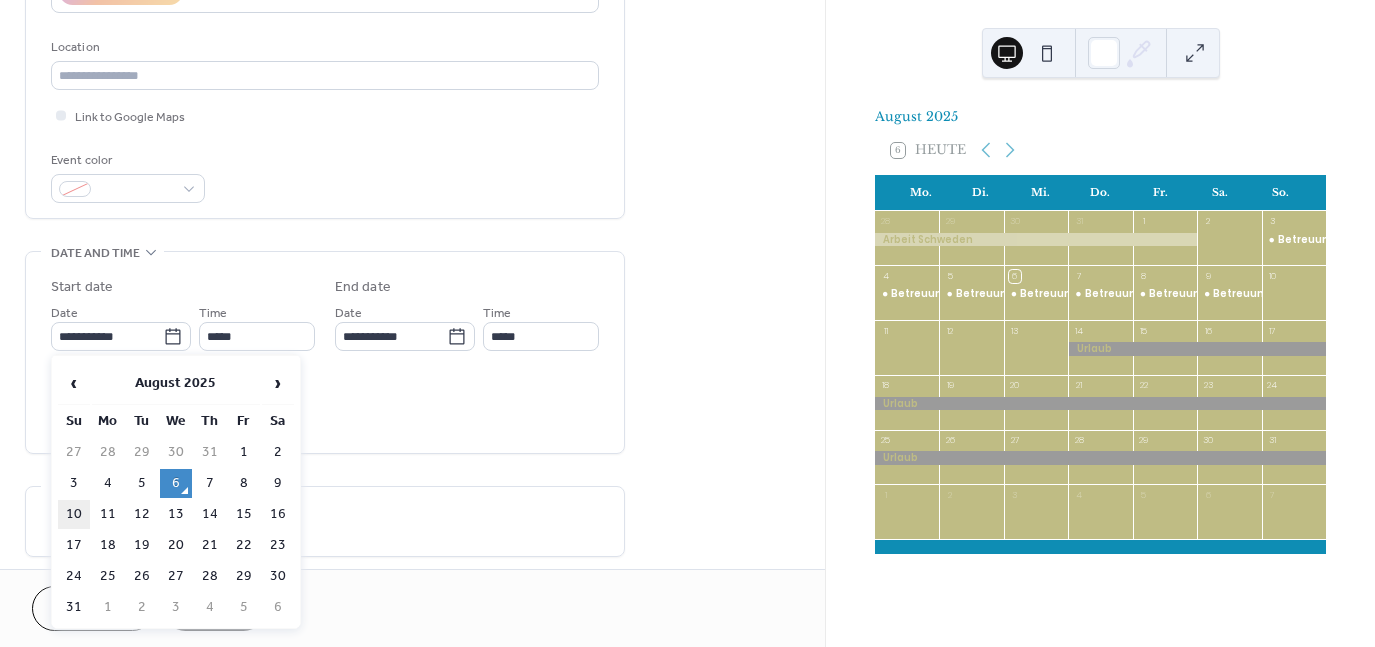 drag, startPoint x: 74, startPoint y: 509, endPoint x: 129, endPoint y: 473, distance: 65.734314 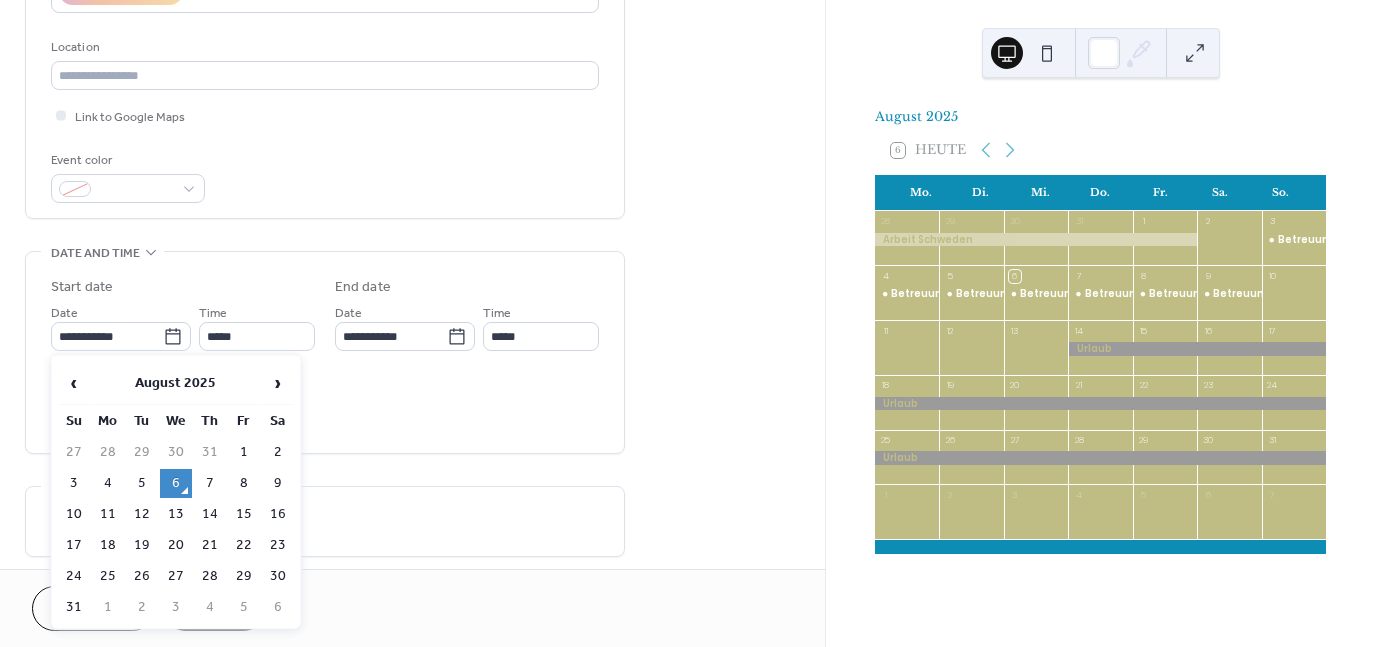 click on "10" at bounding box center (74, 514) 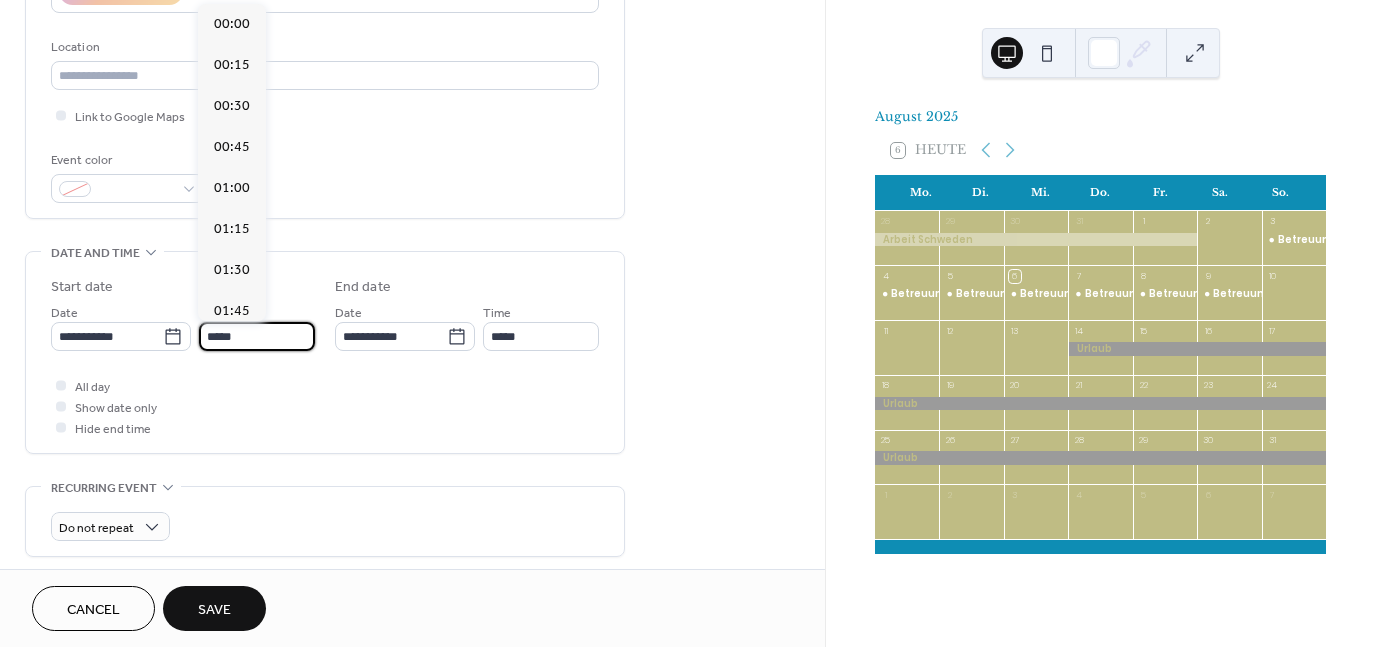 scroll, scrollTop: 0, scrollLeft: 0, axis: both 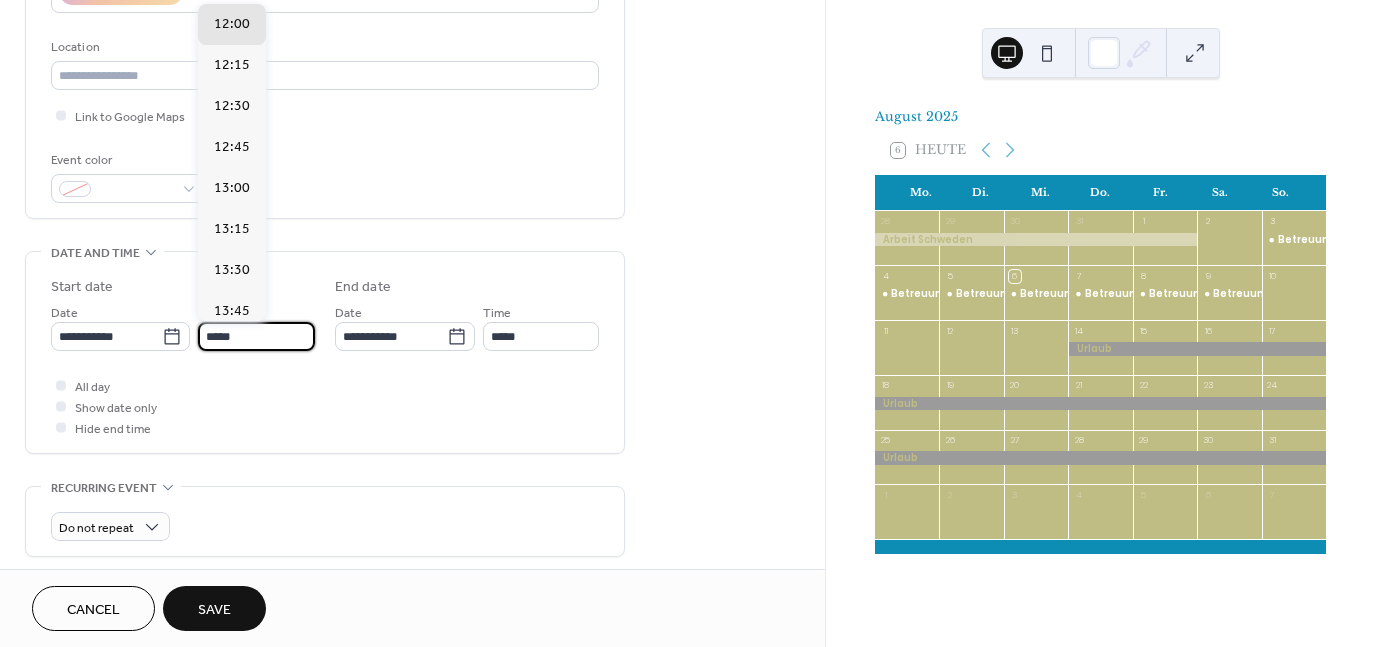 drag, startPoint x: 245, startPoint y: 342, endPoint x: 194, endPoint y: 339, distance: 51.088158 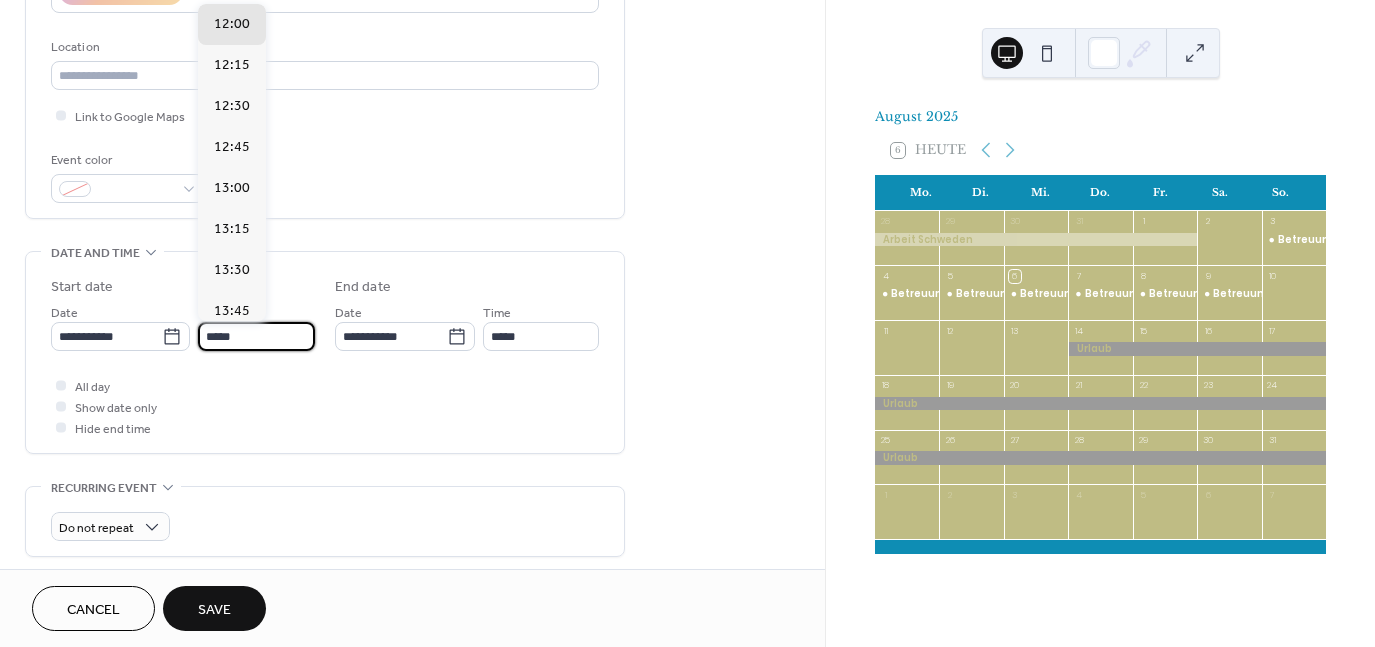click on "[DATE] Time *****" at bounding box center [183, 326] 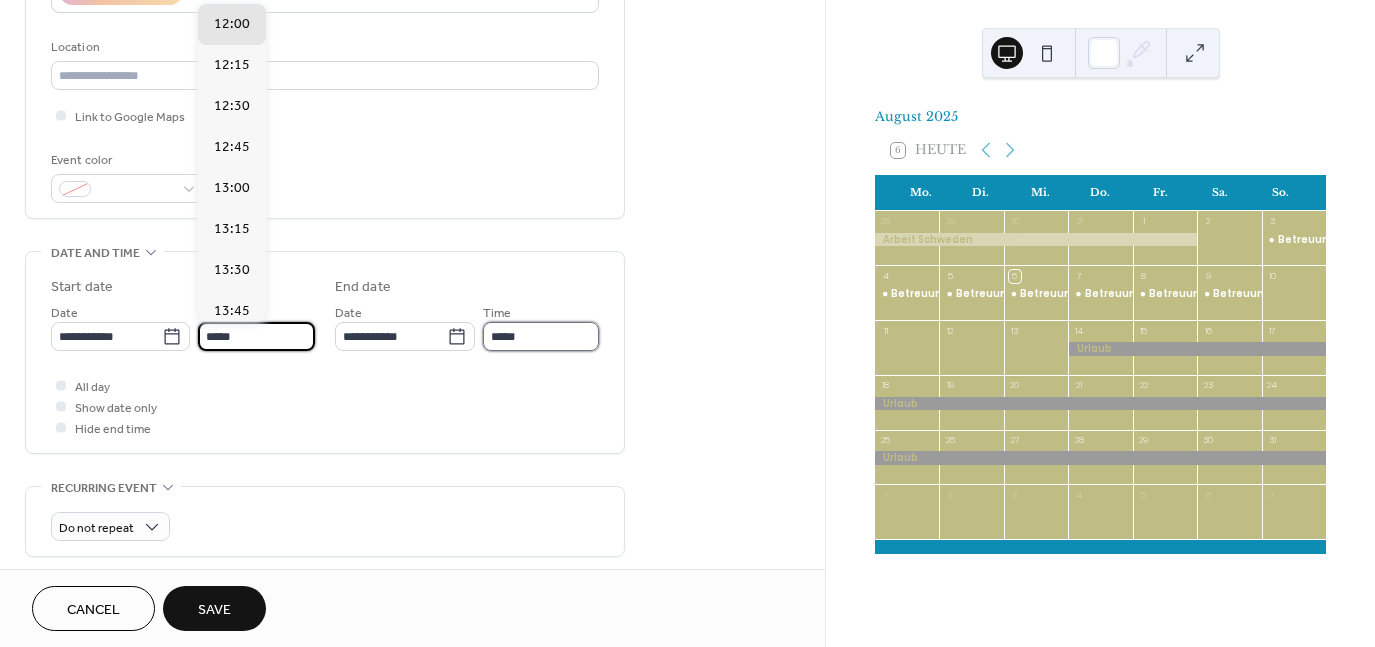 click on "*****" at bounding box center [541, 336] 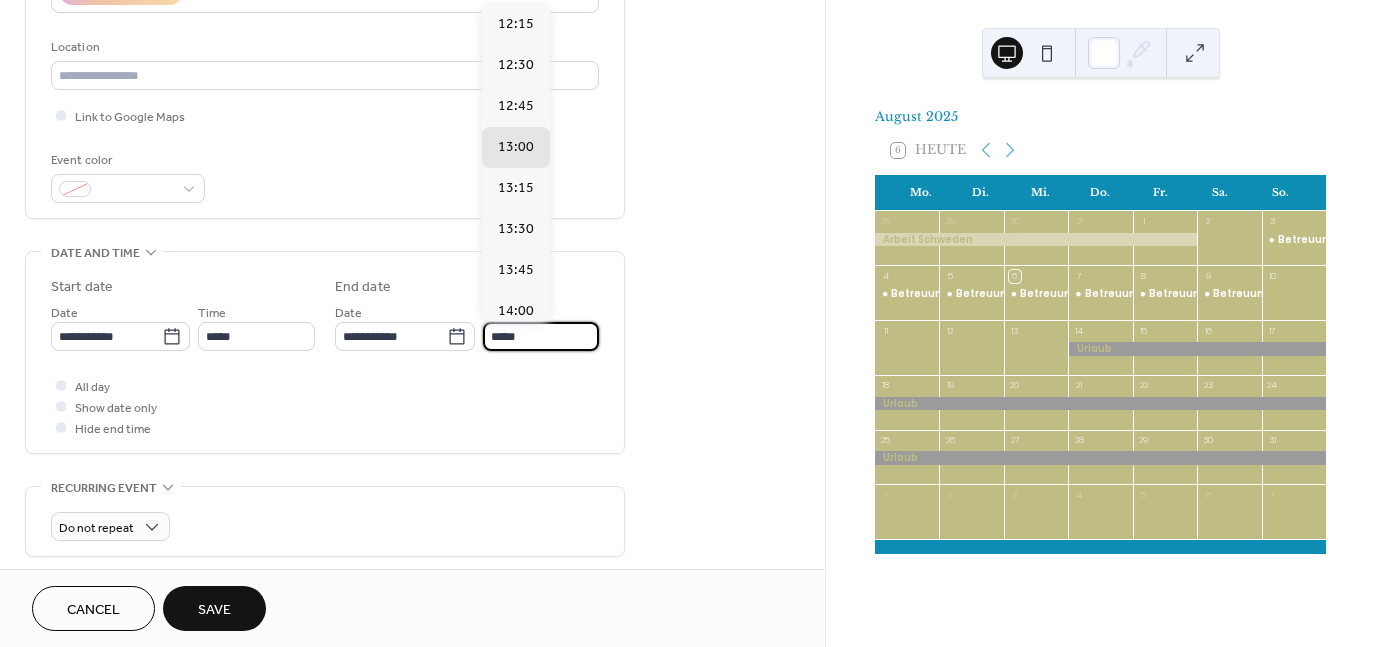 scroll, scrollTop: 1, scrollLeft: 0, axis: vertical 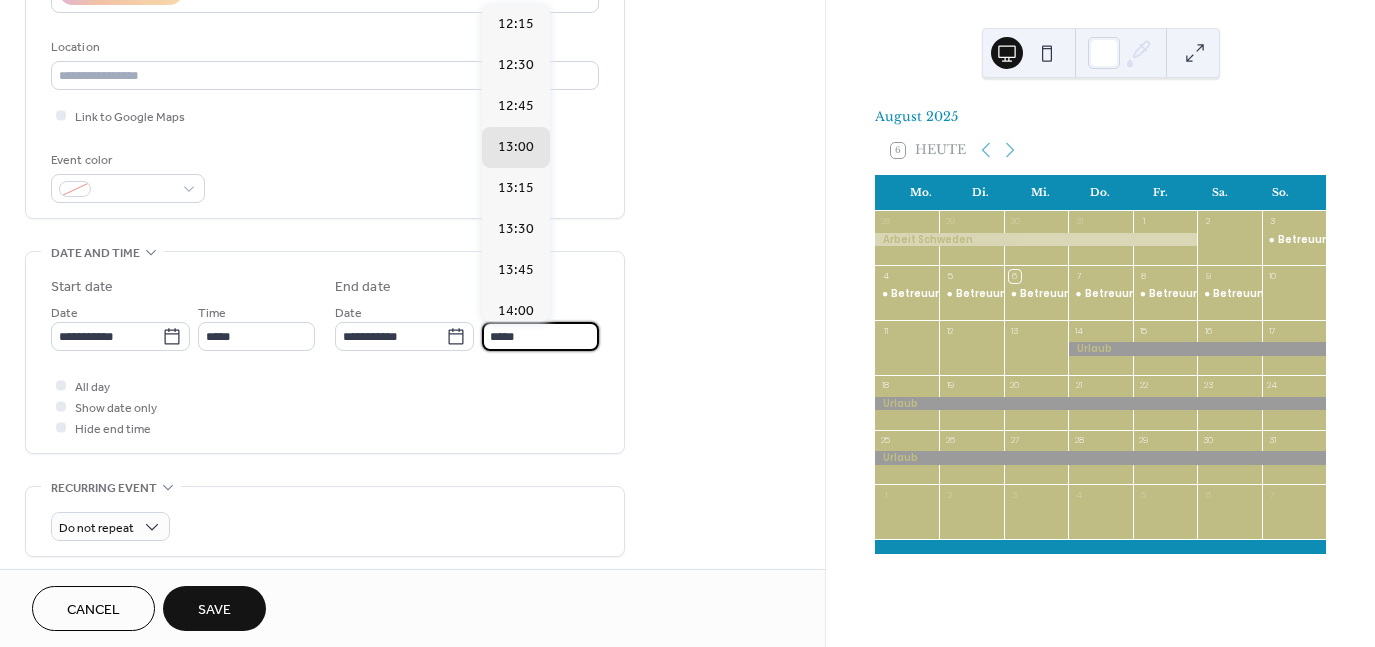 drag, startPoint x: 530, startPoint y: 341, endPoint x: 479, endPoint y: 342, distance: 51.009804 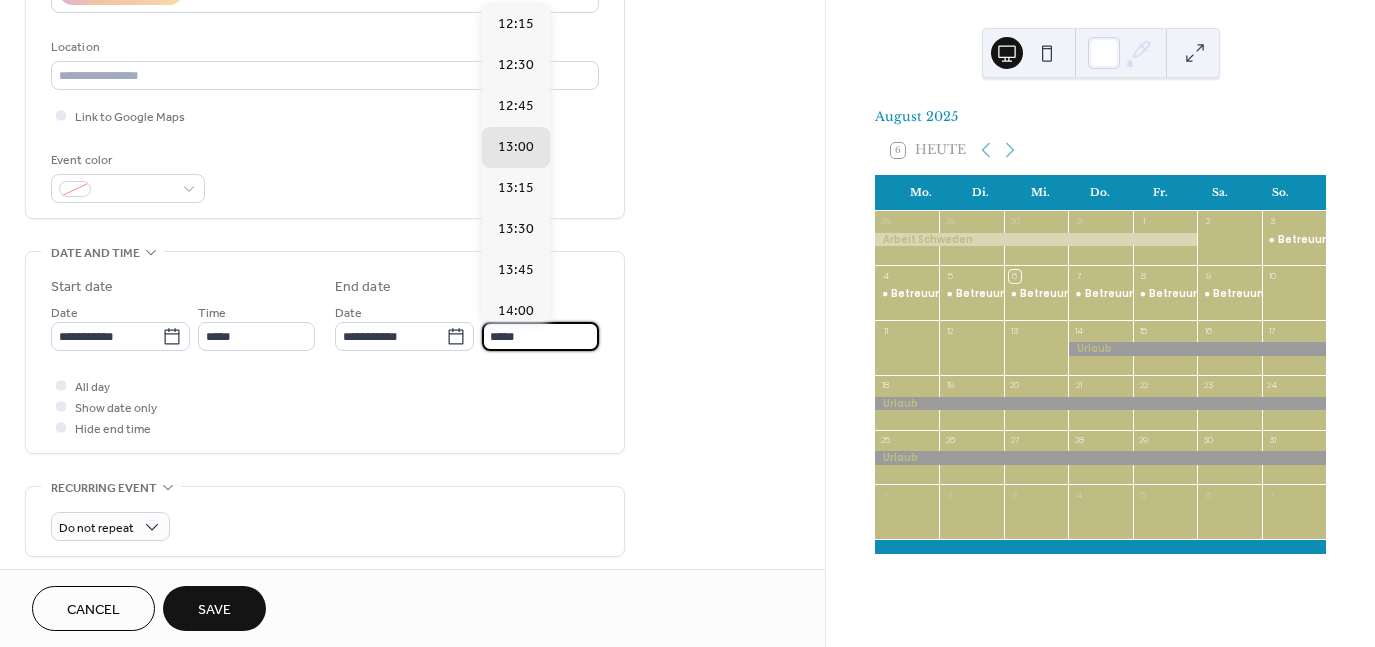 click on "[DATE] Time *****" at bounding box center (467, 326) 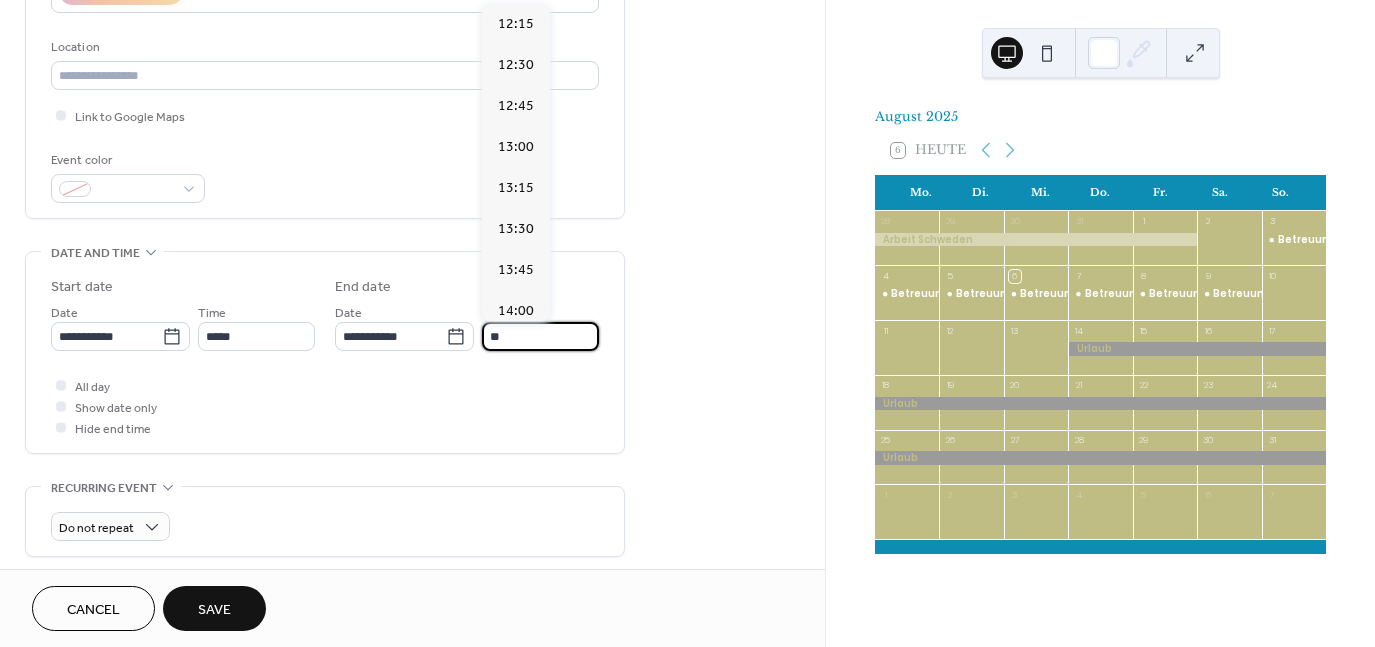 scroll, scrollTop: 943, scrollLeft: 0, axis: vertical 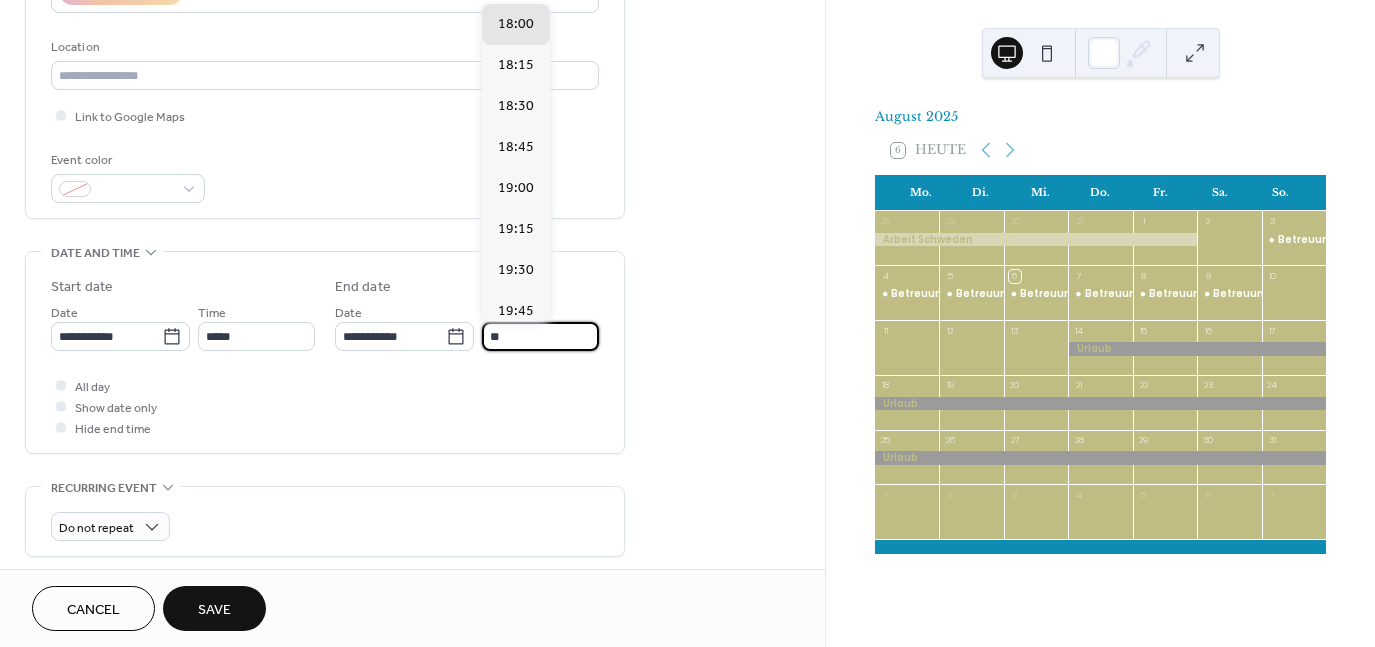 click on "All day Show date only Hide end time" at bounding box center [325, 406] 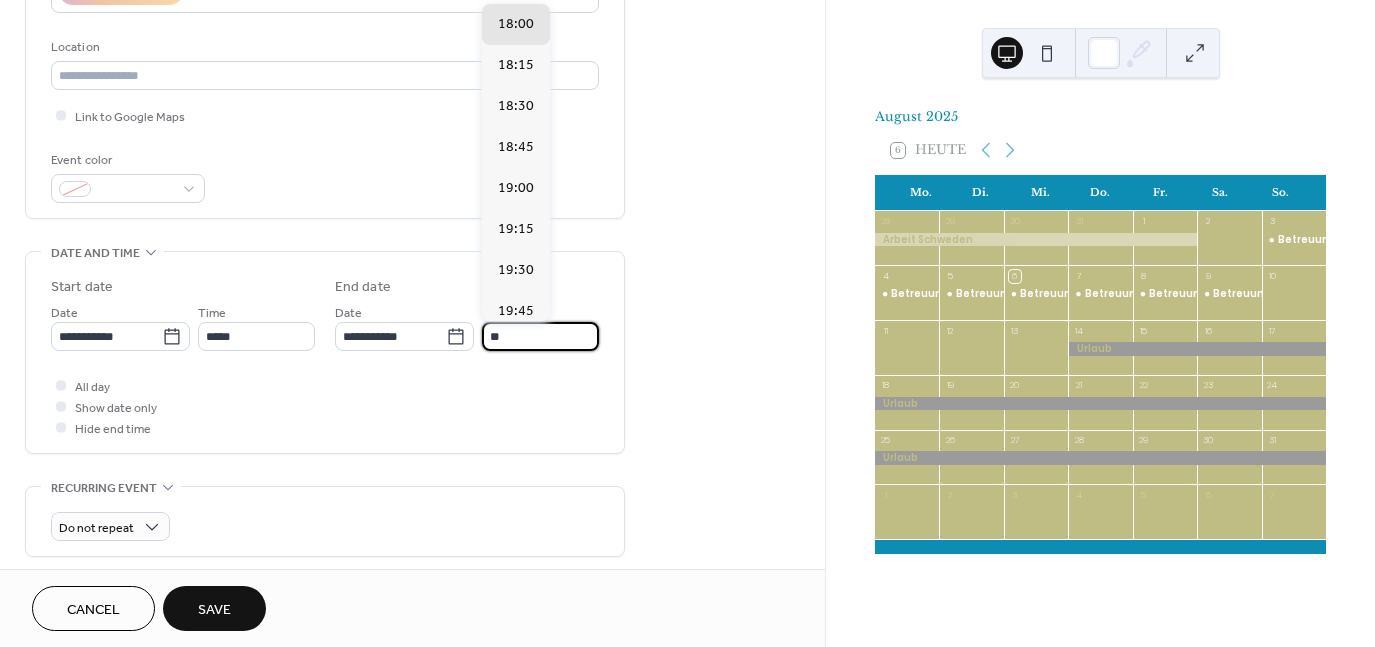 type on "*****" 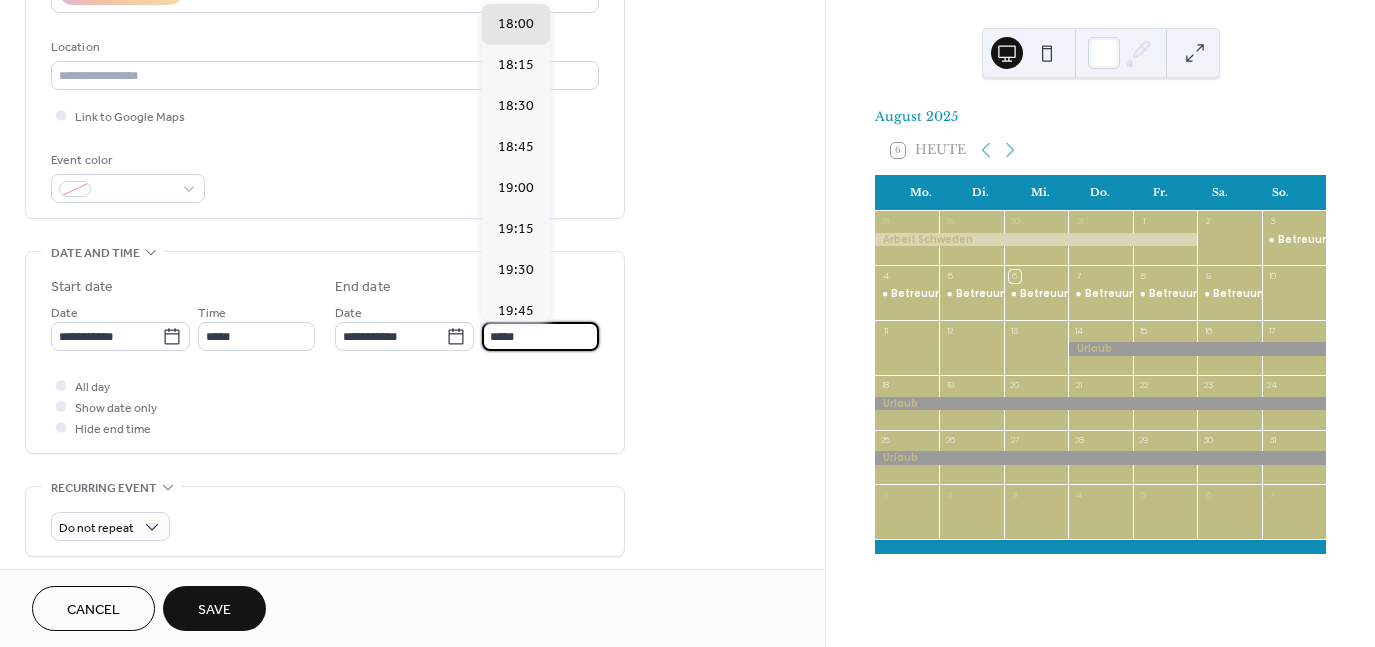 scroll, scrollTop: 0, scrollLeft: 0, axis: both 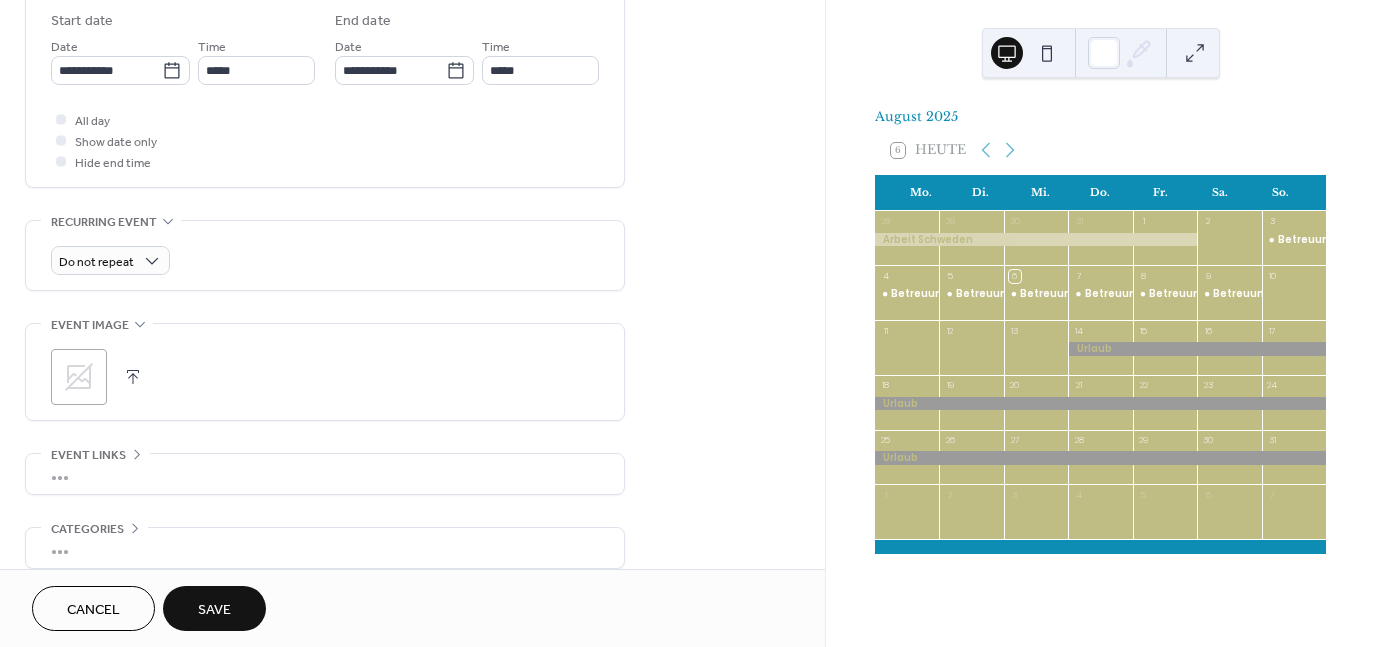 click on "Save" at bounding box center (214, 608) 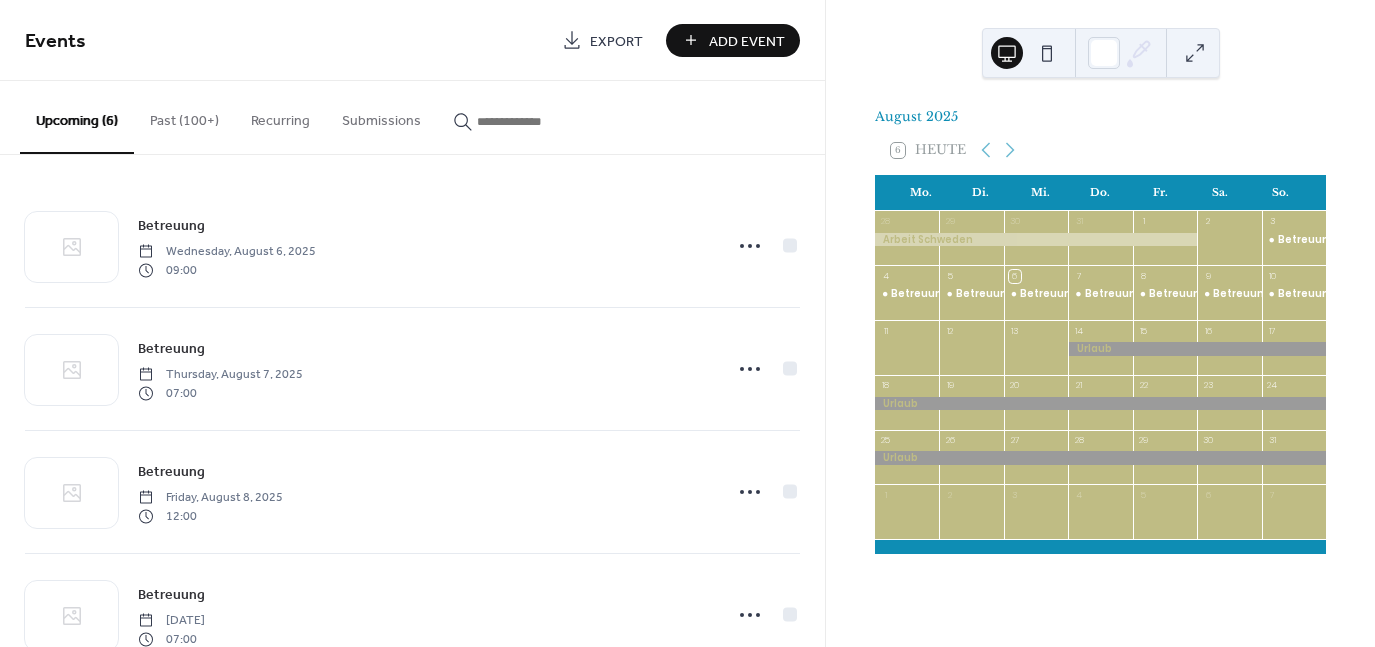 click on "Add Event" at bounding box center [747, 41] 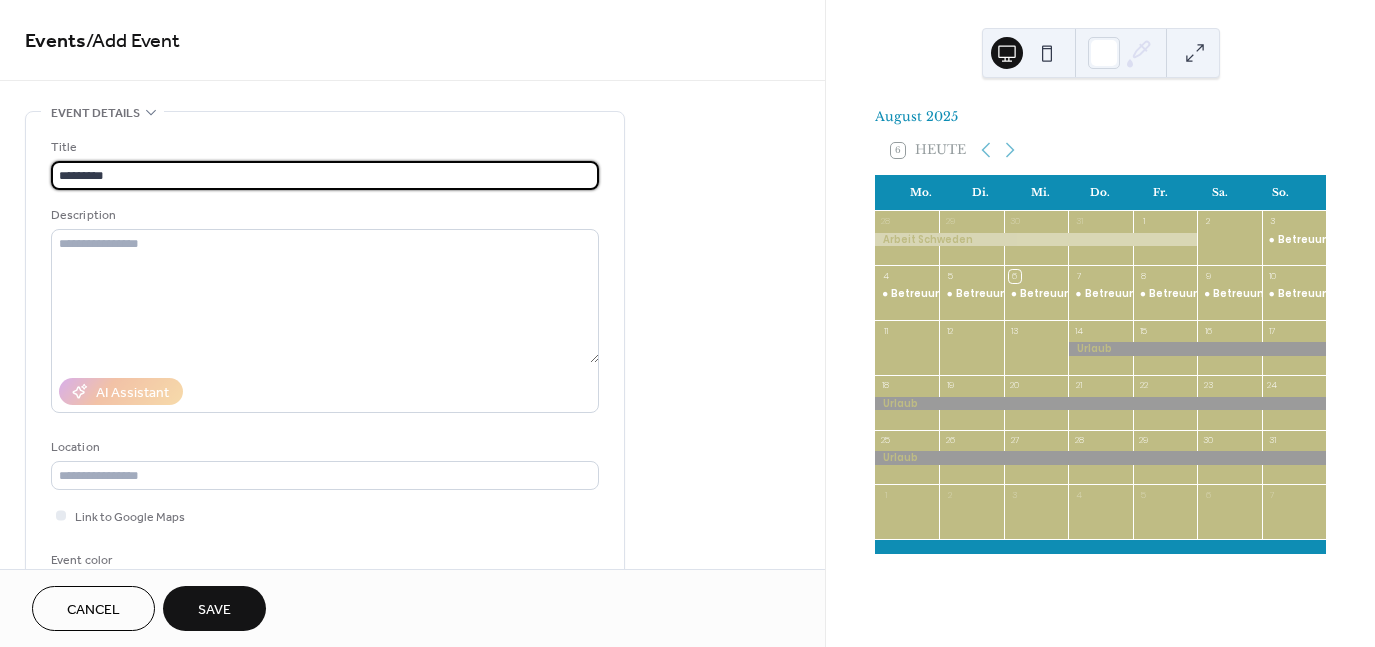type on "*********" 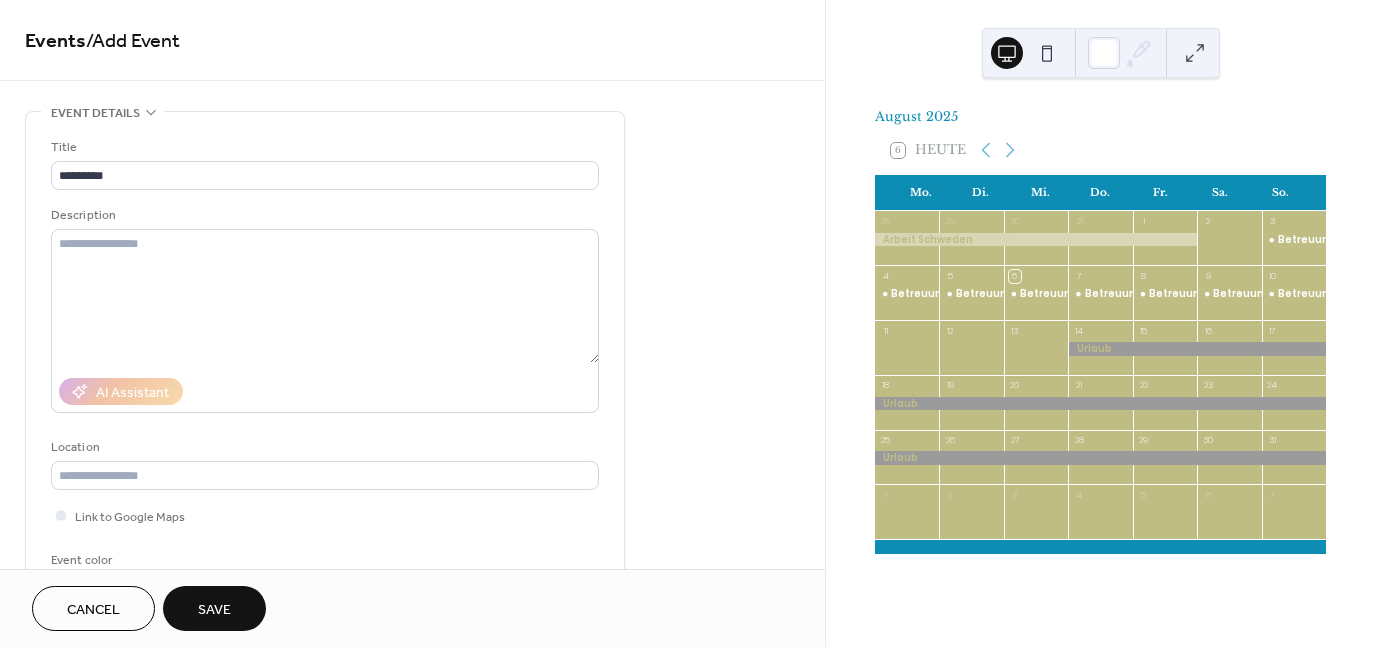 drag, startPoint x: 826, startPoint y: 110, endPoint x: 794, endPoint y: 121, distance: 33.83785 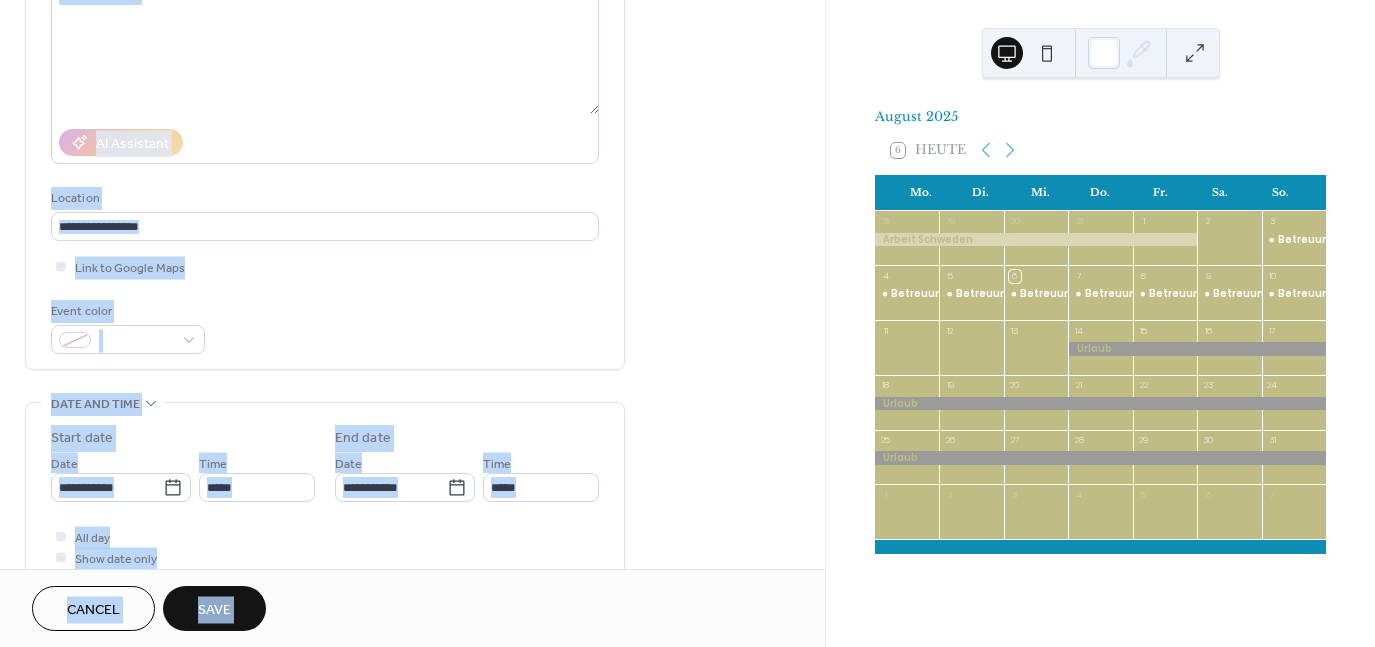 scroll, scrollTop: 266, scrollLeft: 0, axis: vertical 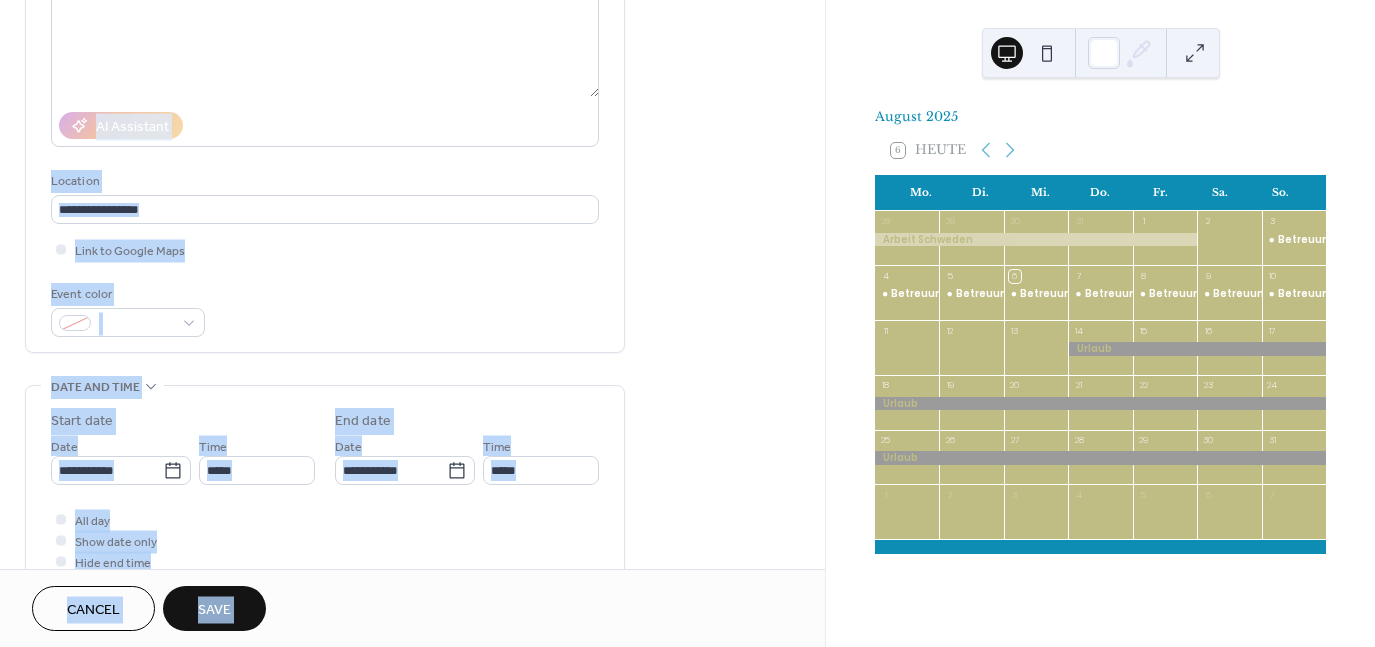 click on "Event details Title ********* Description AI Assistant Location Link to Google Maps Event color   ••• Date and time Start date [DATE] Time ***** End date [DATE] Time ***** All day Show date only Hide end time ••• Recurring event Do not repeat ••• Event image ; ••• Event links URL Text to display Open in new tab ••• Categories No categories added yet. Add Category  🔒 ••• RSVP Enable RSVP  🔒 Limit number of guests •••" at bounding box center (412, 454) 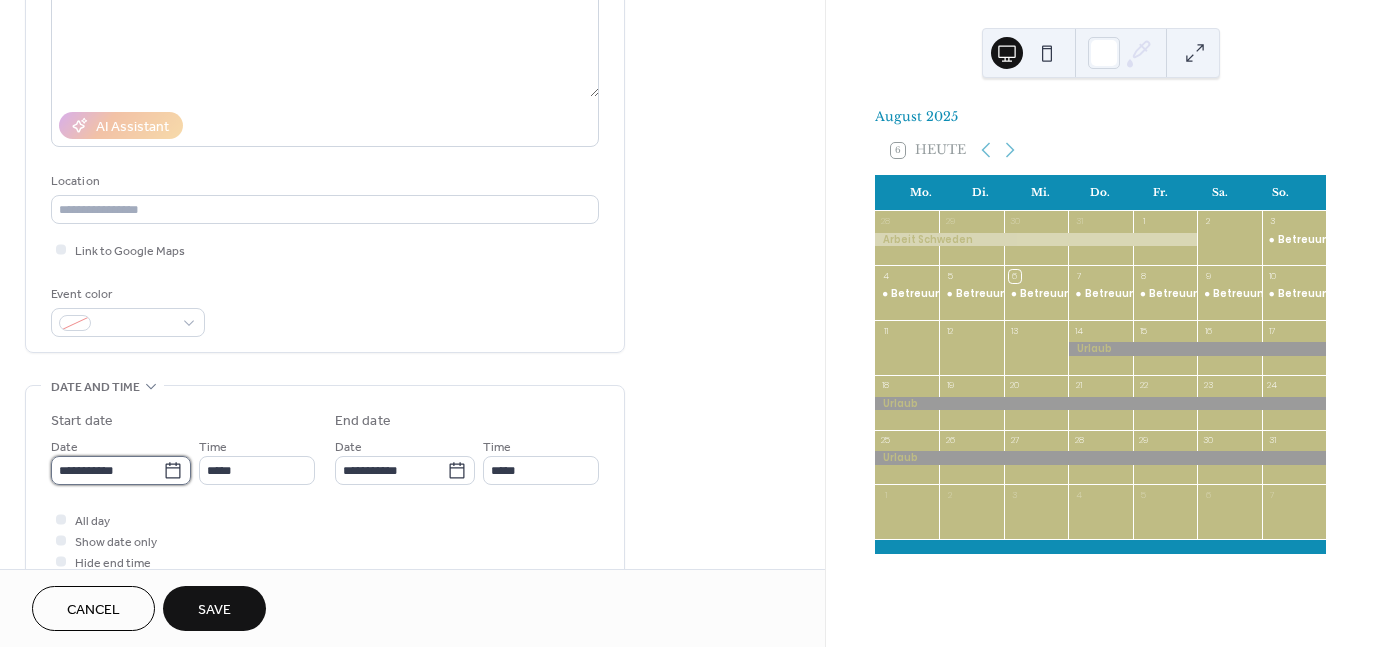 click on "**********" at bounding box center [107, 470] 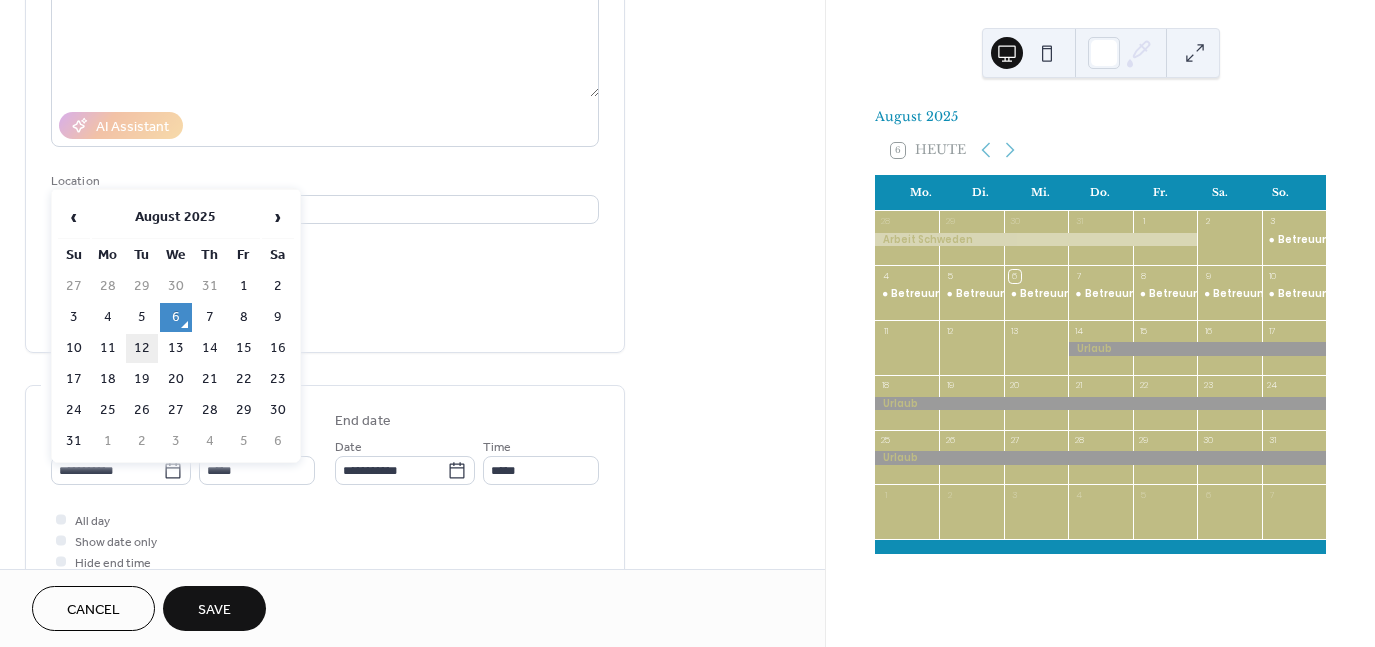 click on "12" at bounding box center (142, 348) 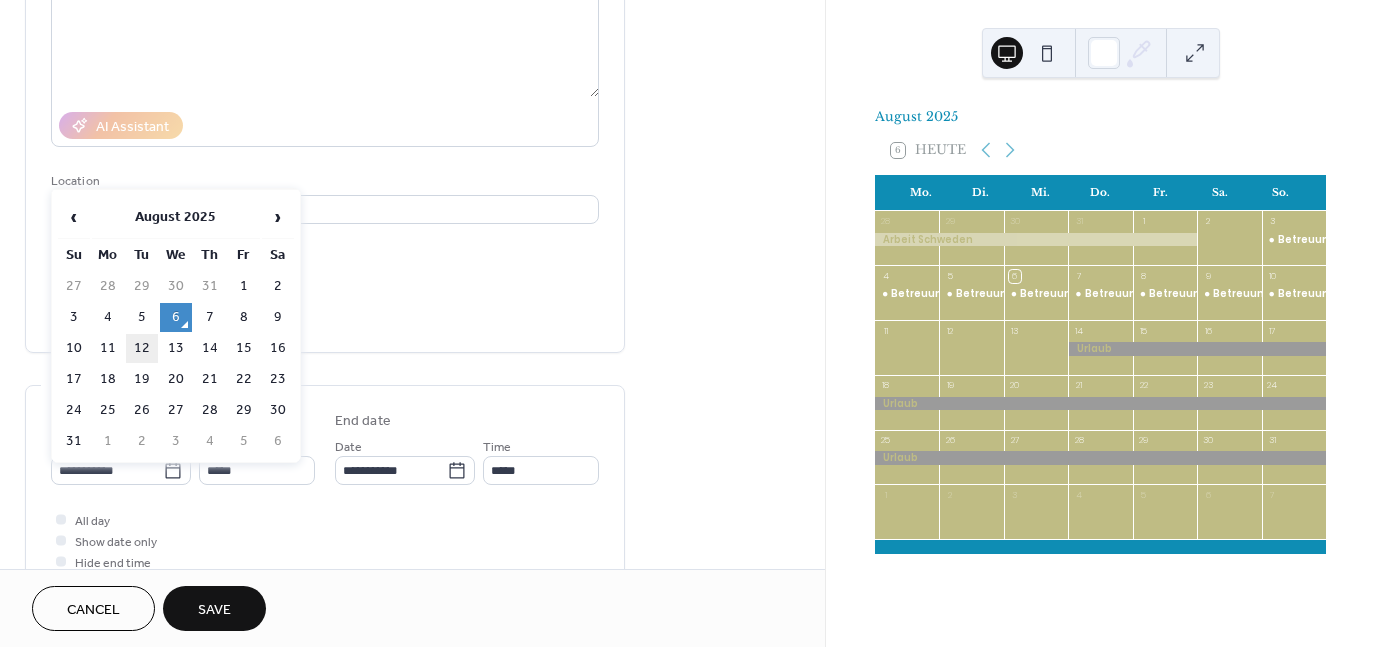 type on "**********" 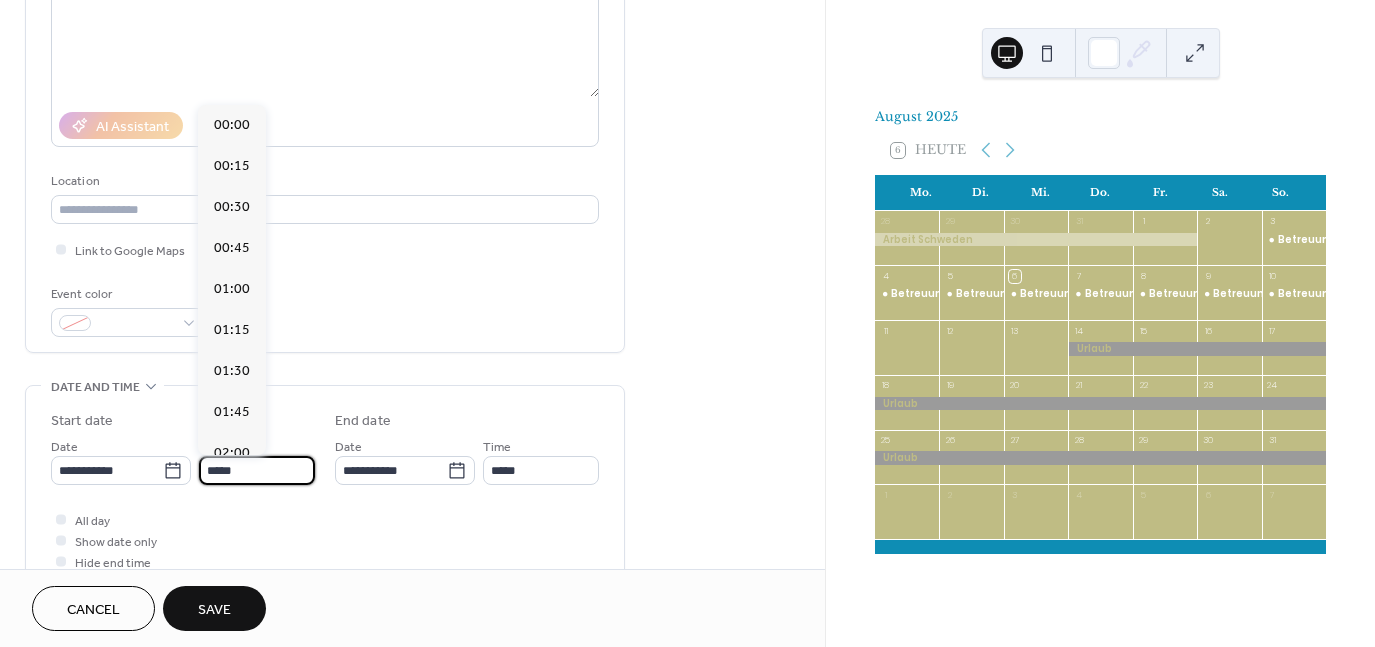 scroll, scrollTop: 1968, scrollLeft: 0, axis: vertical 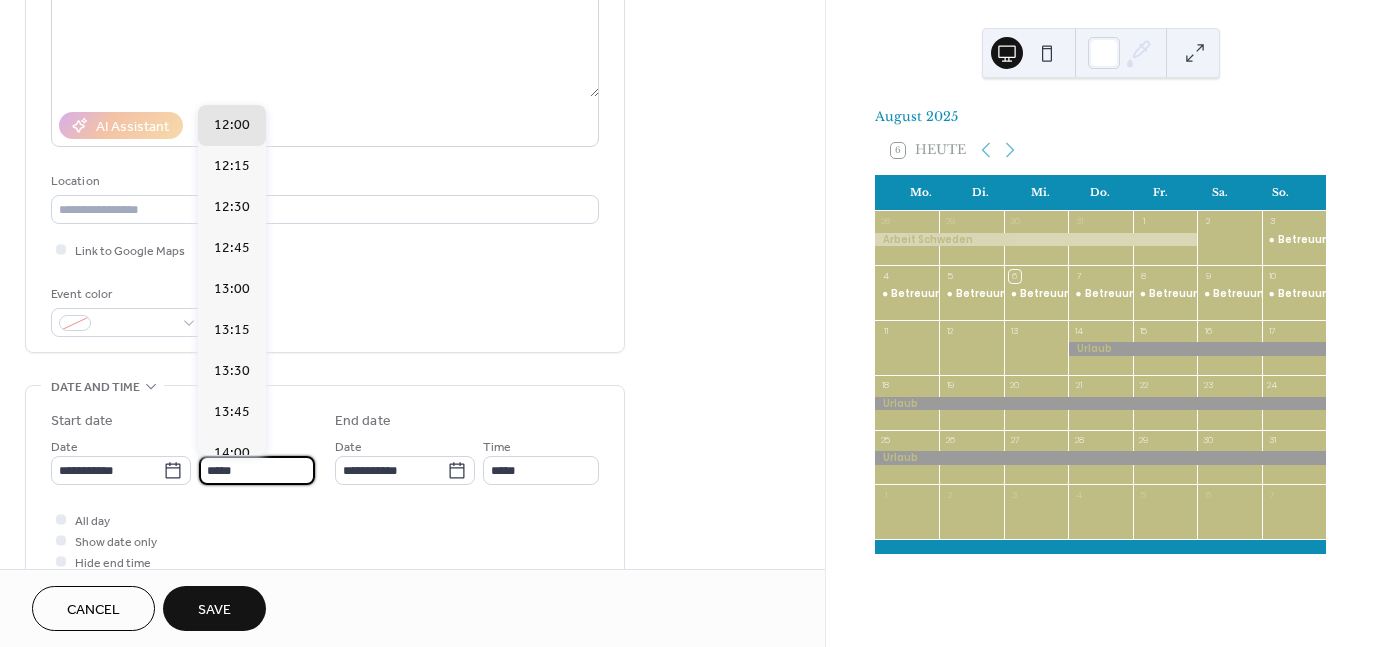 drag, startPoint x: 253, startPoint y: 466, endPoint x: 175, endPoint y: 443, distance: 81.32035 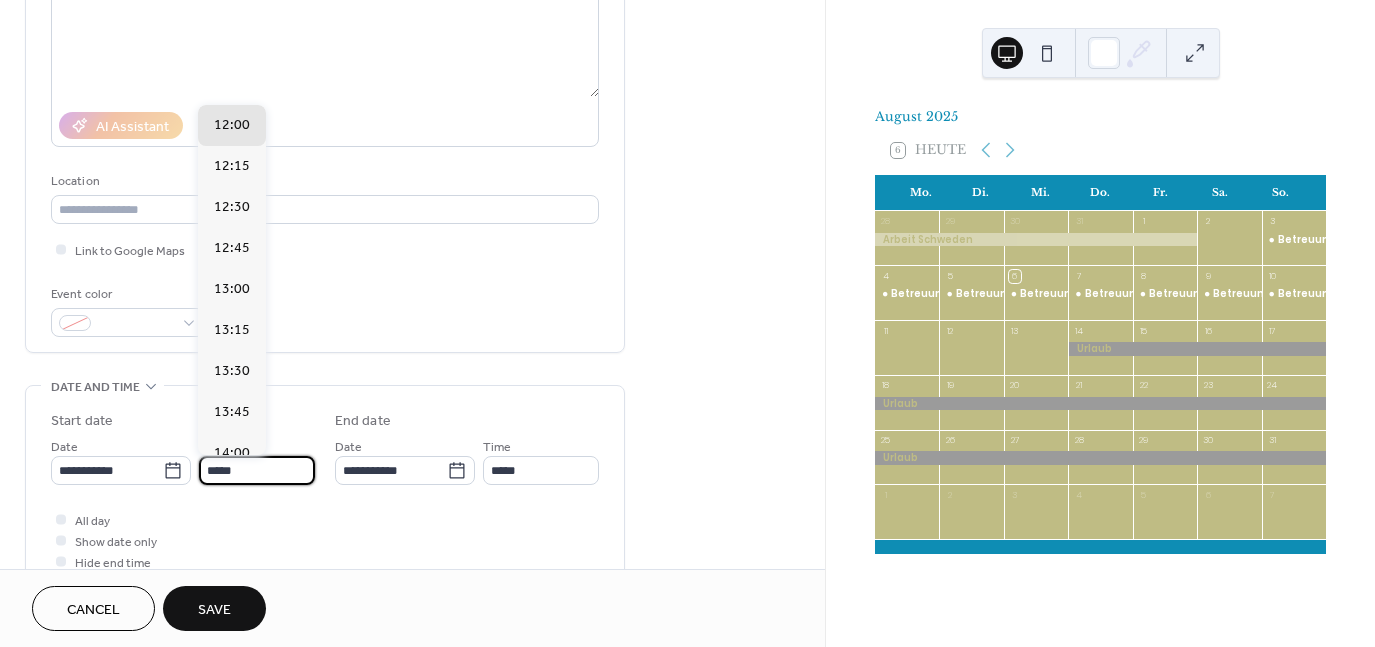 click on "[DATE] Time *****" at bounding box center (183, 460) 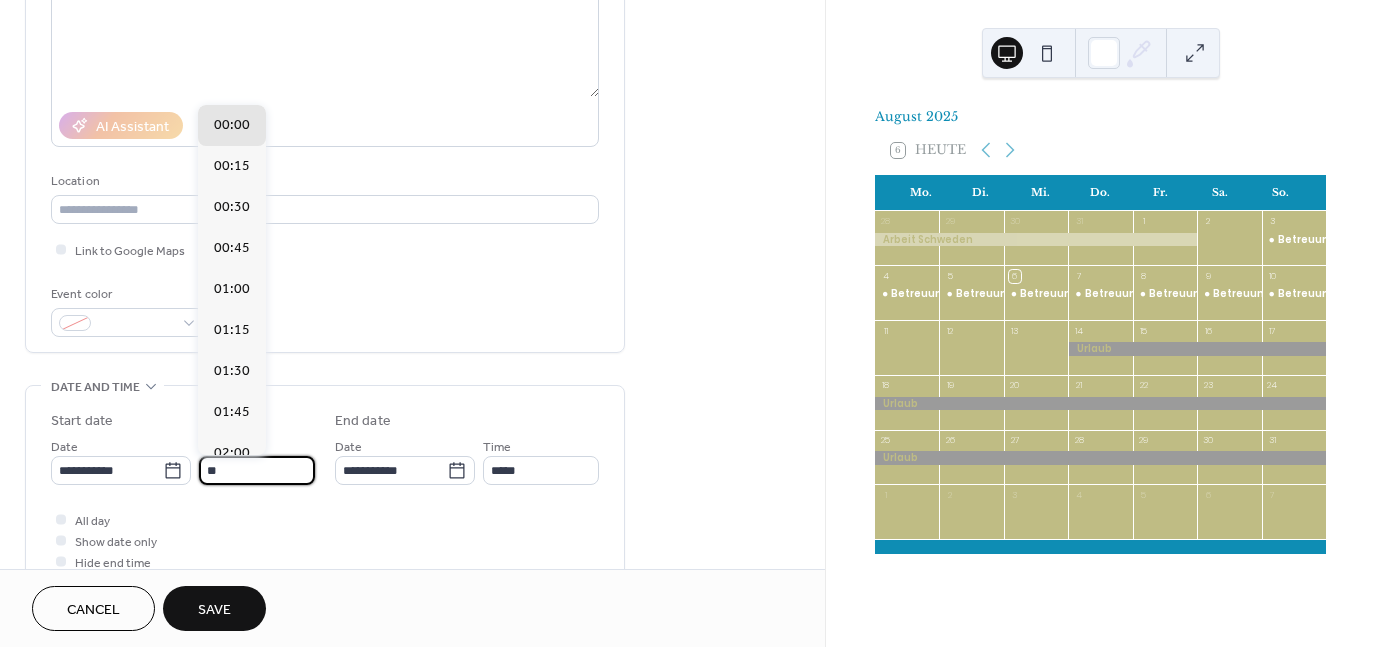scroll, scrollTop: 1148, scrollLeft: 0, axis: vertical 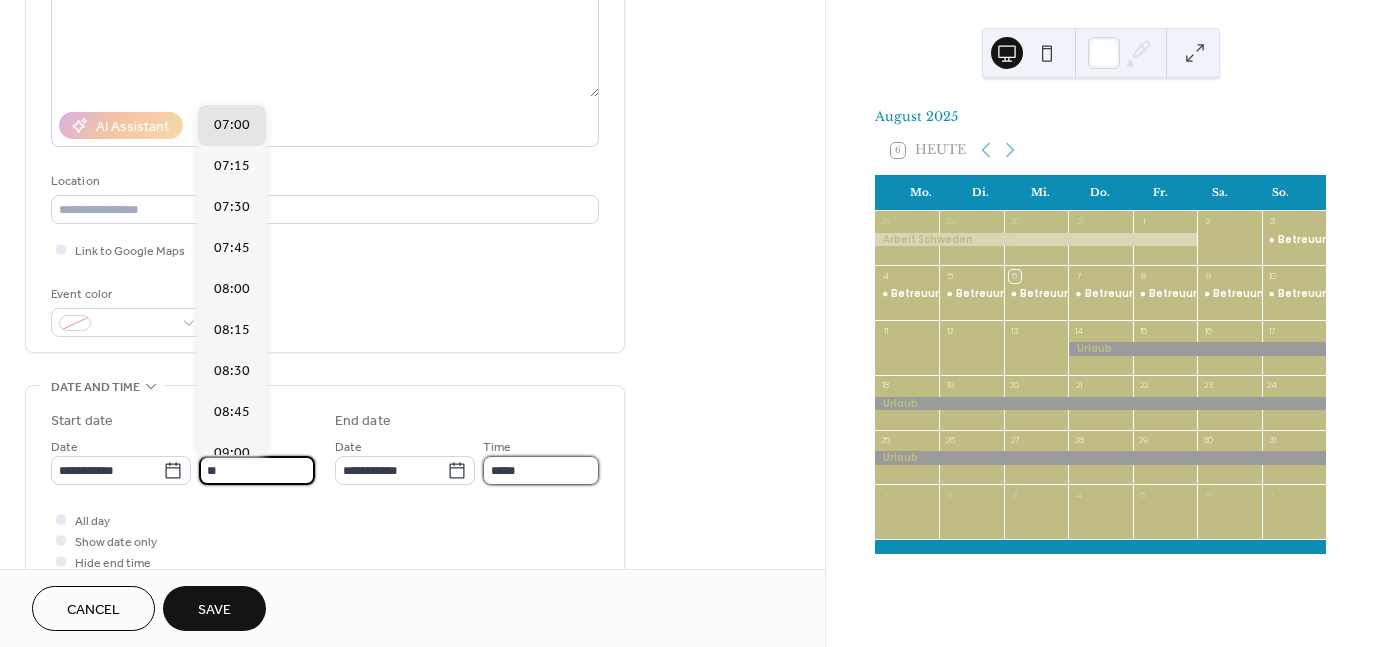 type on "*****" 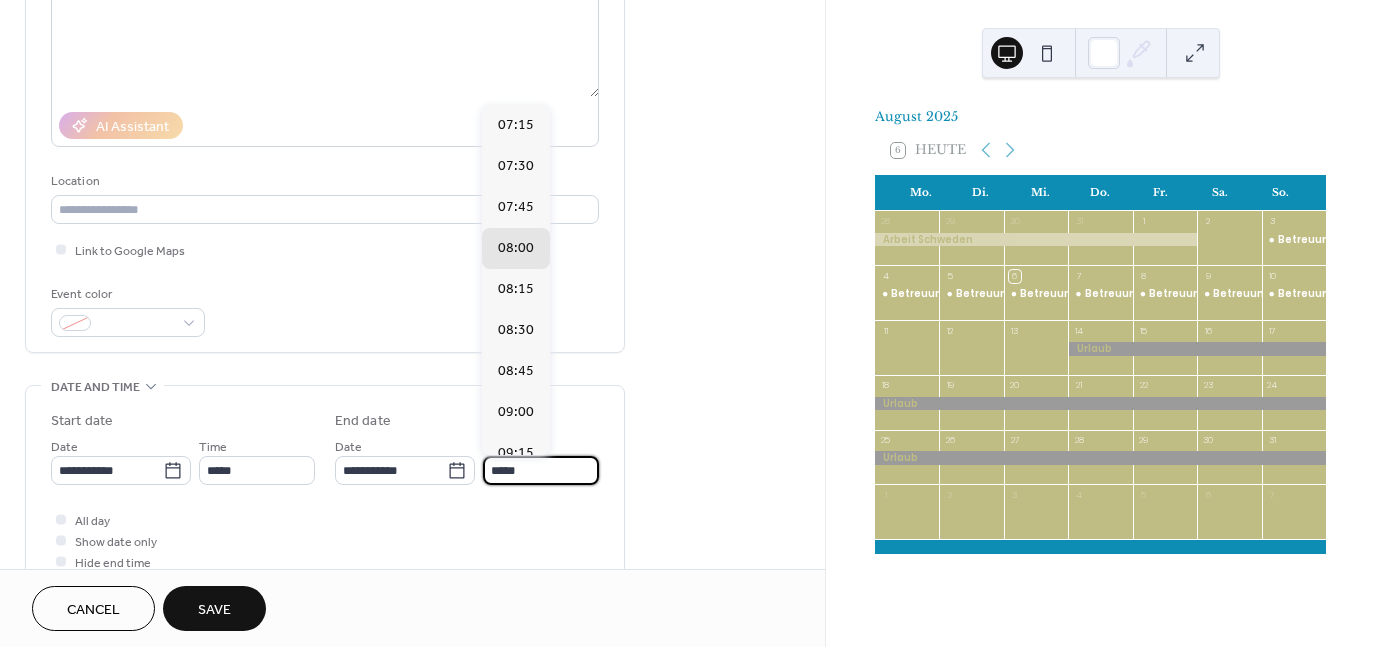 drag, startPoint x: 524, startPoint y: 471, endPoint x: 476, endPoint y: 470, distance: 48.010414 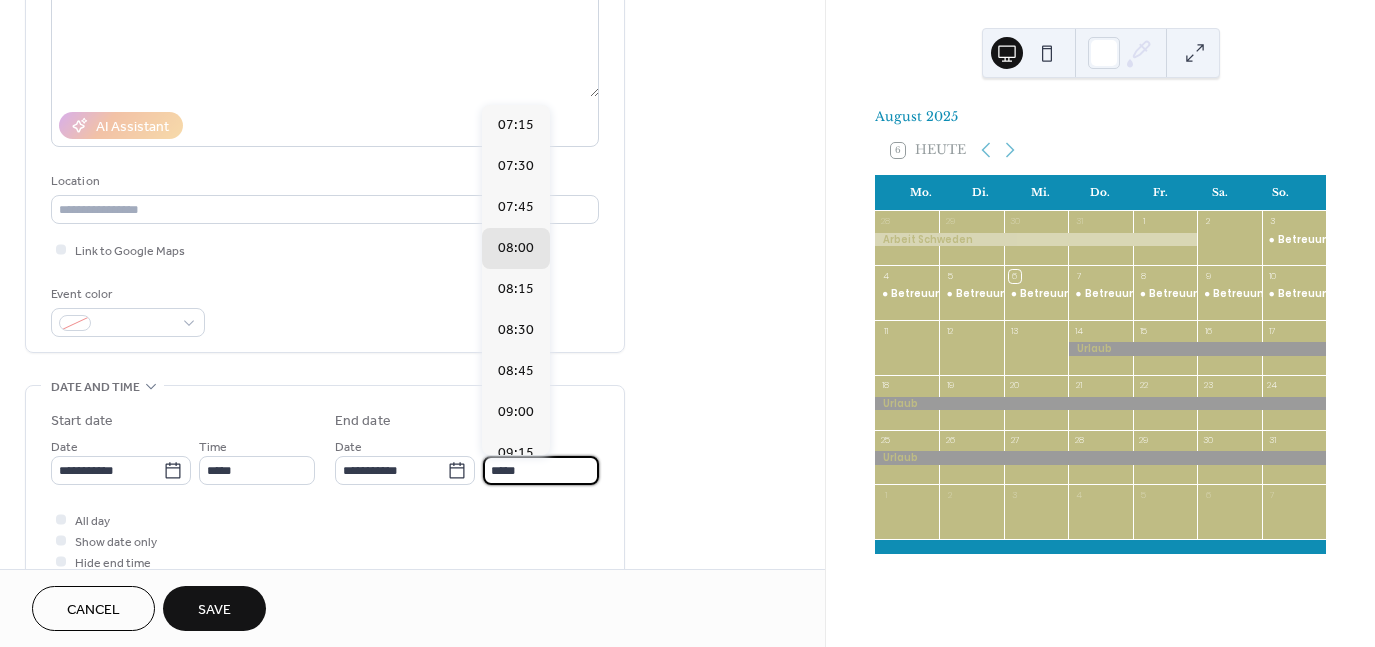 click on "[DATE] Time *****" at bounding box center [467, 460] 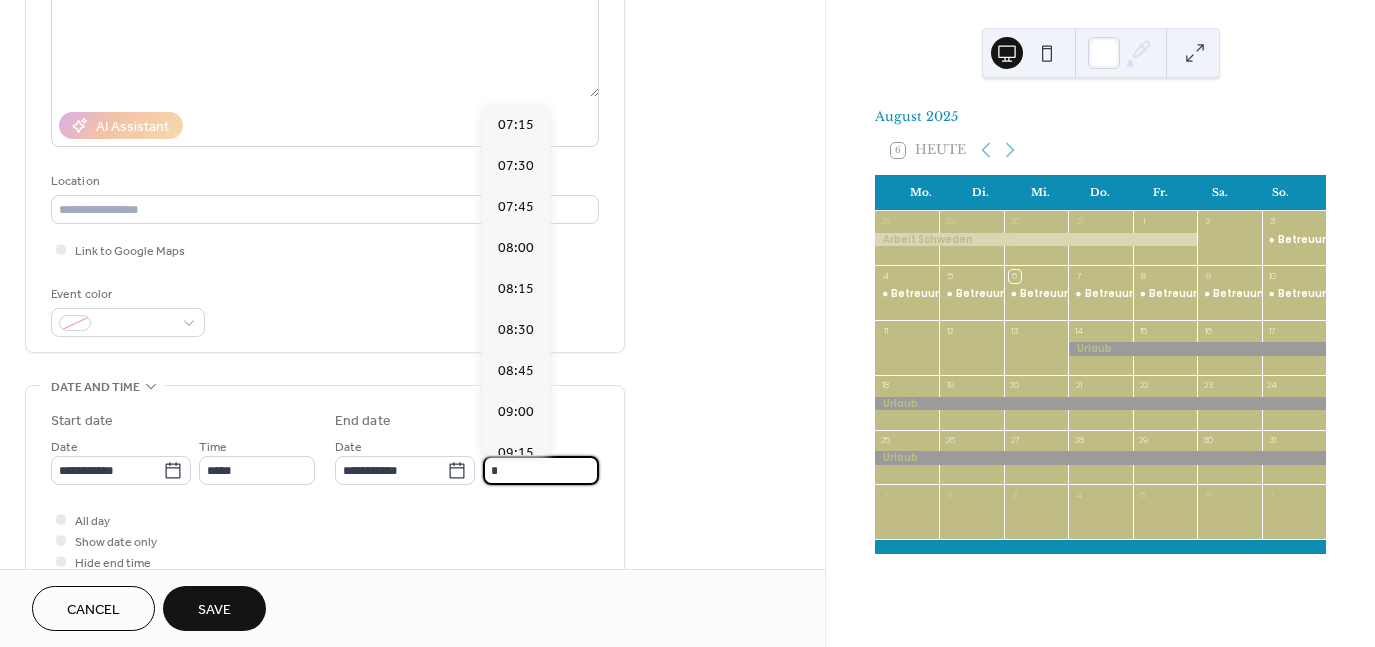scroll, scrollTop: 451, scrollLeft: 0, axis: vertical 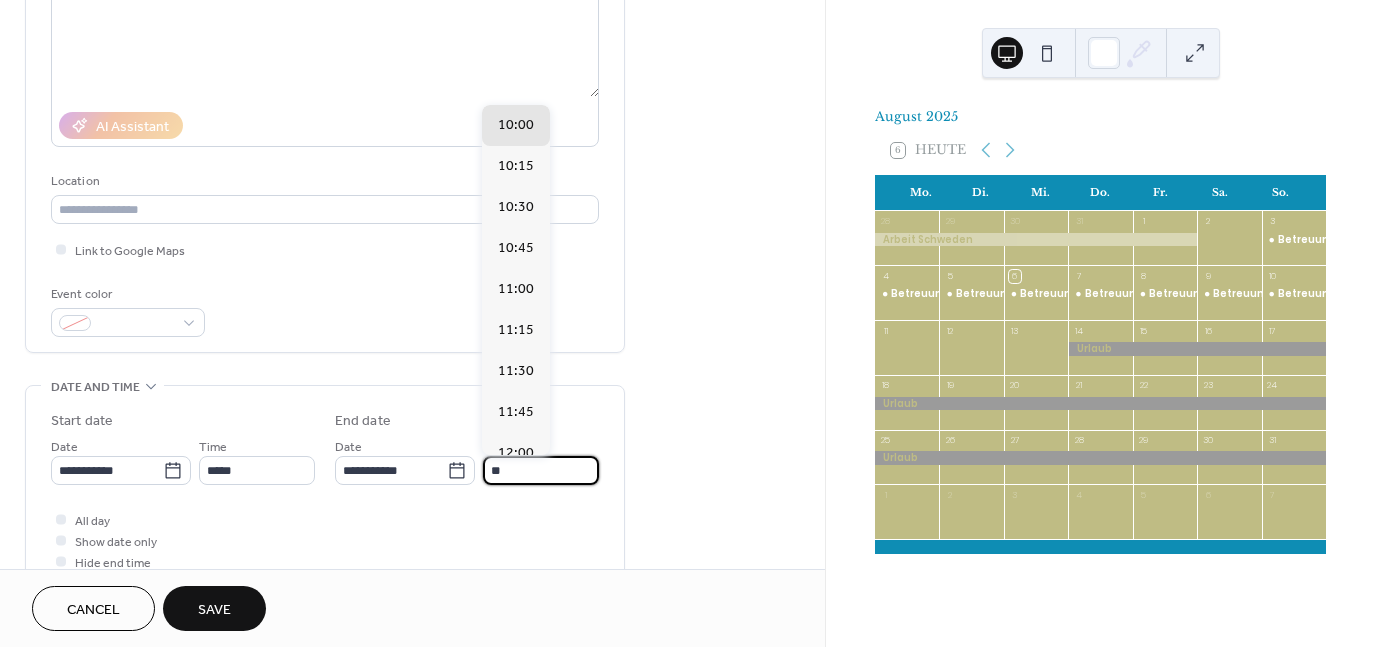 type on "*****" 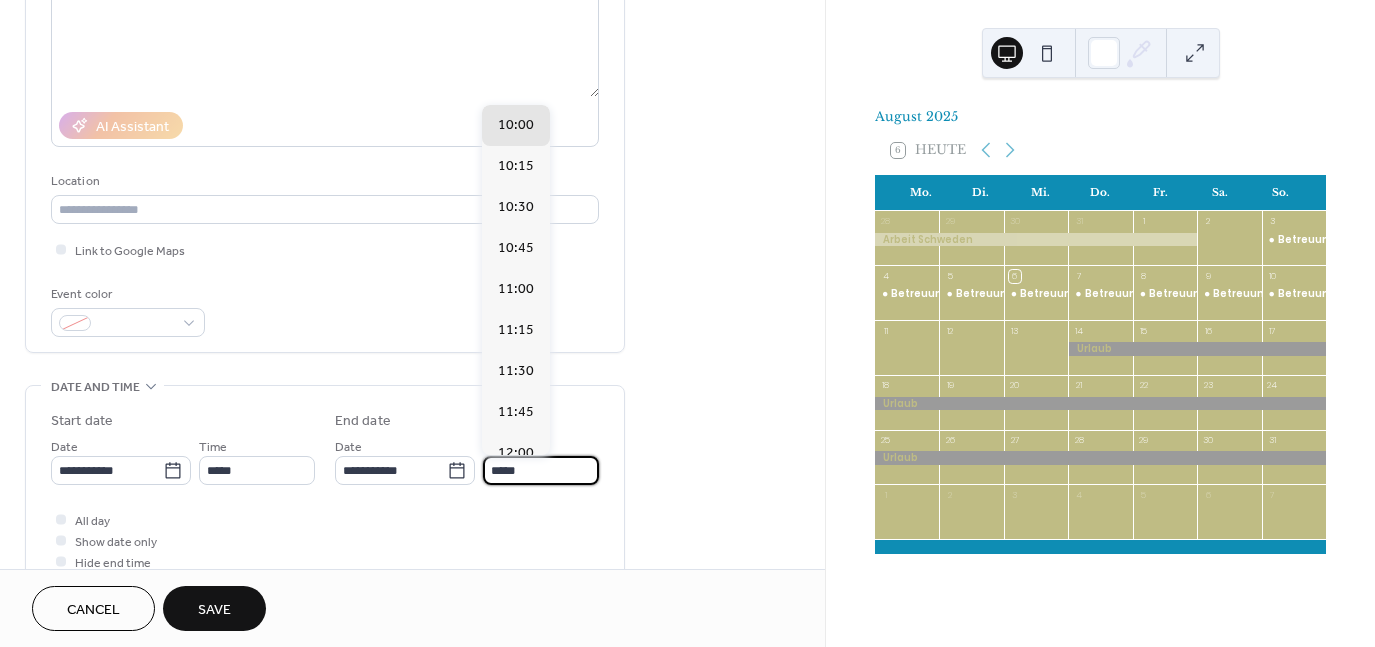 click on "Event details Title ********* Description AI Assistant Location Link to Google Maps Event color   ••• Date and time Start date [DATE] Time ***** End date [DATE] Time ***** All day Show date only Hide end time ••• Recurring event Do not repeat ••• Event image ; ••• Event links URL Text to display Open in new tab ••• Categories No categories added yet. Add Category  🔒 ••• RSVP Enable RSVP  🔒 Limit number of guests •••" at bounding box center [412, 454] 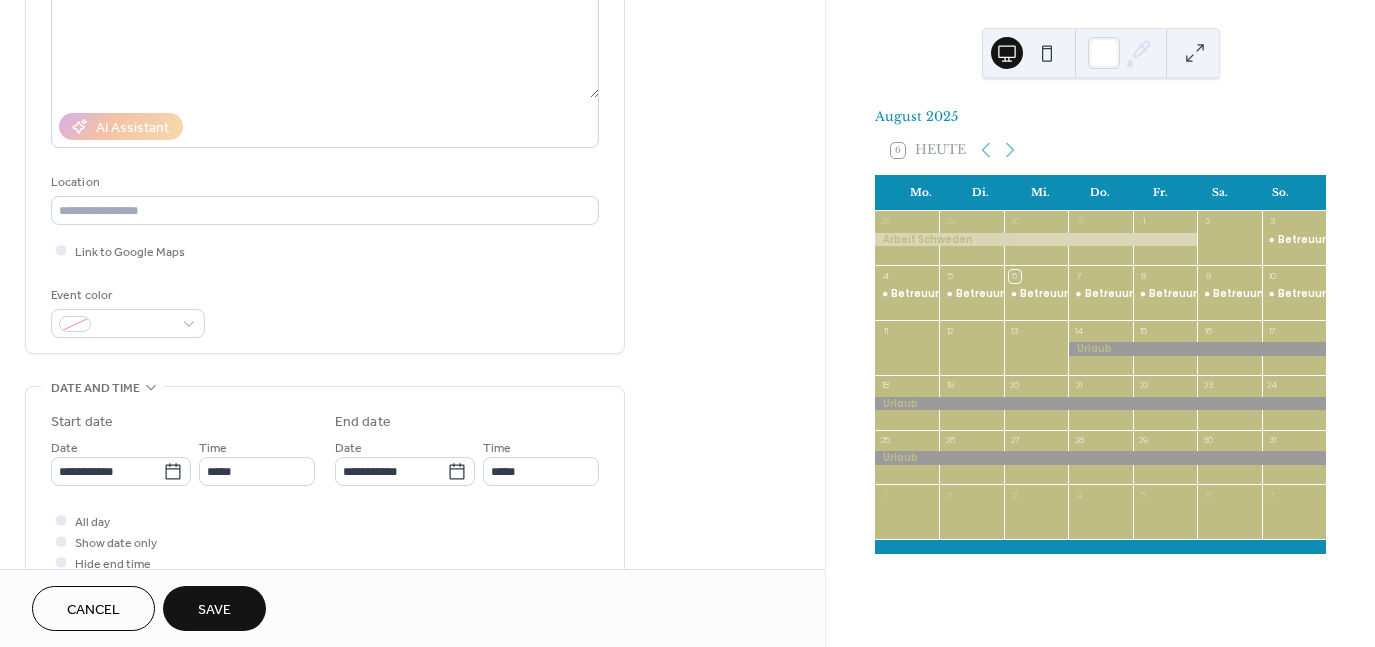 scroll, scrollTop: 266, scrollLeft: 0, axis: vertical 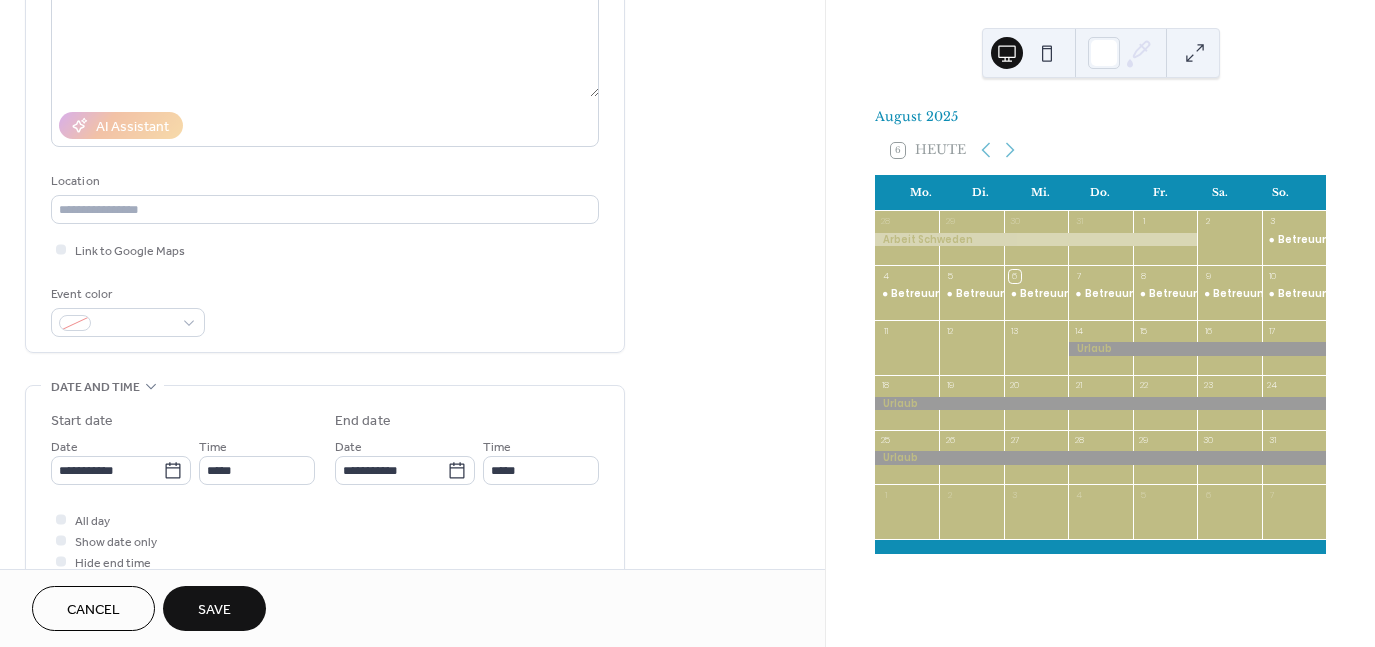 drag, startPoint x: 221, startPoint y: 603, endPoint x: 235, endPoint y: 575, distance: 31.304953 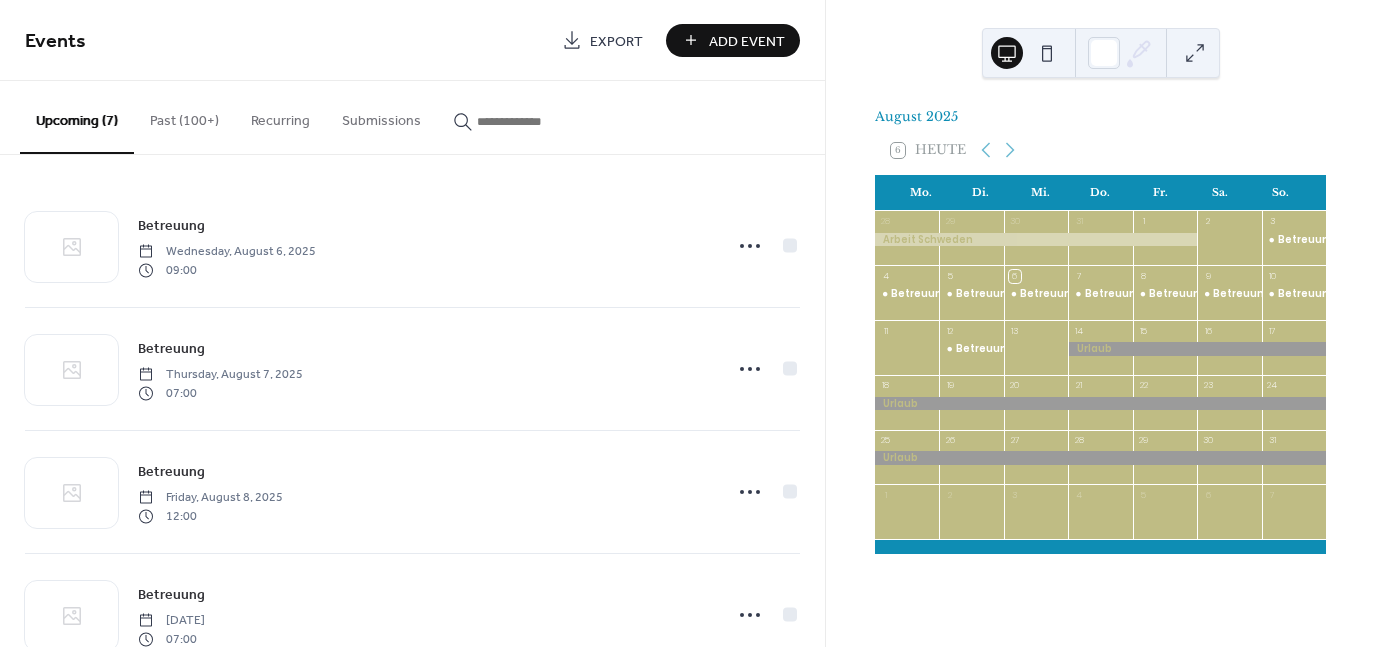 click on "Past (100+)" at bounding box center [184, 116] 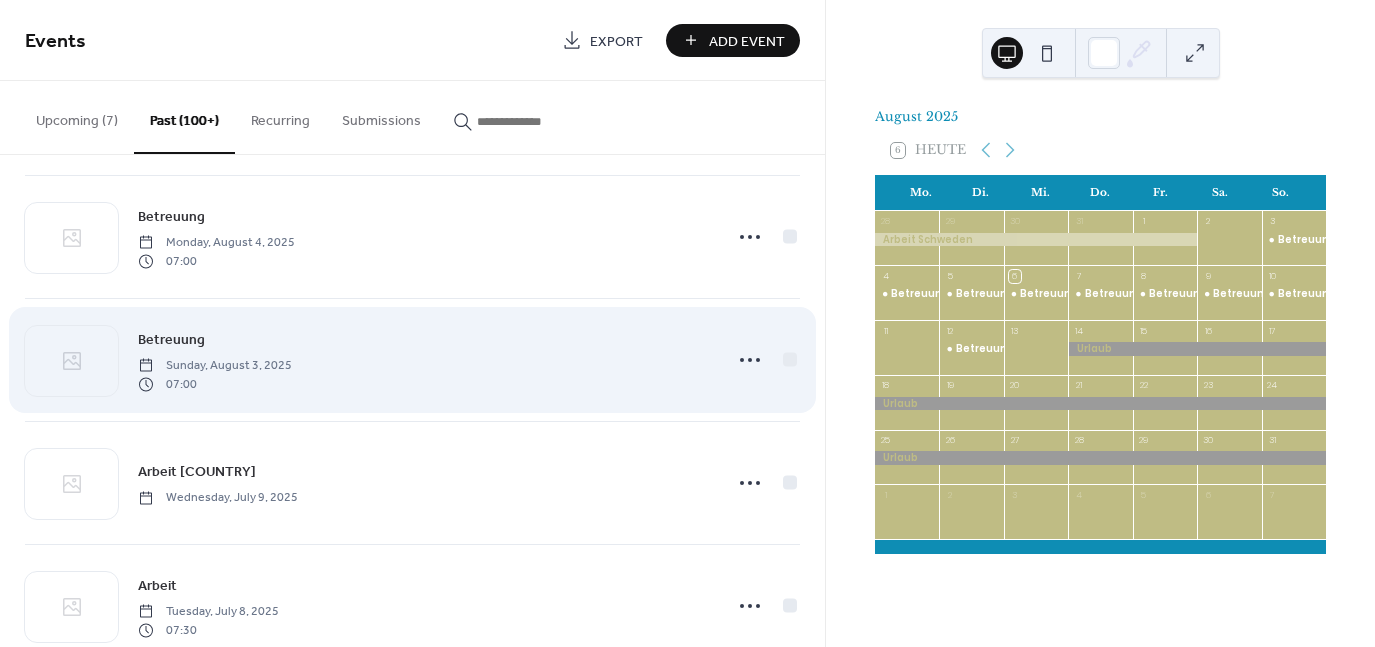 scroll, scrollTop: 133, scrollLeft: 0, axis: vertical 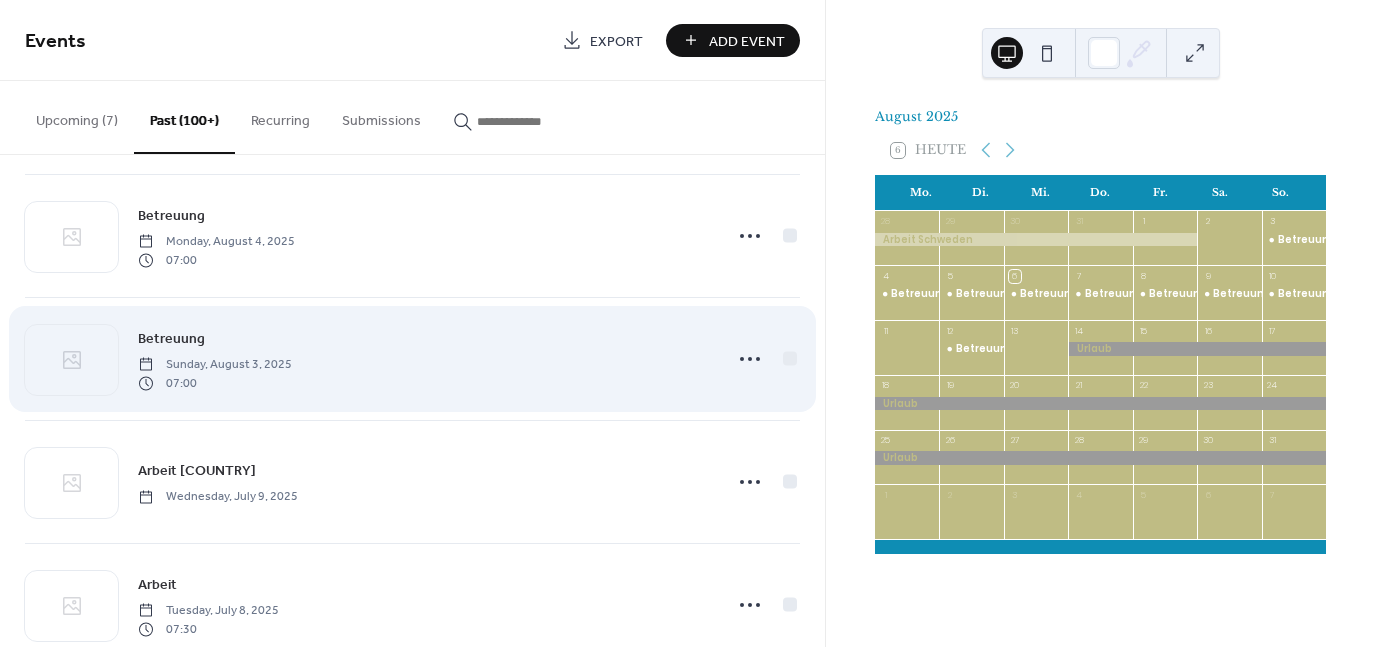 click on "Sunday, August 3, 2025" at bounding box center [215, 365] 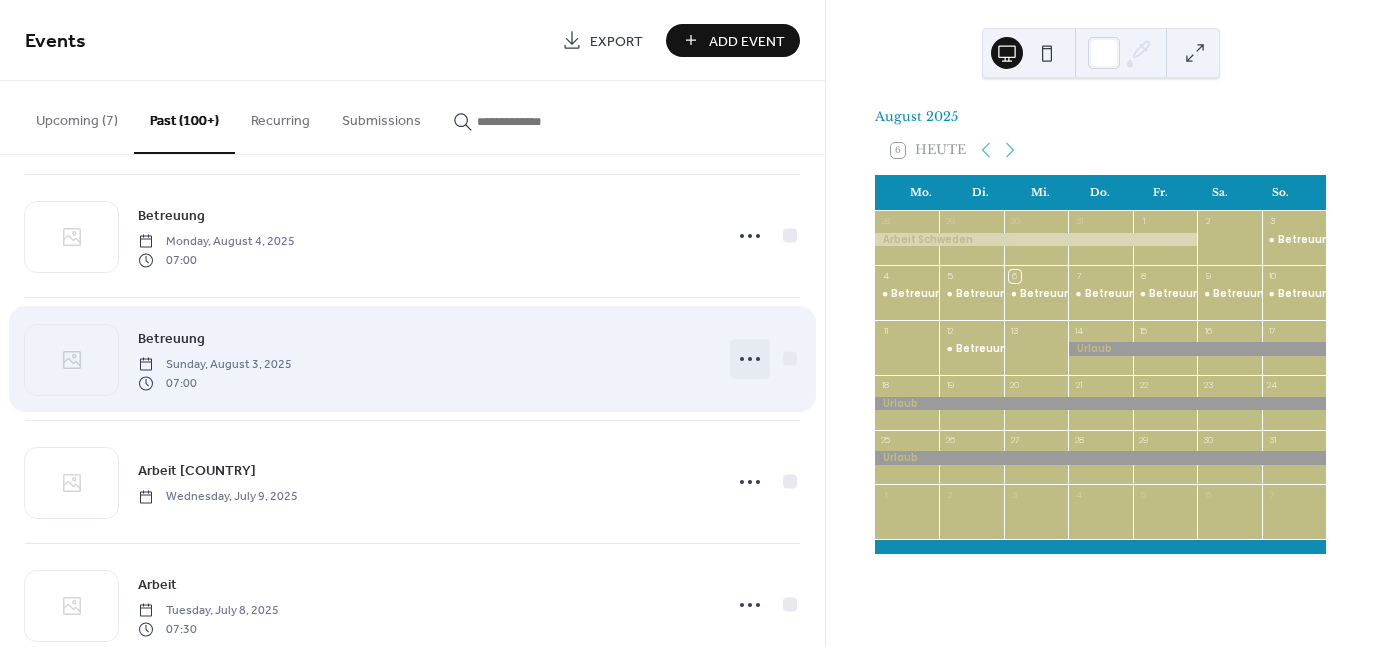 click 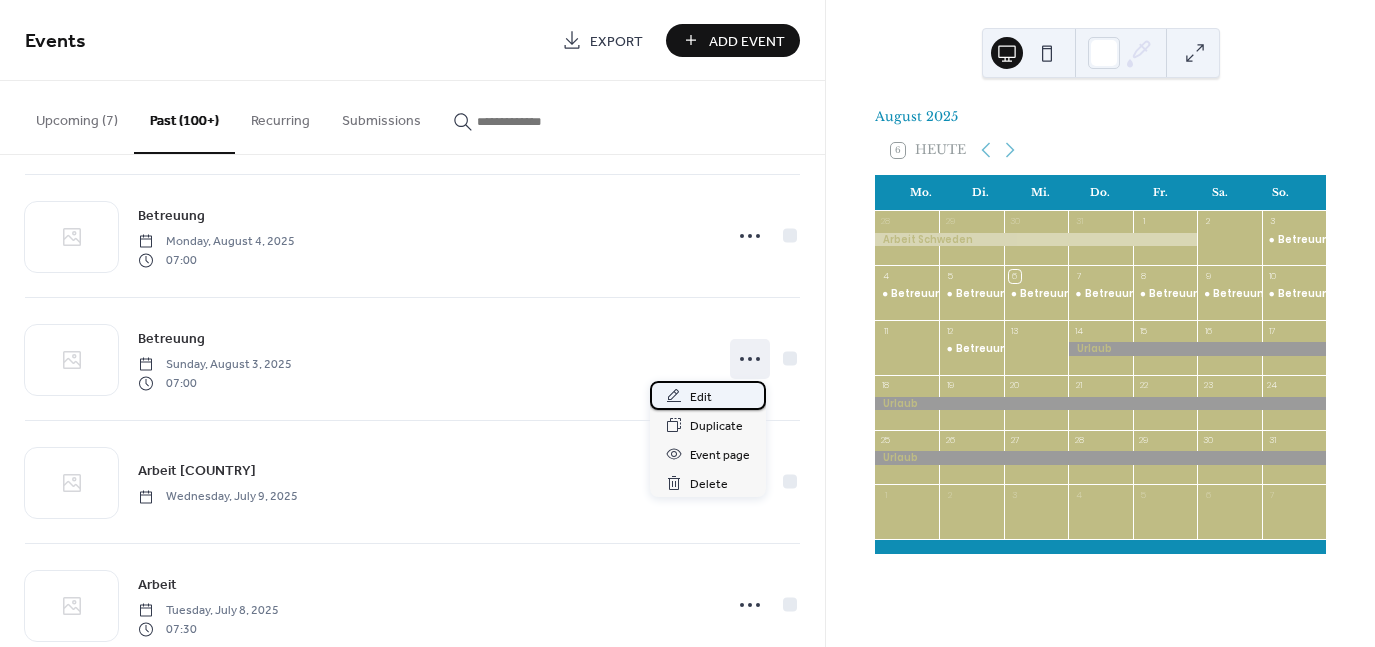 click on "Edit" at bounding box center (701, 397) 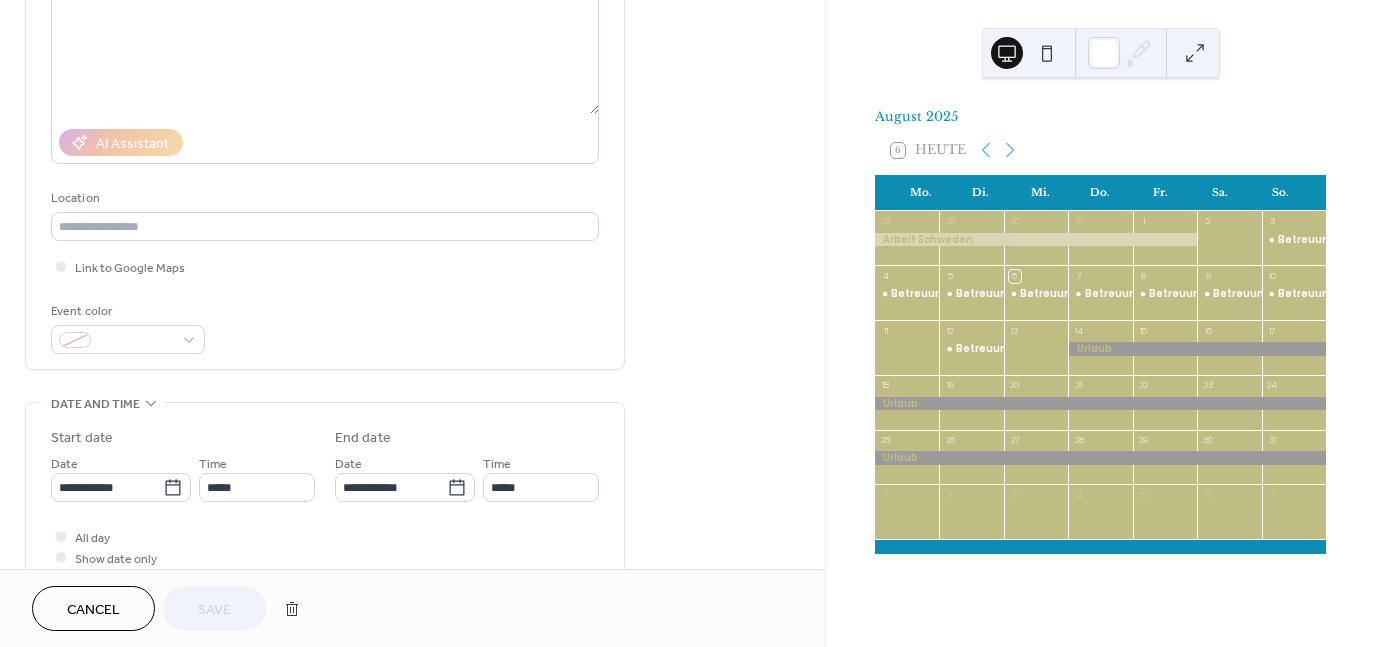scroll, scrollTop: 266, scrollLeft: 0, axis: vertical 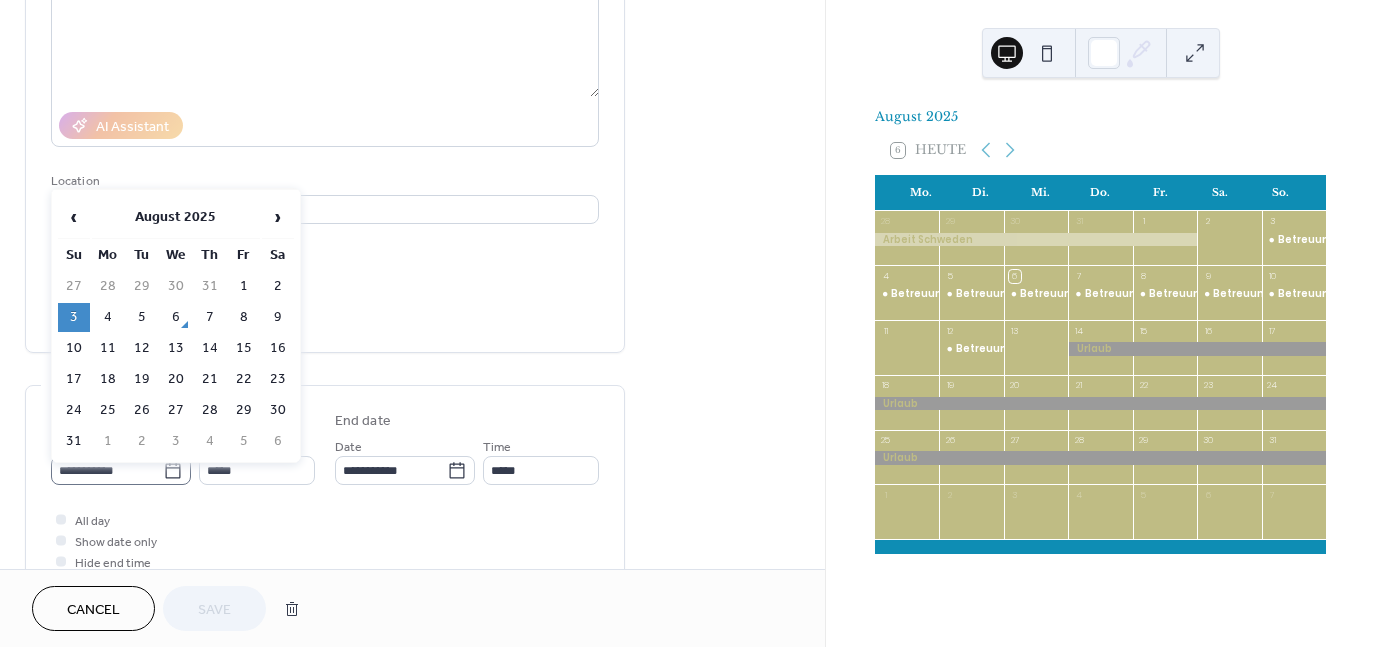 click 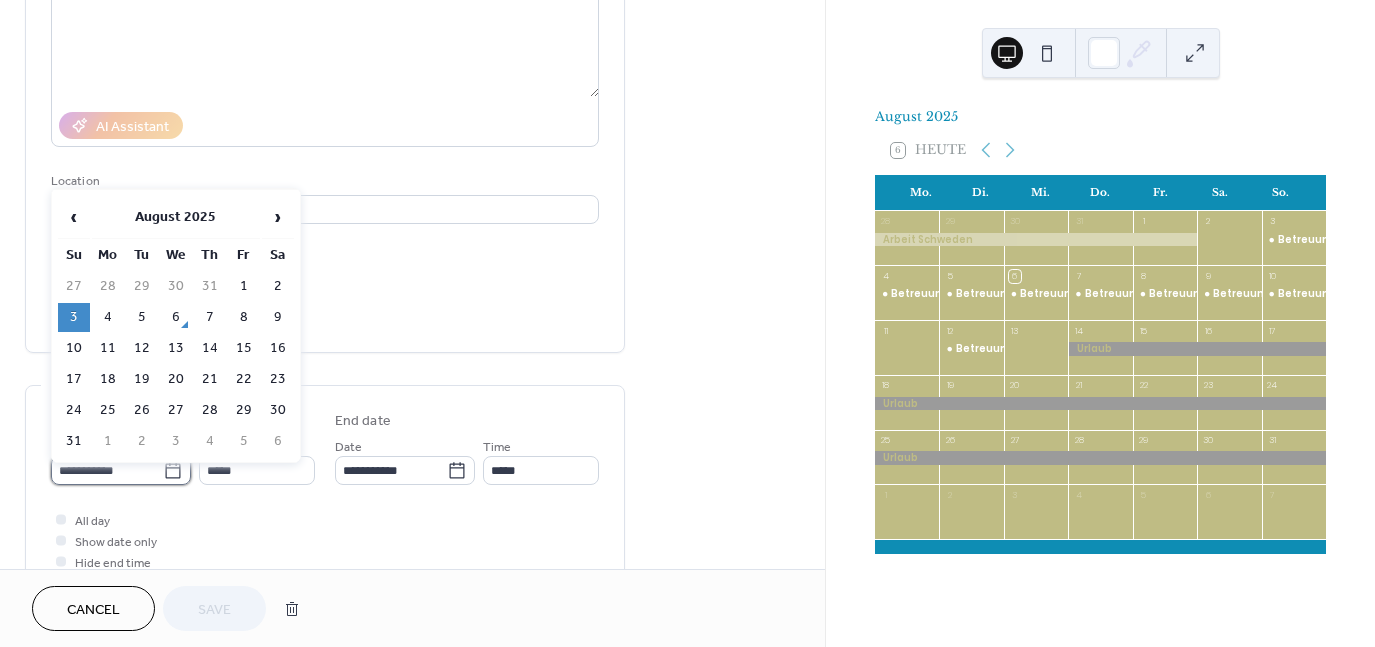 click on "**********" at bounding box center (107, 470) 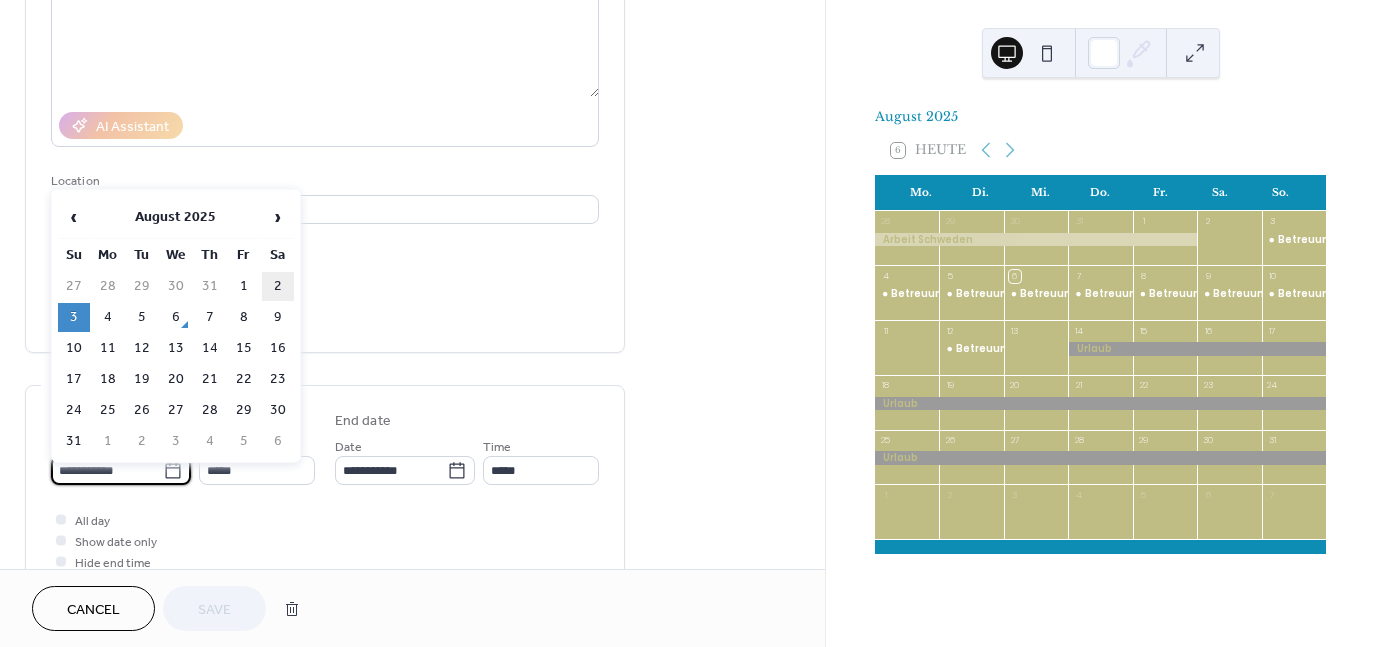 click on "2" at bounding box center [278, 286] 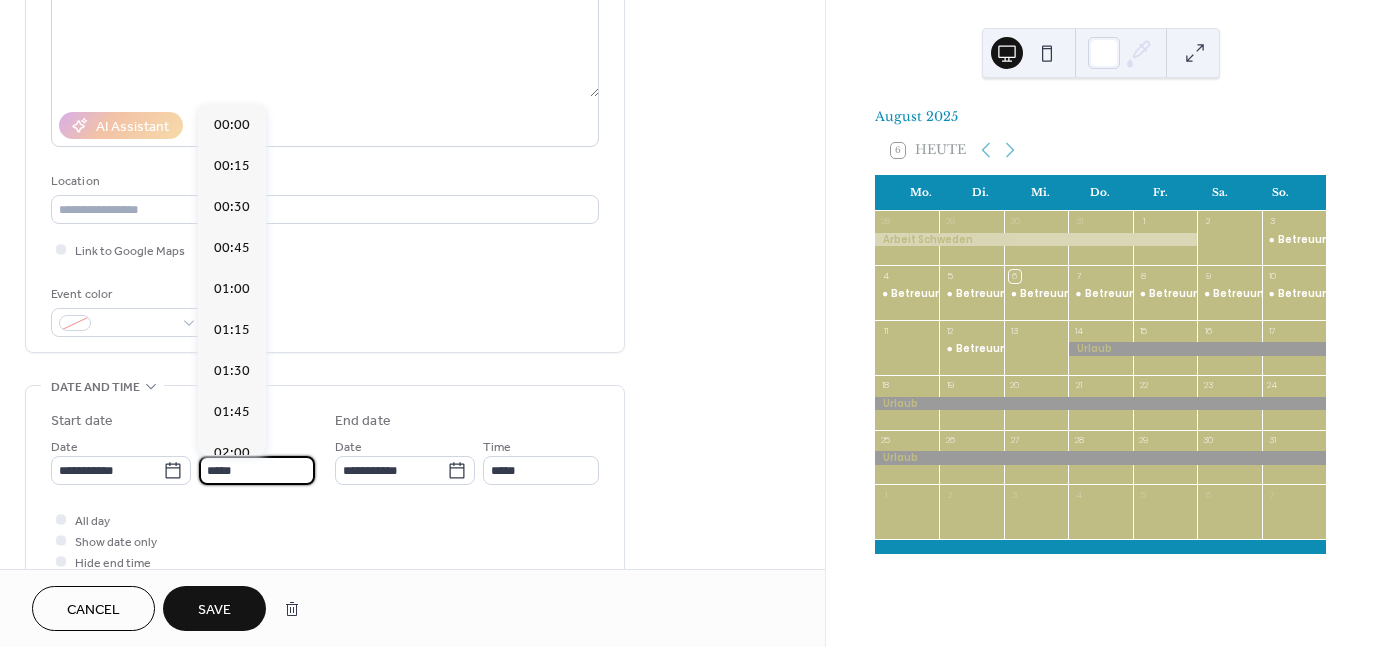 scroll, scrollTop: 1148, scrollLeft: 0, axis: vertical 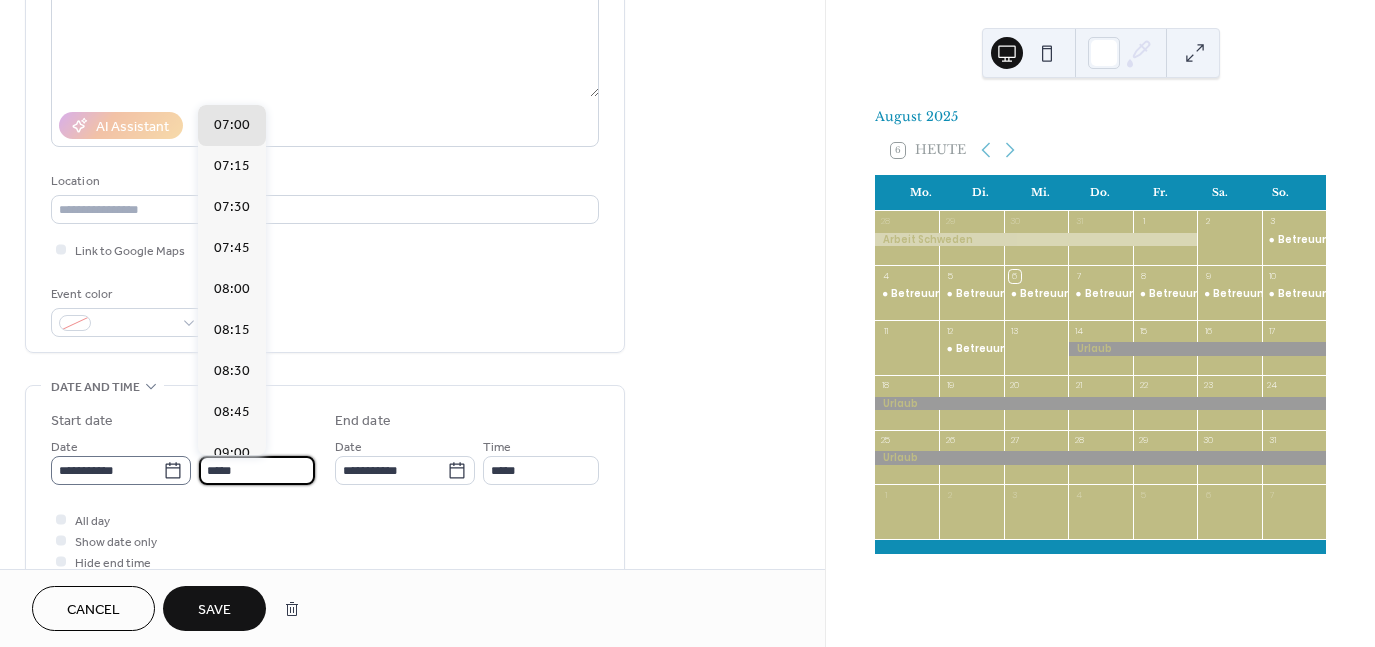 drag, startPoint x: 254, startPoint y: 466, endPoint x: 180, endPoint y: 465, distance: 74.00676 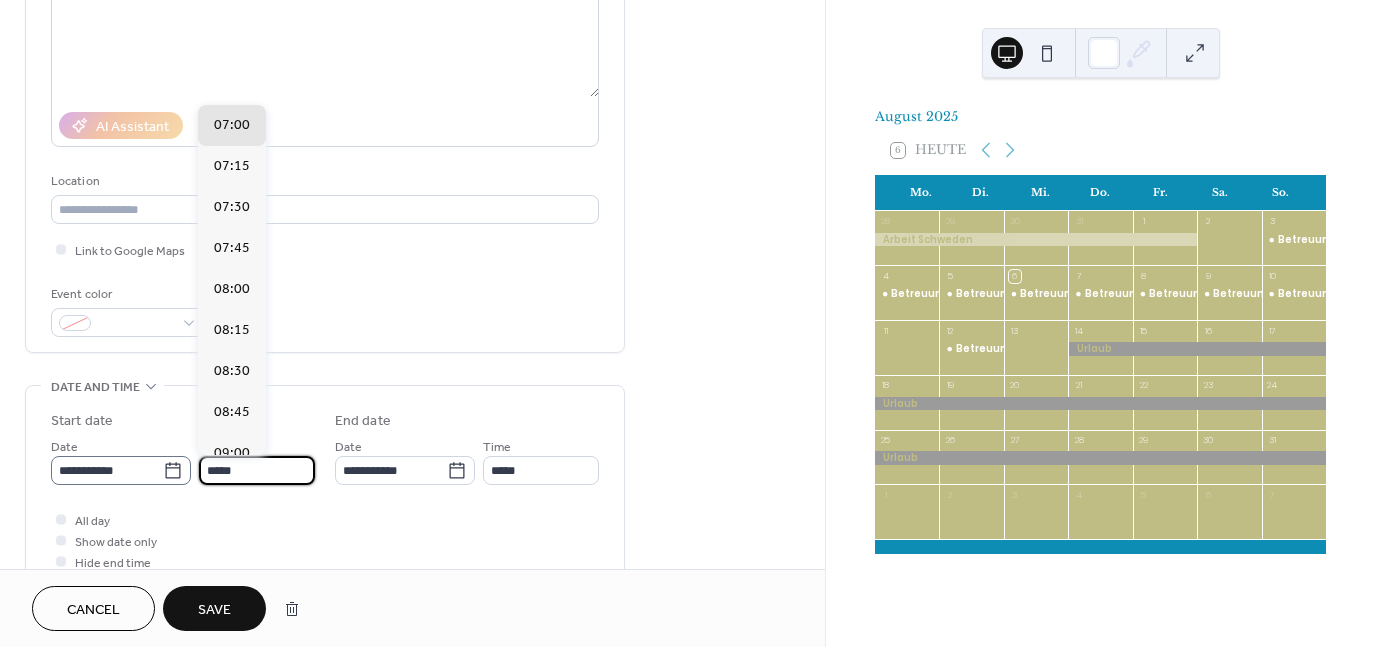 click on "[DATE] Time *****" at bounding box center (183, 460) 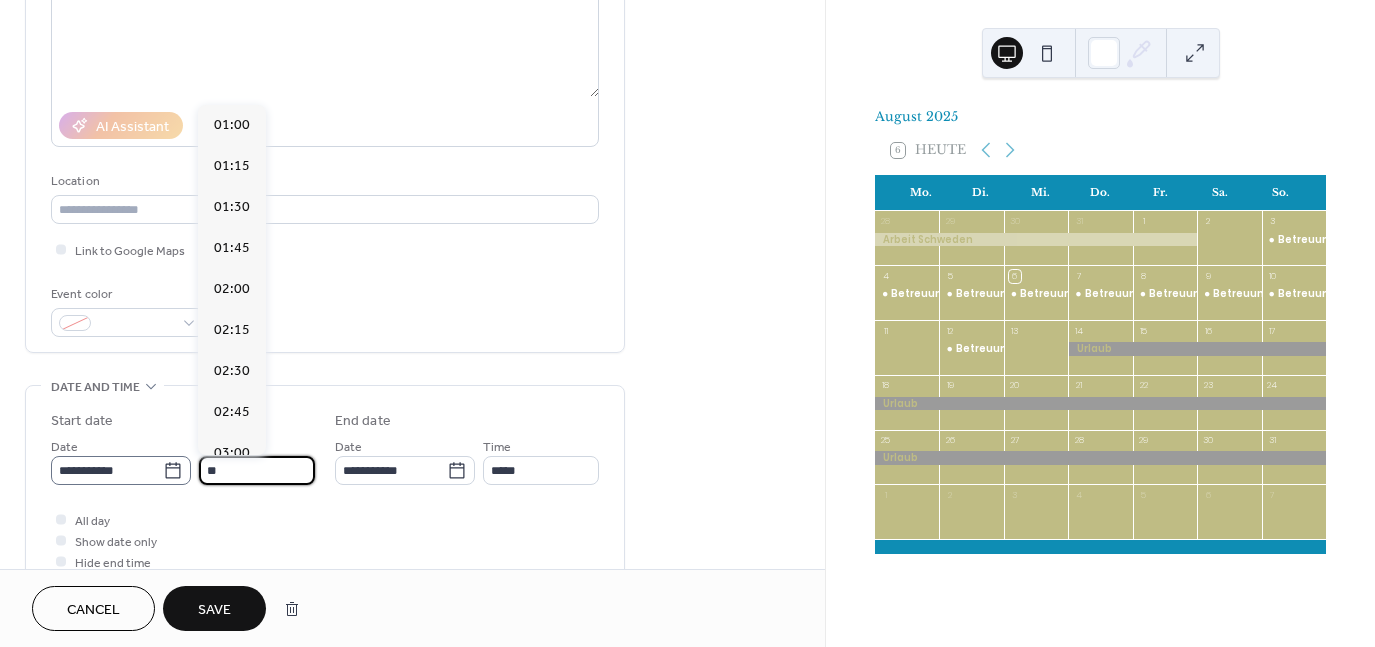 scroll, scrollTop: 2296, scrollLeft: 0, axis: vertical 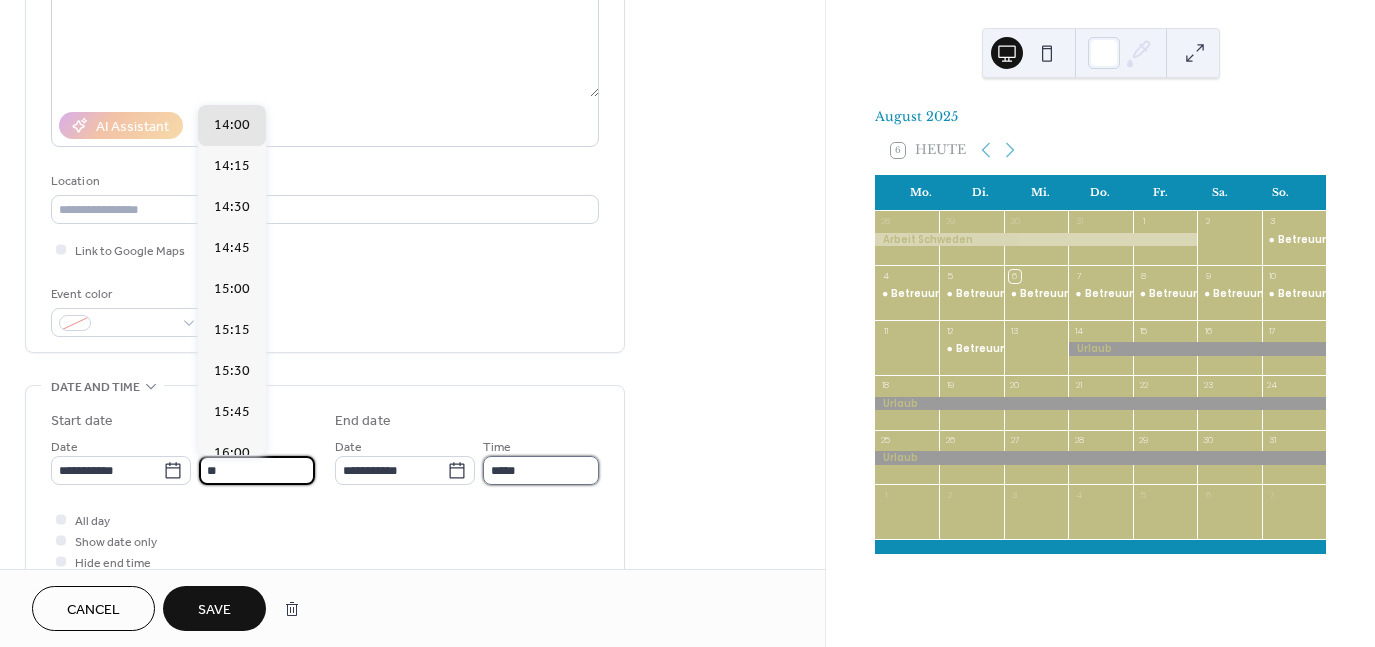 click on "*****" at bounding box center [541, 470] 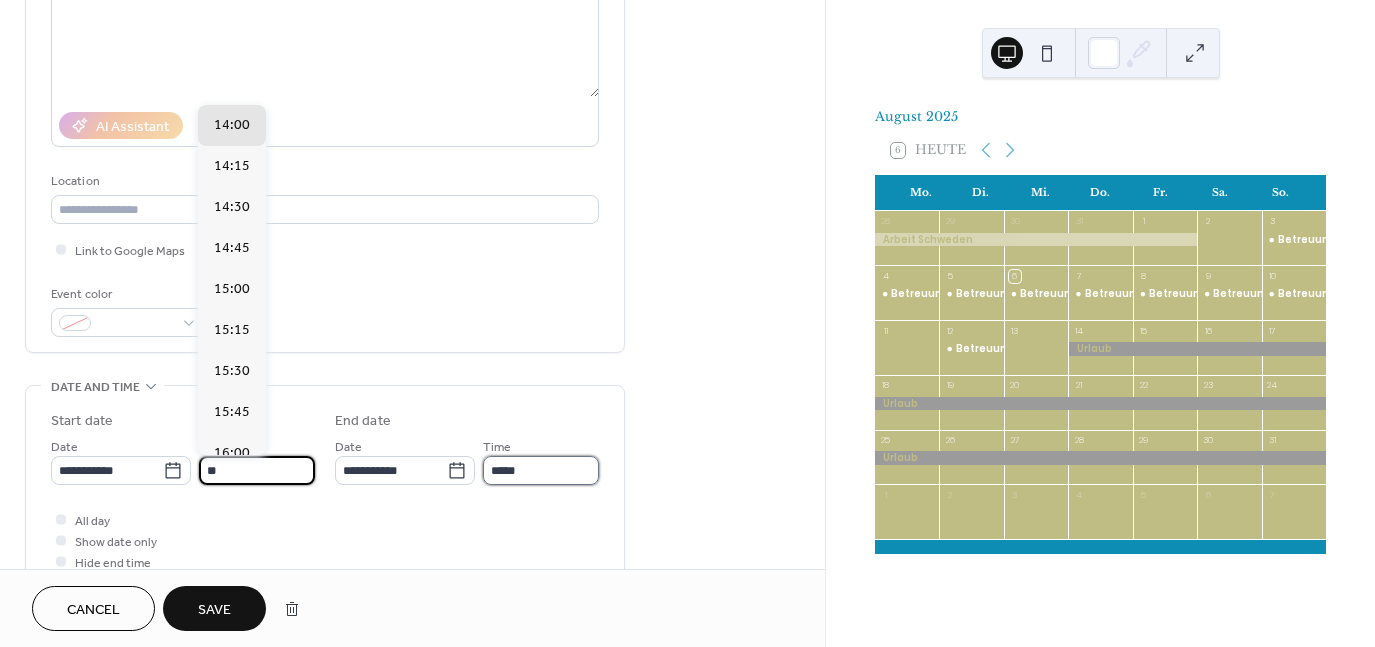 type on "*****" 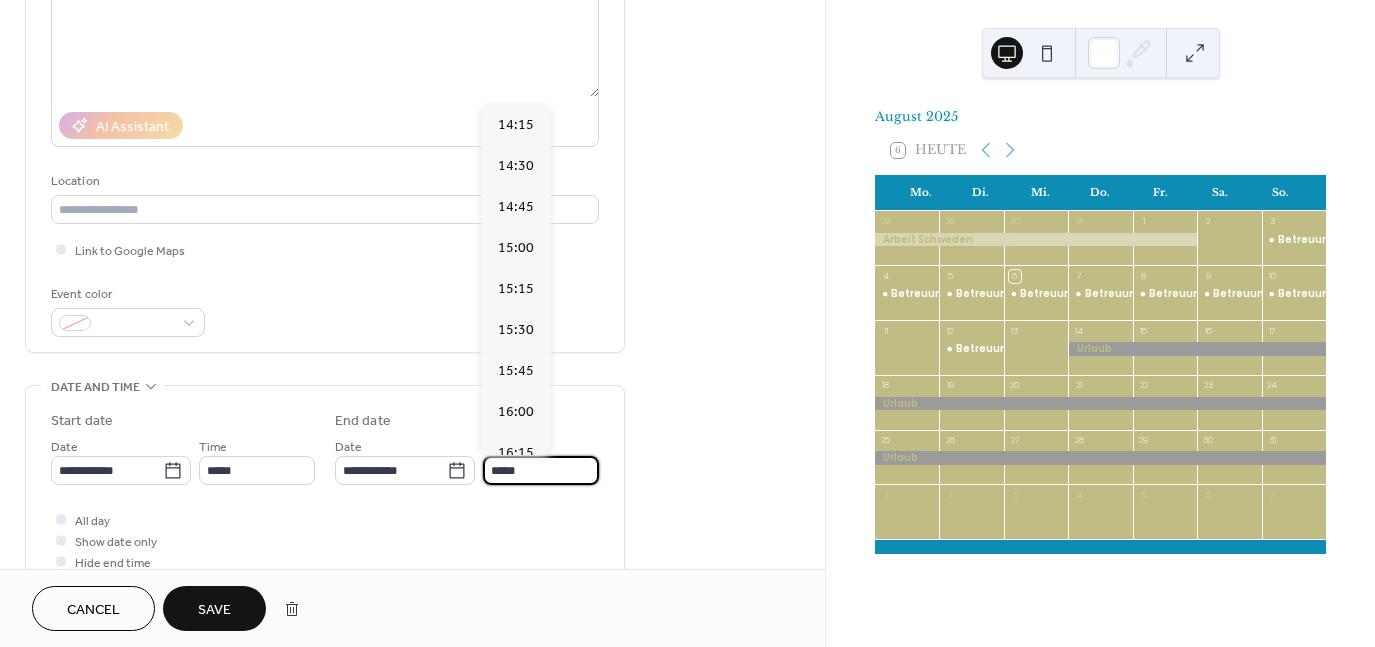 scroll, scrollTop: 451, scrollLeft: 0, axis: vertical 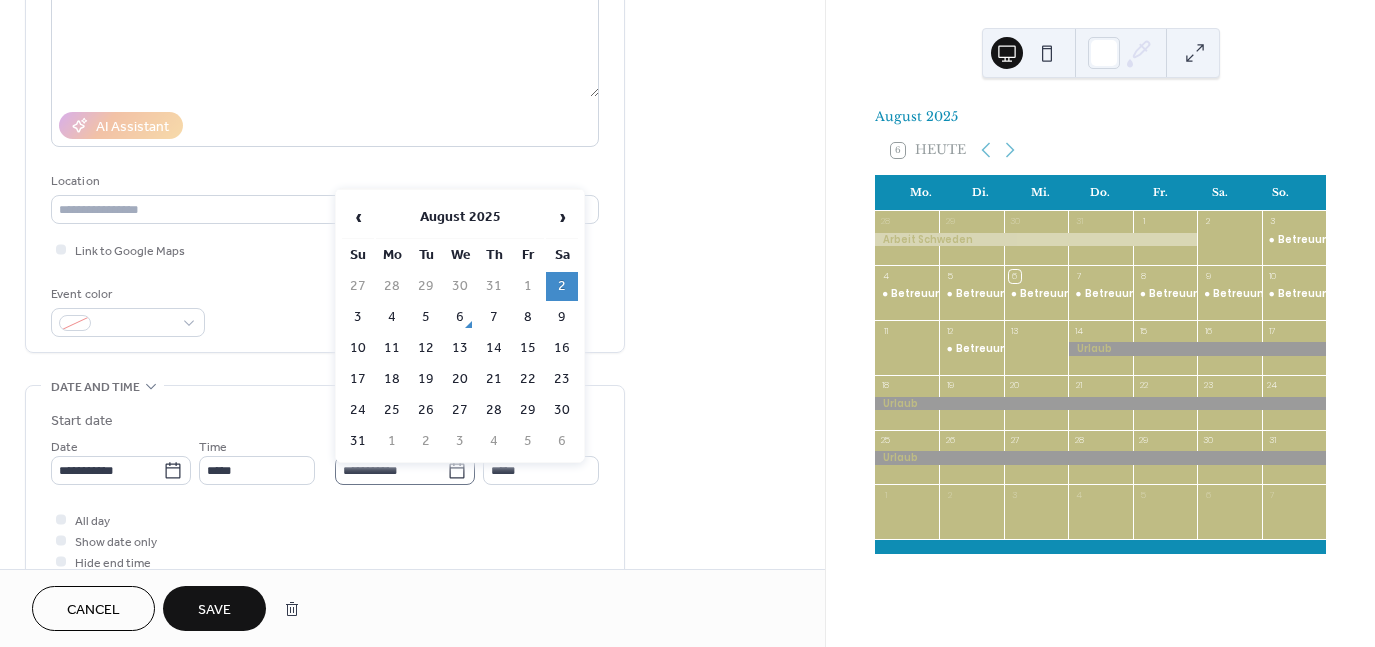 click 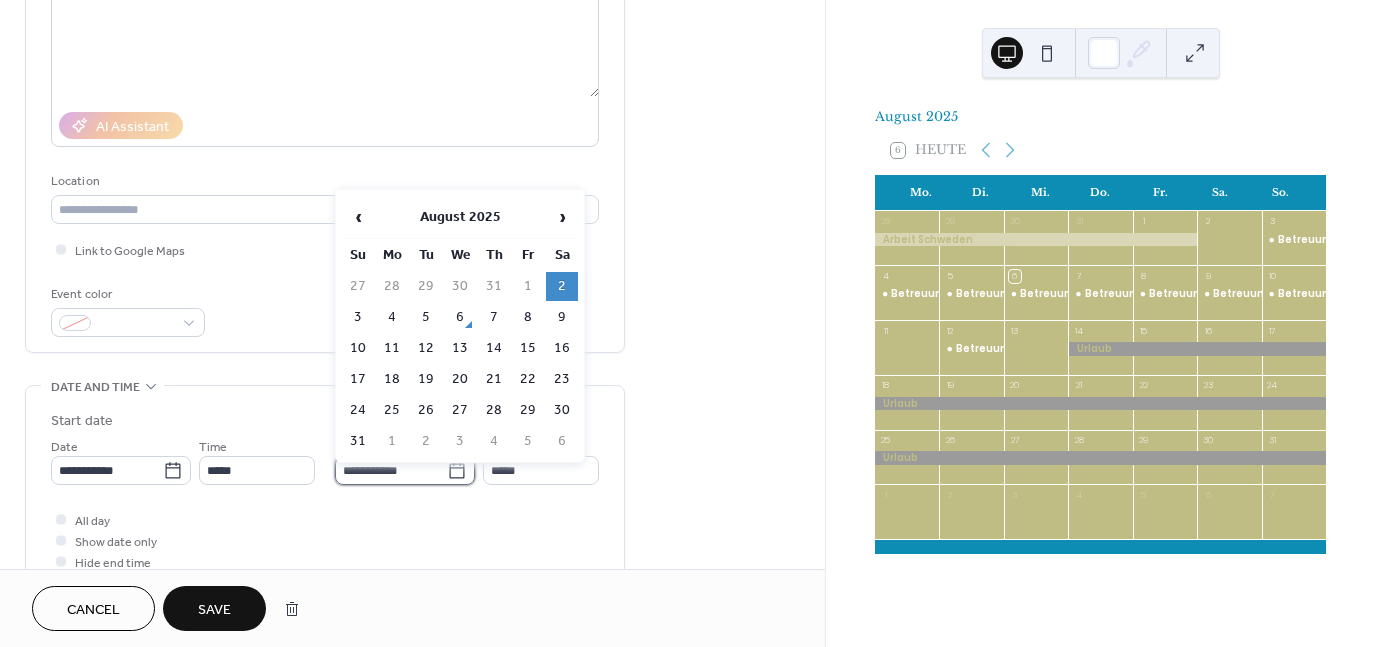 click on "**********" at bounding box center [391, 470] 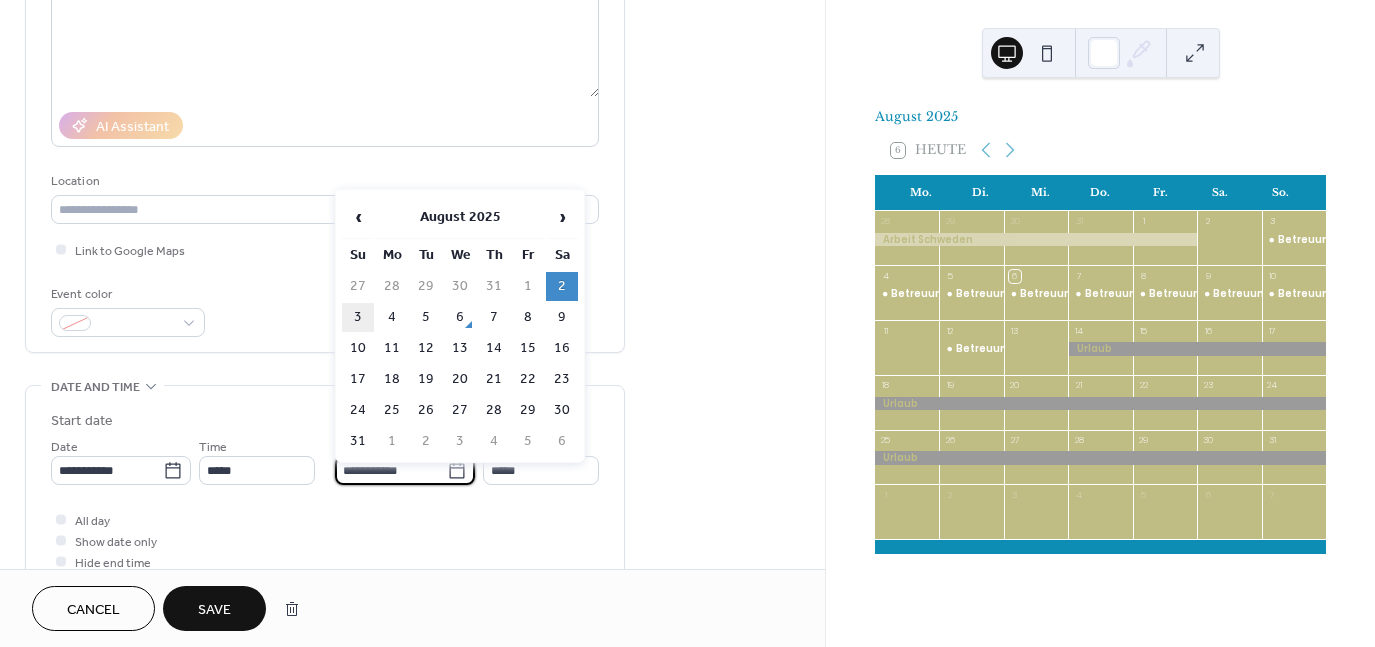 click on "3" at bounding box center (358, 317) 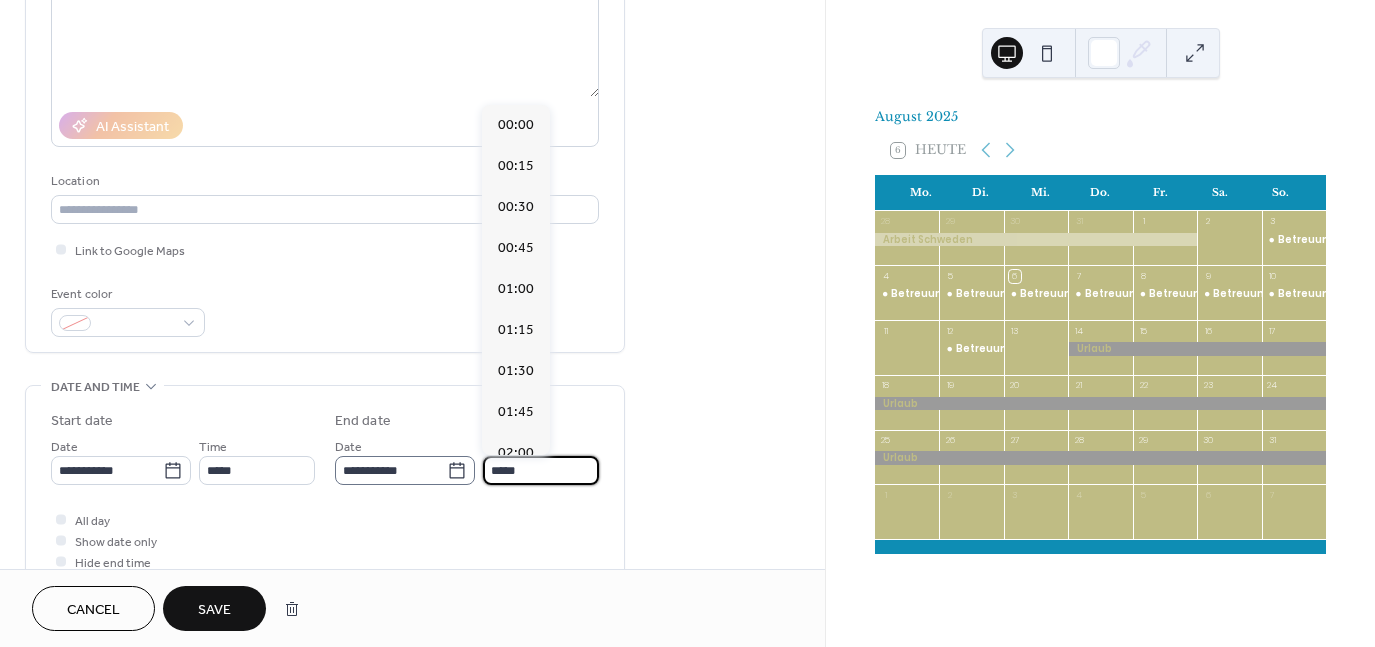 scroll, scrollTop: 2788, scrollLeft: 0, axis: vertical 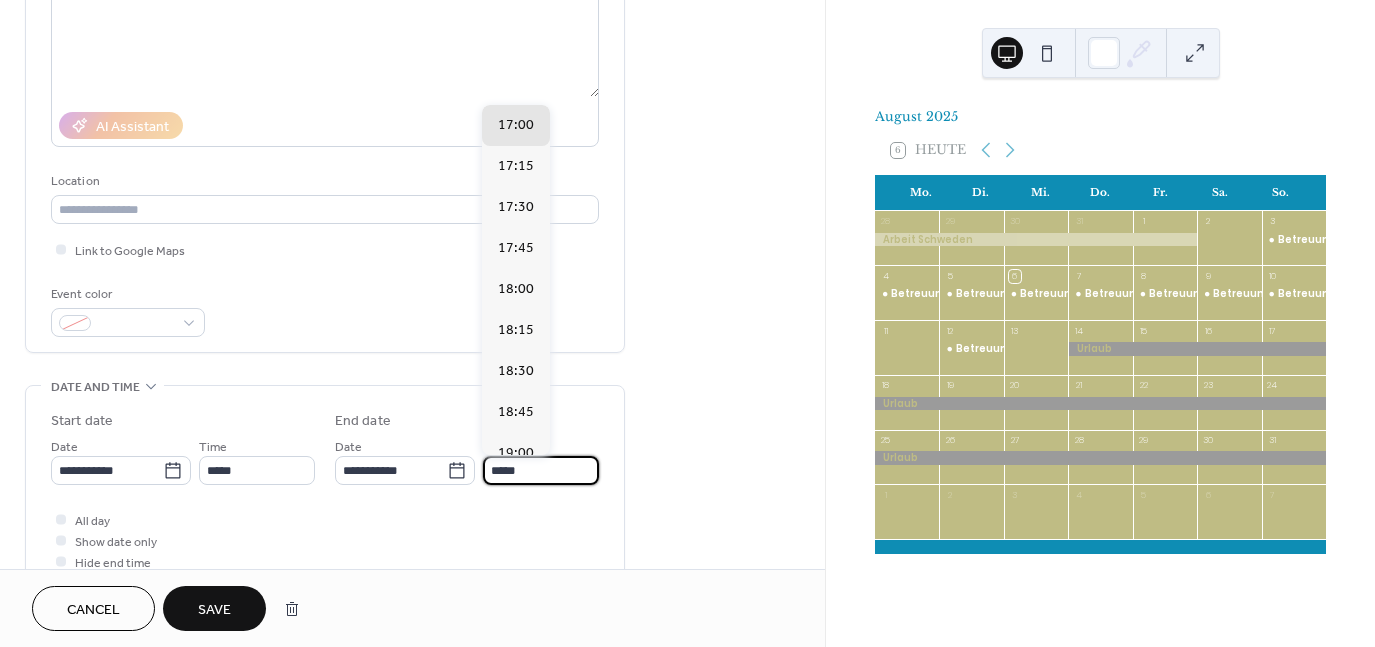 drag, startPoint x: 550, startPoint y: 469, endPoint x: 432, endPoint y: 449, distance: 119.682915 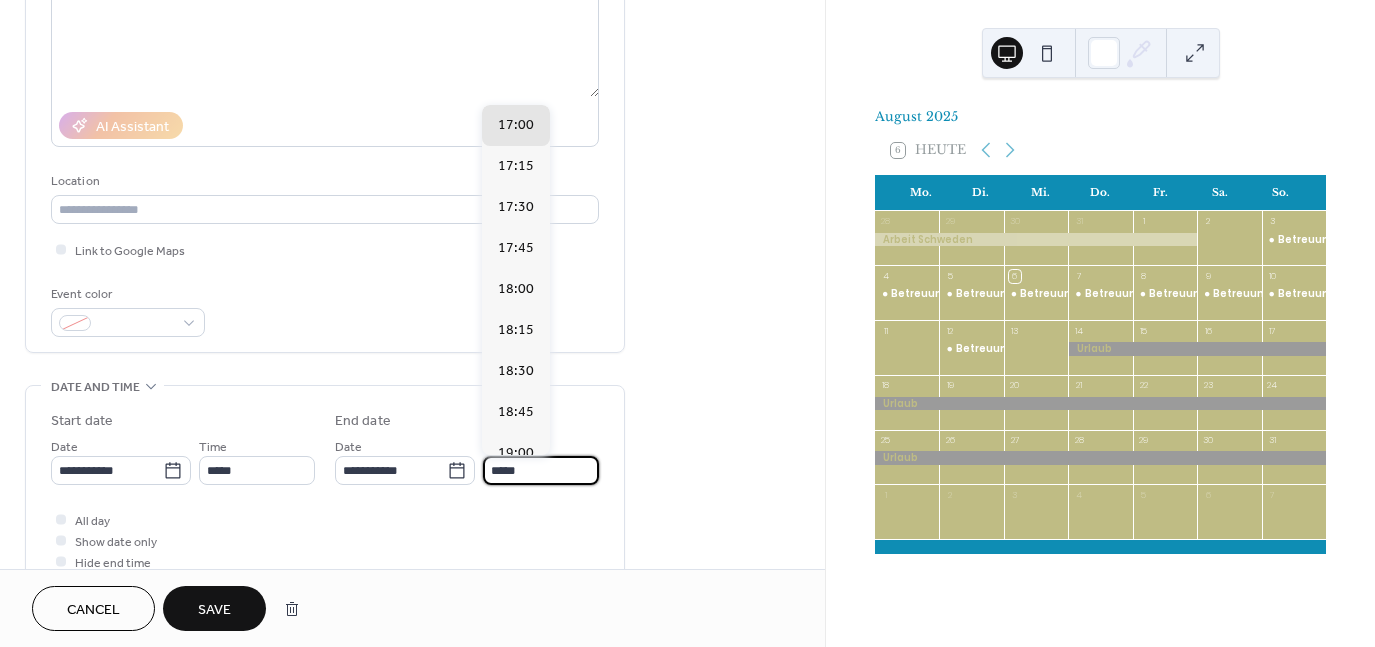 click on "[DATE] Time *****" at bounding box center [467, 460] 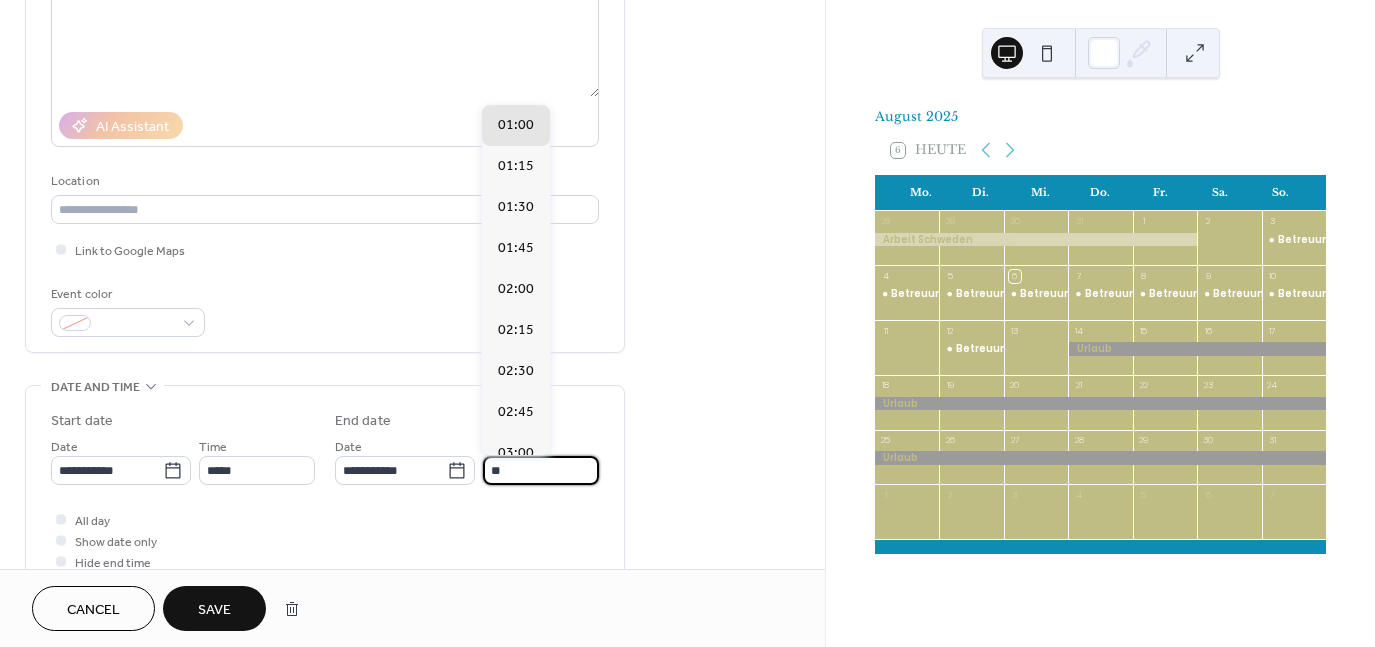scroll, scrollTop: 1968, scrollLeft: 0, axis: vertical 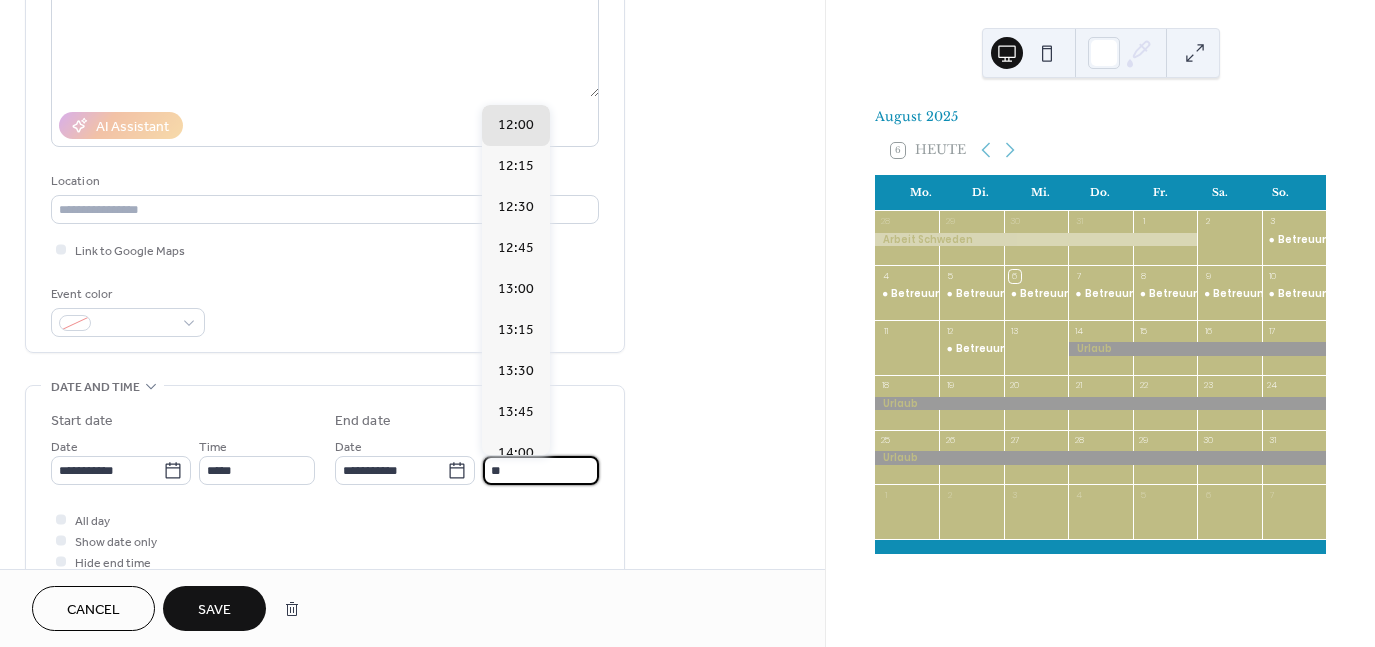 type on "*****" 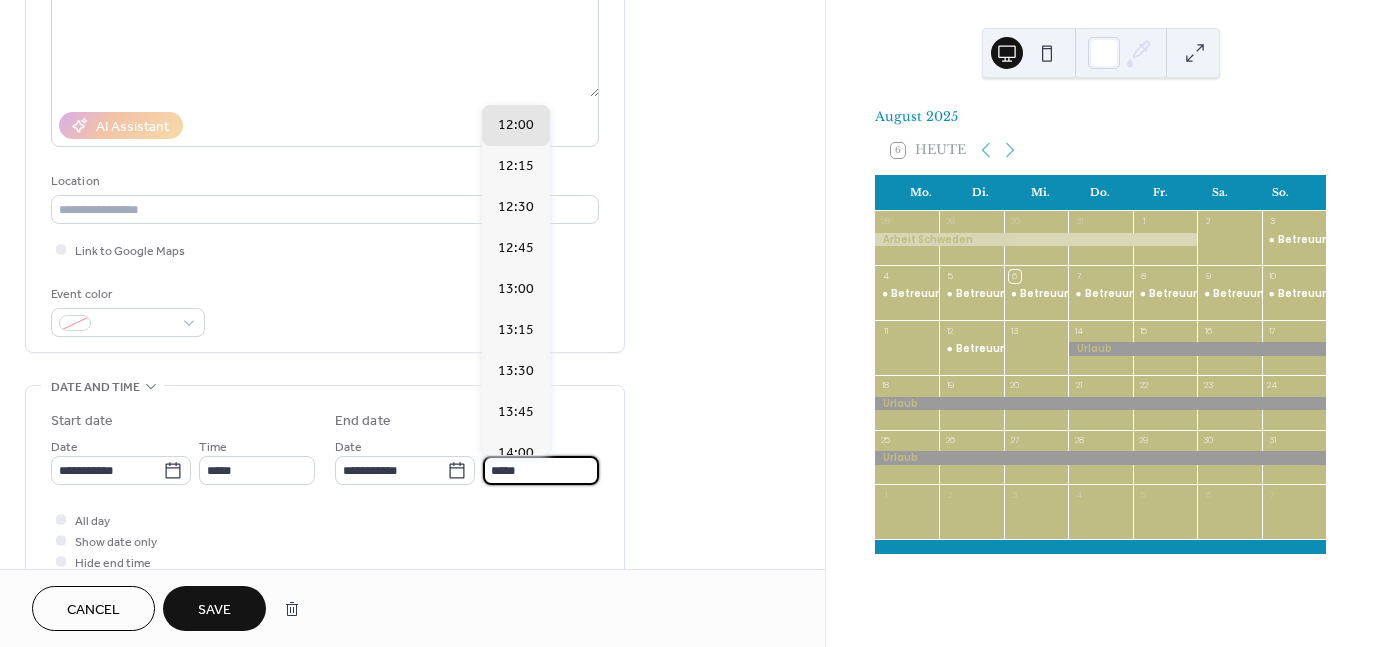 click on "Event details Title ********* Description AI Assistant Location Link to Google Maps Event color   ••• Date and time Start date [DATE] Time ***** End date [DATE] Time ***** All day Show date only Hide end time ••• Recurring event Do not repeat ••• Event image ; ••• Event links URL Text to display Open in new tab ••• Categories No categories added yet. Add Category  🔒 ••• RSVP Enable RSVP  🔒 Limit number of guests •••" at bounding box center [412, 454] 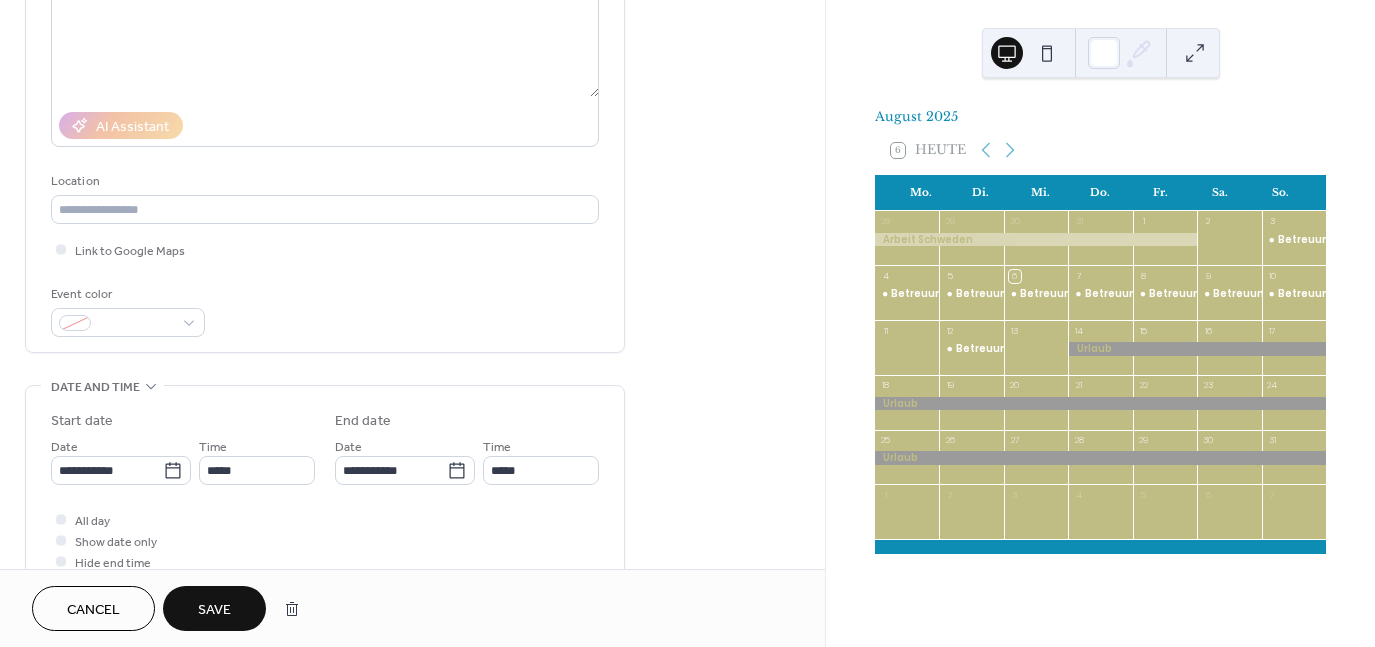 click on "Save" at bounding box center (214, 608) 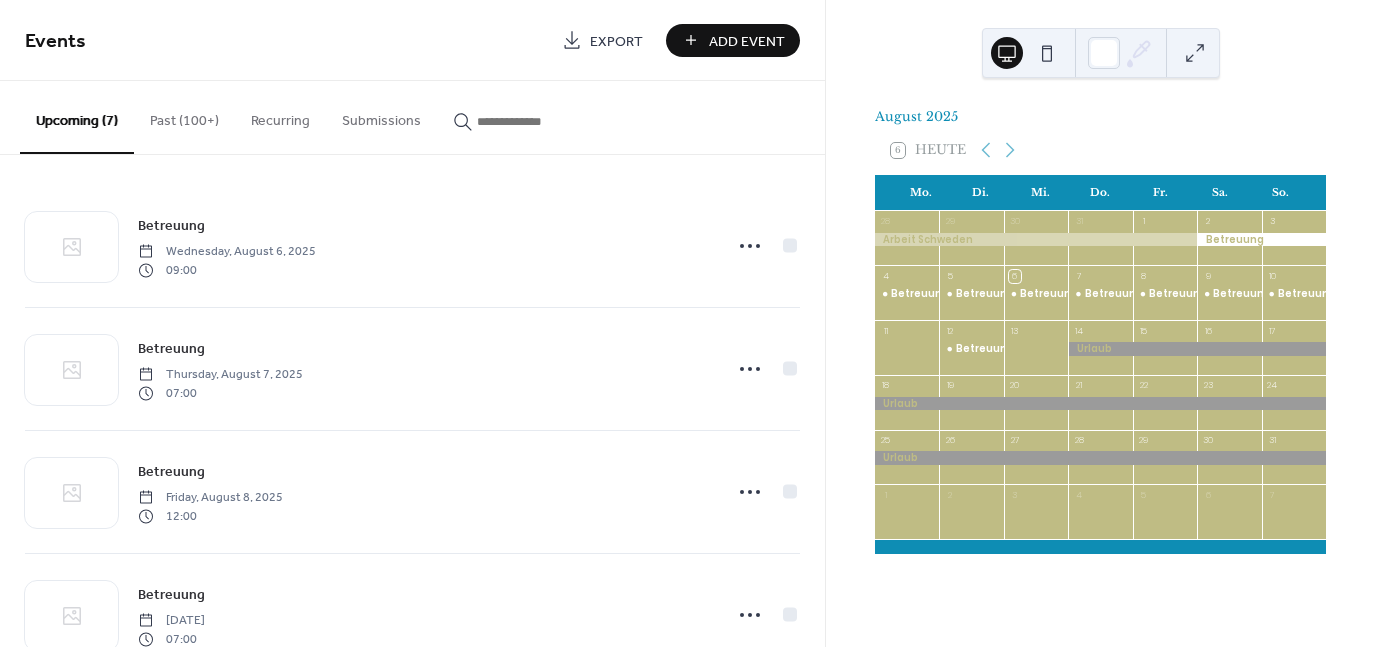 click on "Add Event" at bounding box center [747, 41] 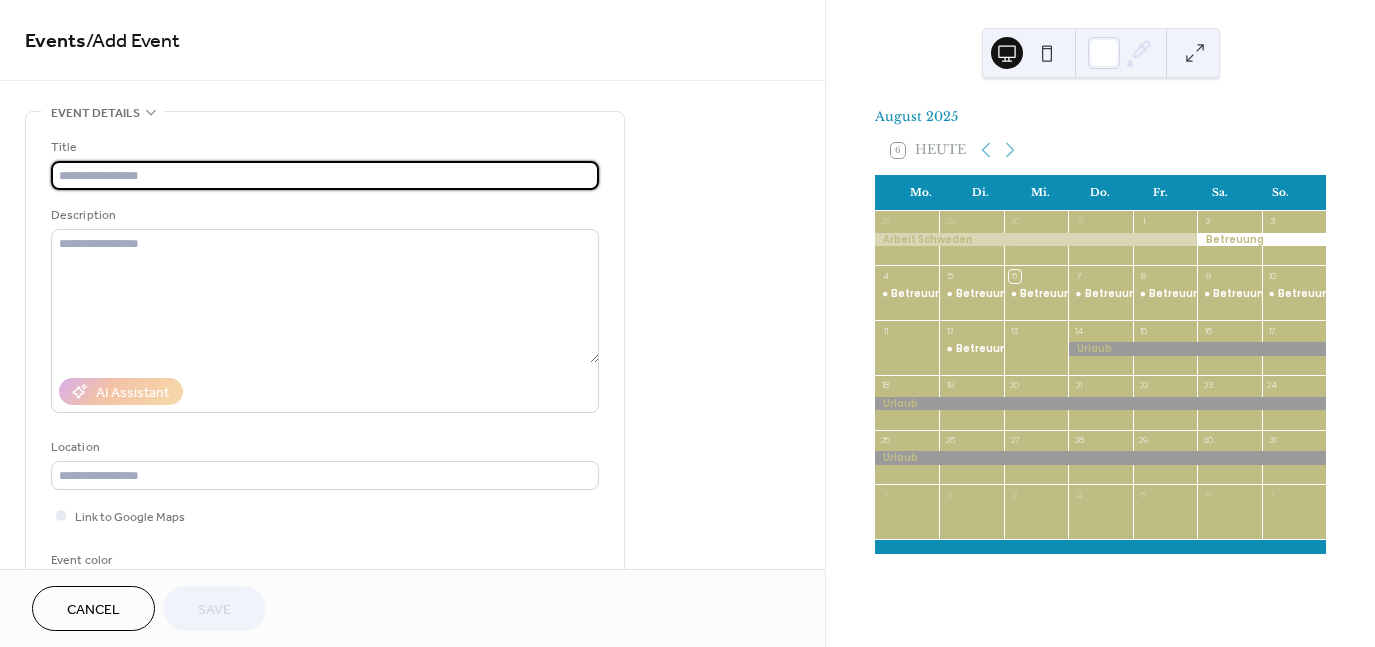 click at bounding box center [325, 175] 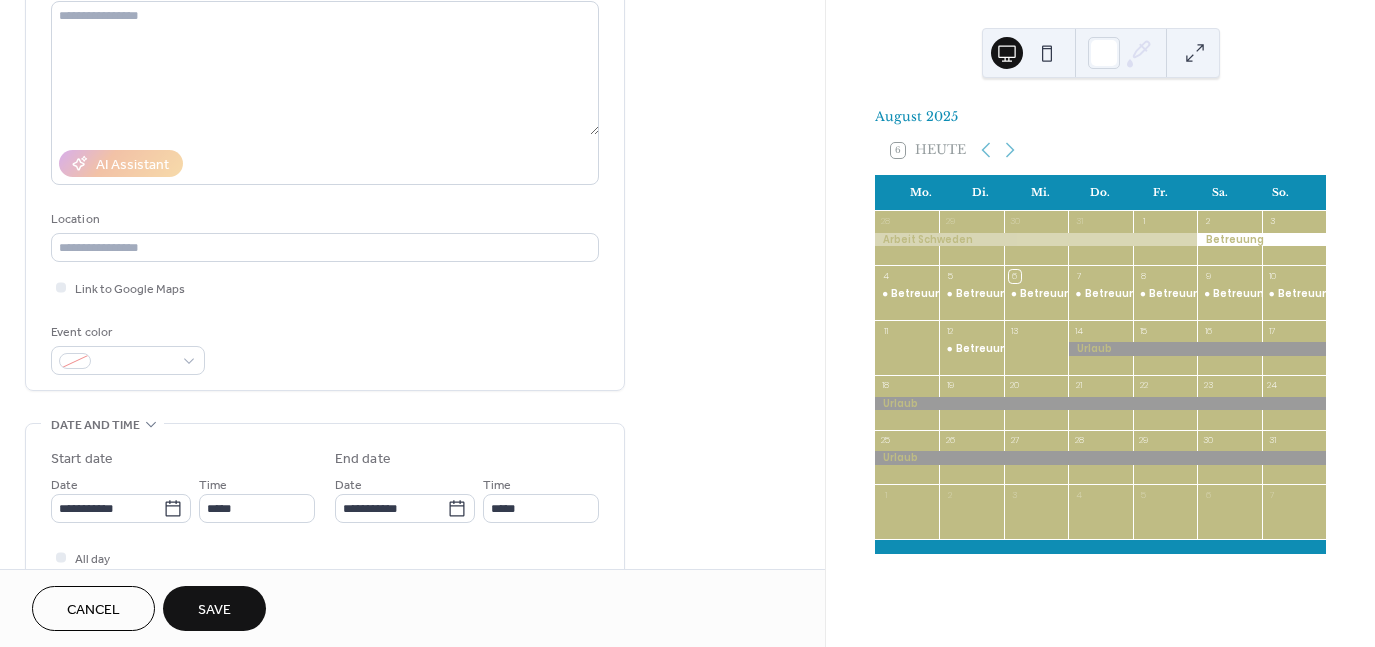 scroll, scrollTop: 266, scrollLeft: 0, axis: vertical 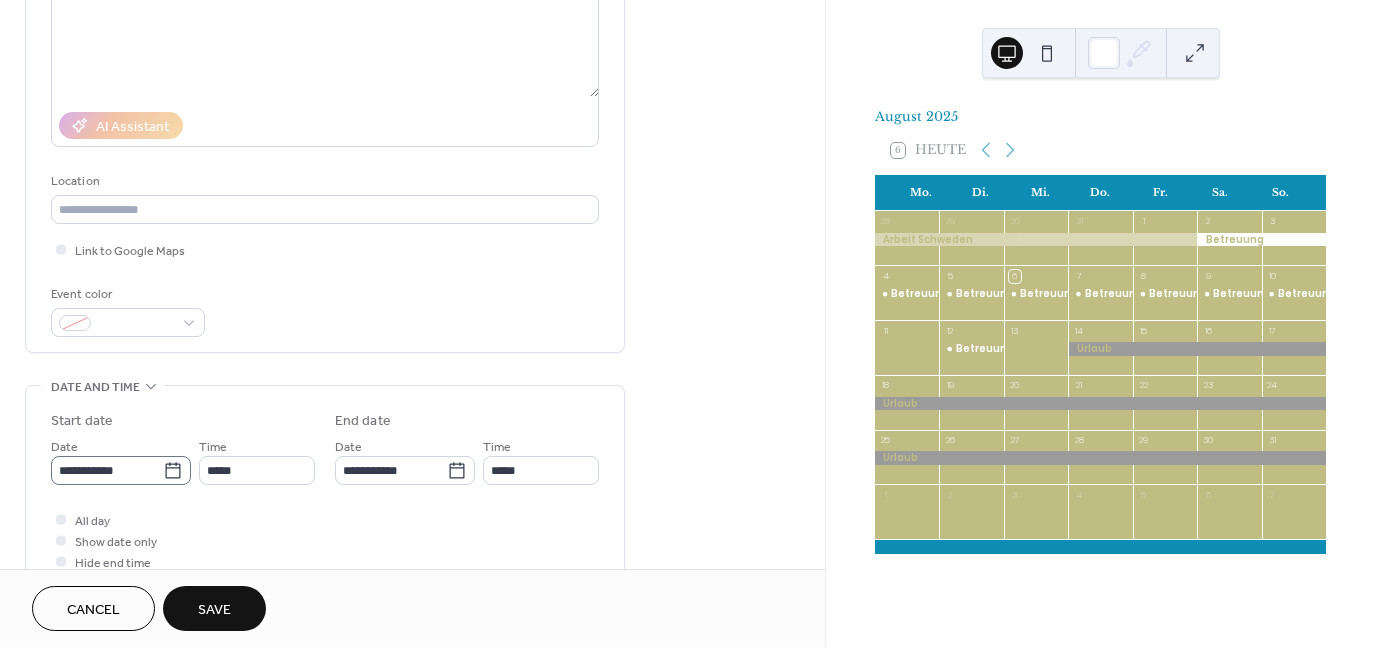 type on "*********" 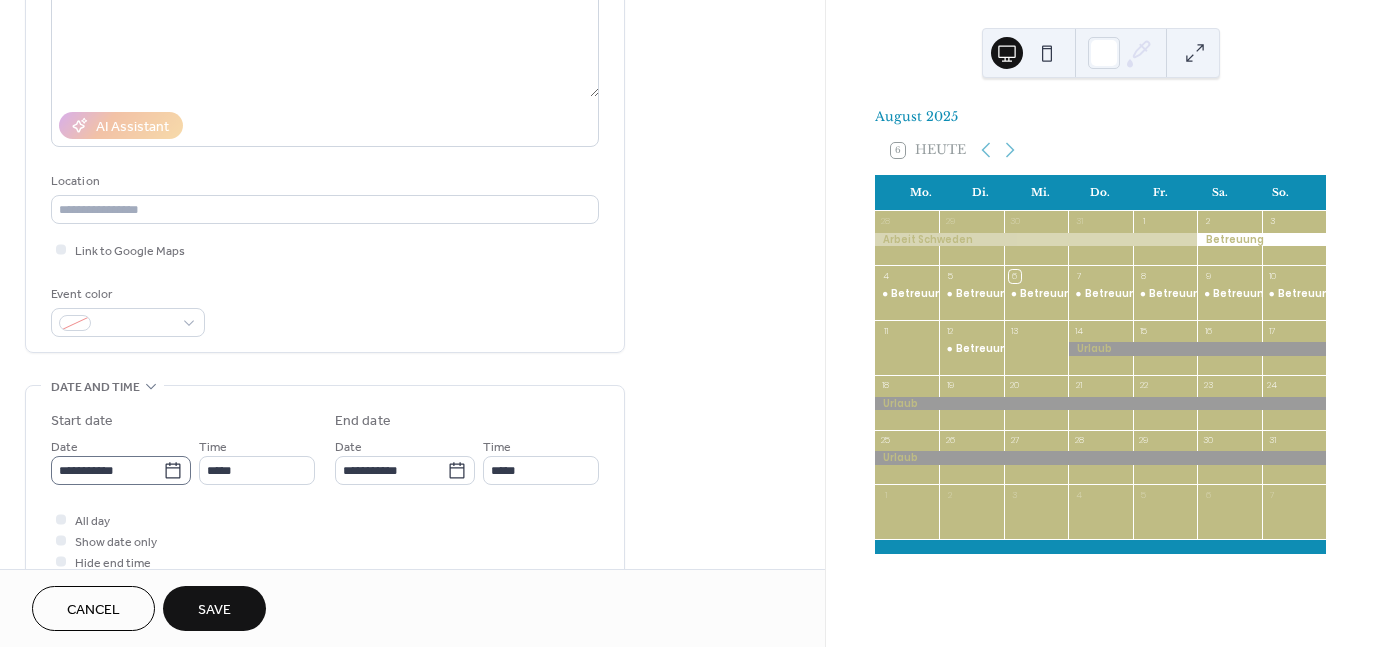 click 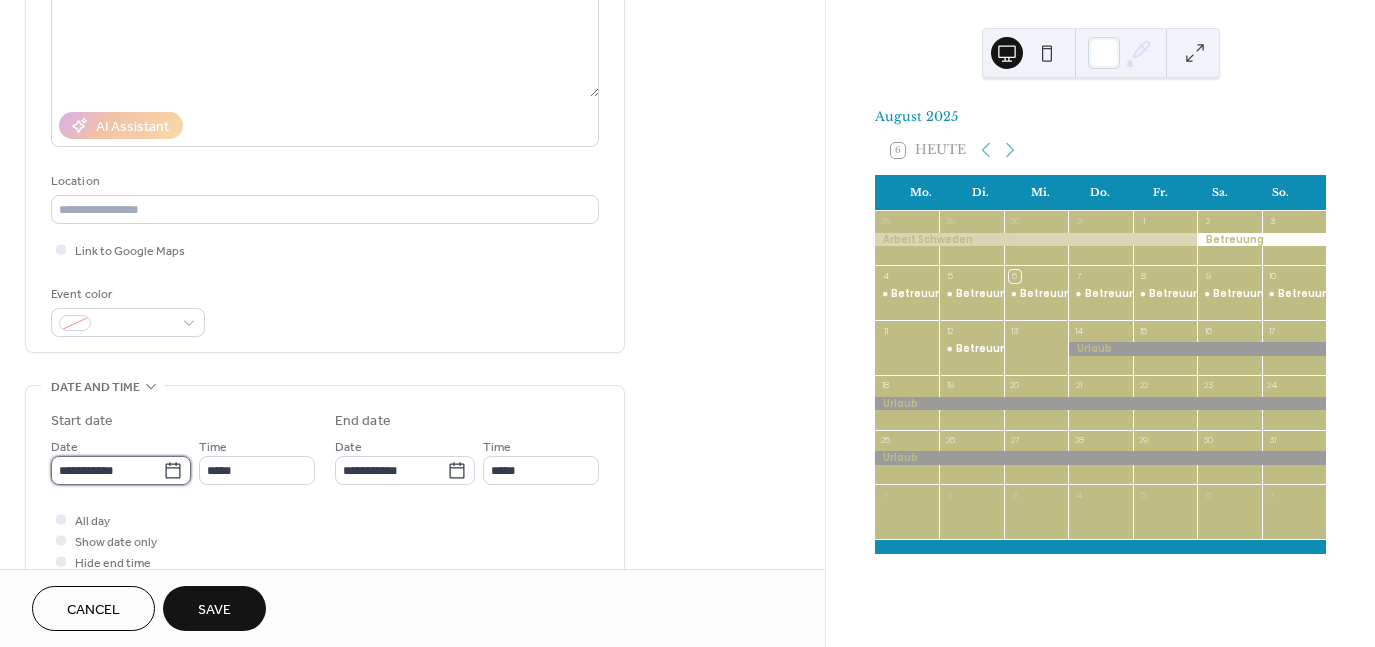 click on "**********" at bounding box center (107, 470) 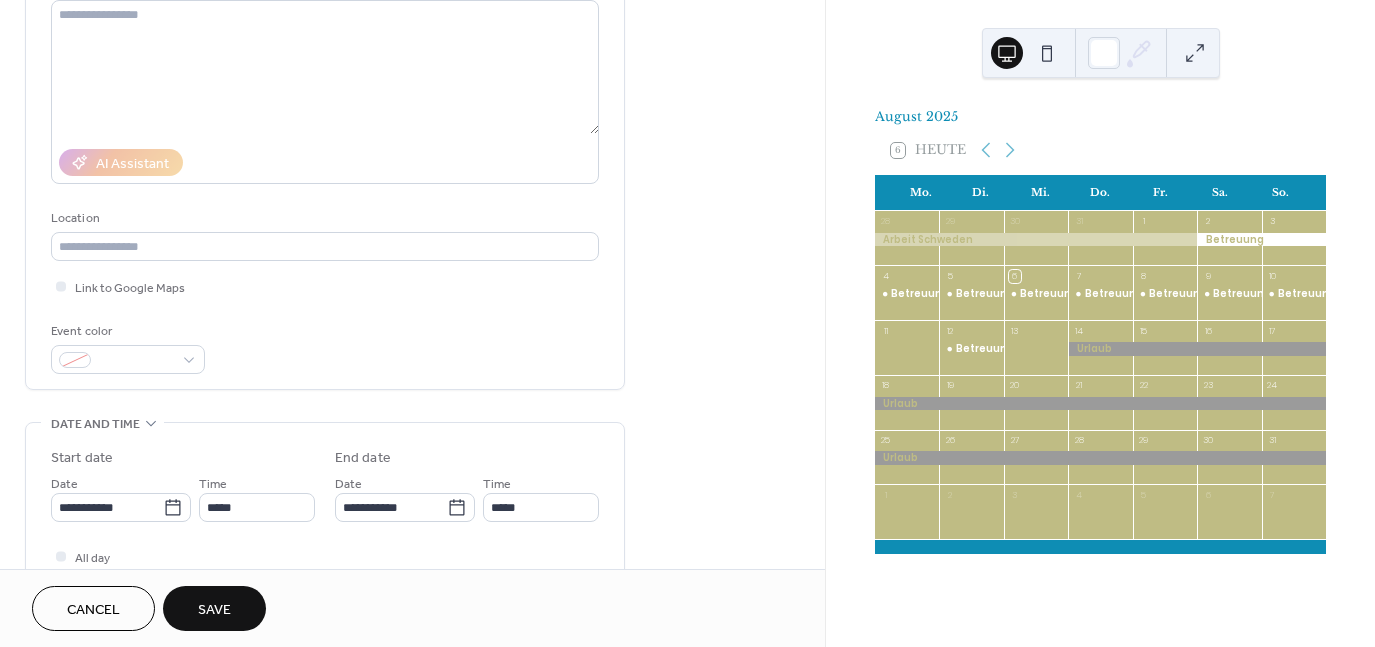 scroll, scrollTop: 266, scrollLeft: 0, axis: vertical 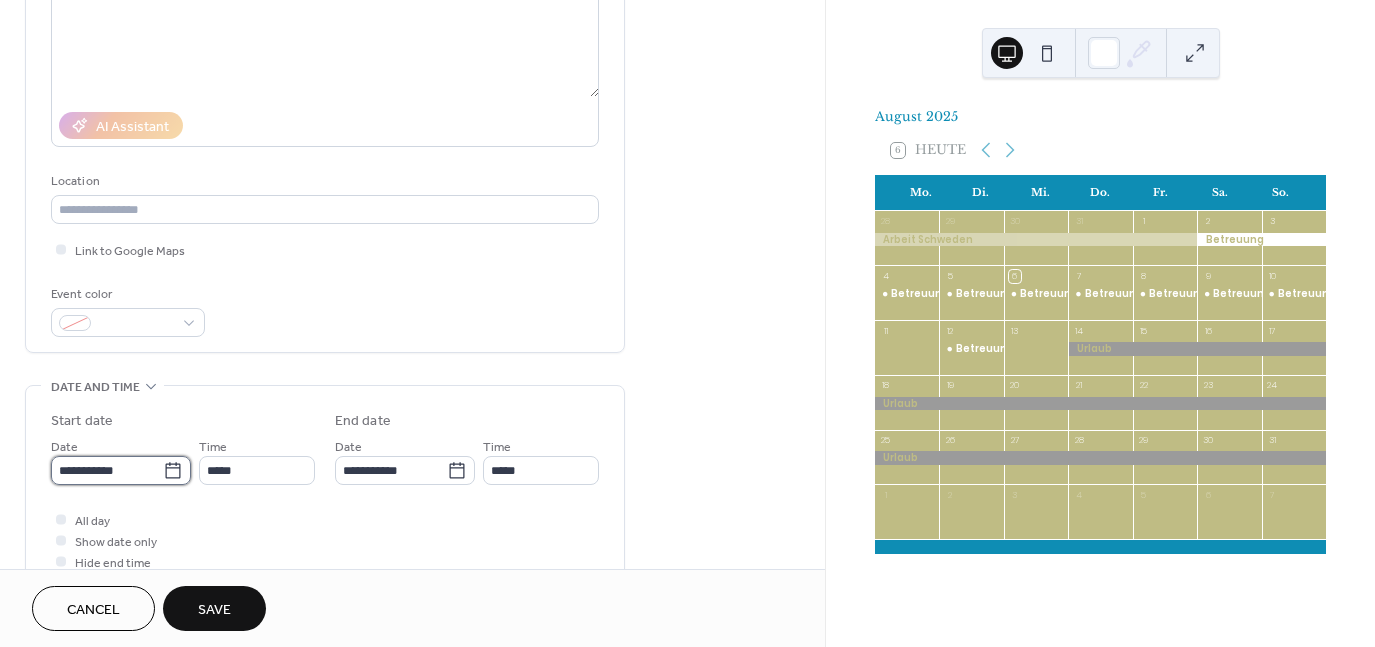 click on "**********" at bounding box center (107, 470) 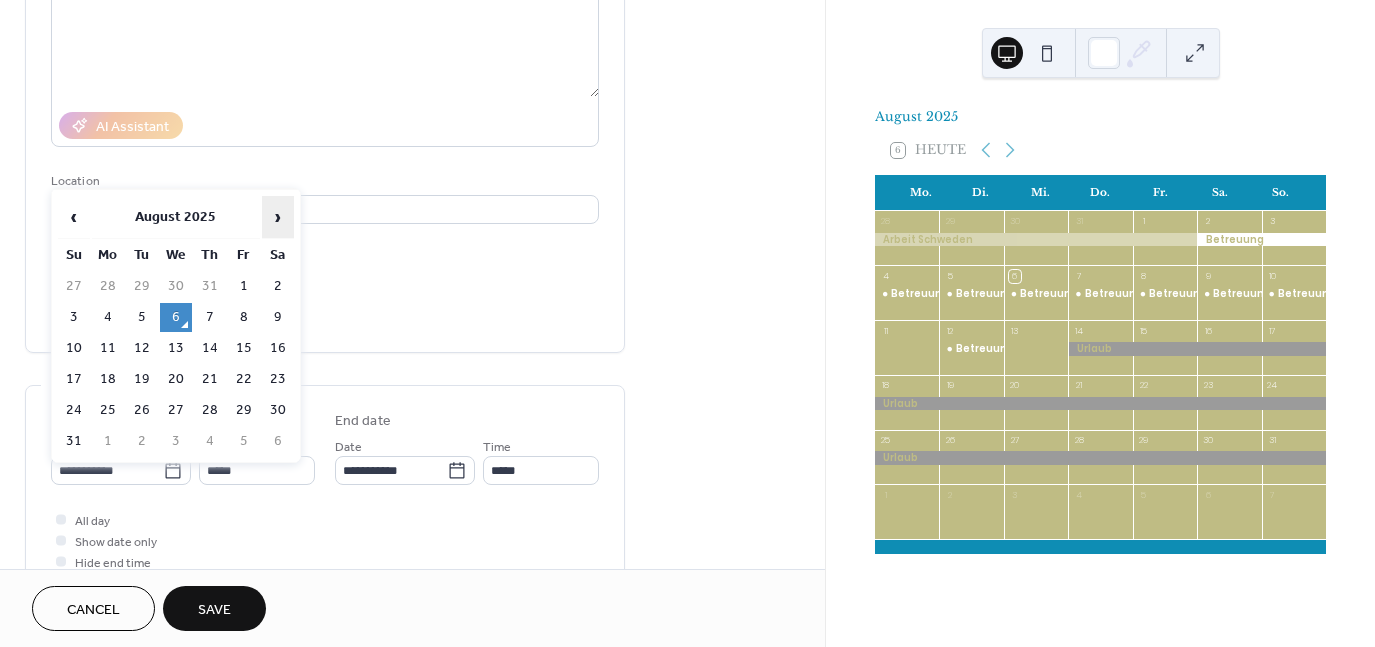 click on "›" at bounding box center (278, 217) 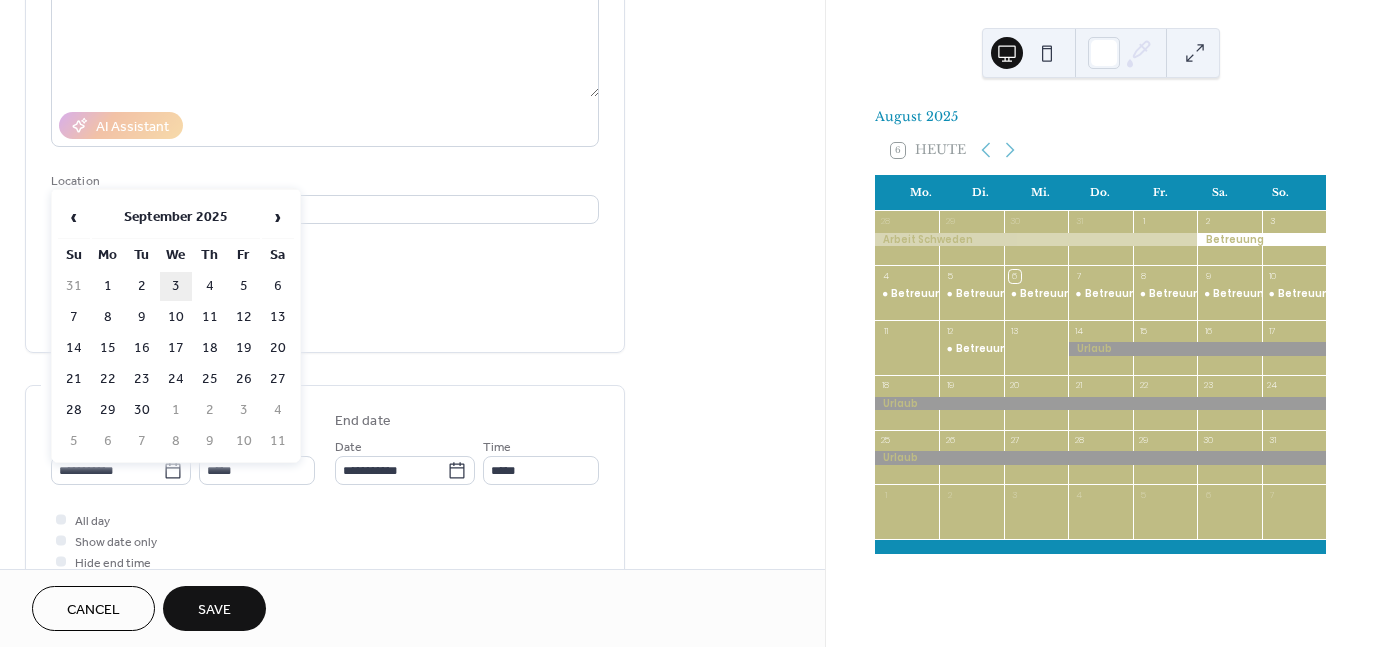 click on "3" at bounding box center (176, 286) 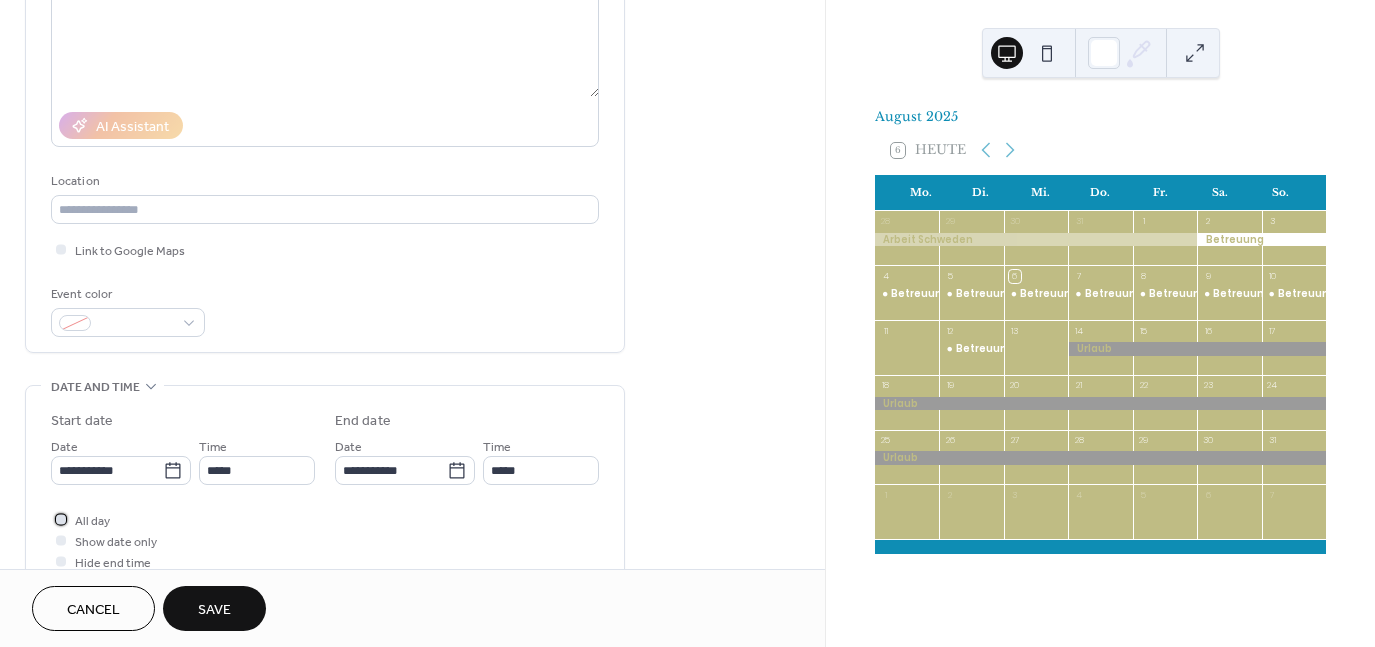 click on "All day" at bounding box center (92, 521) 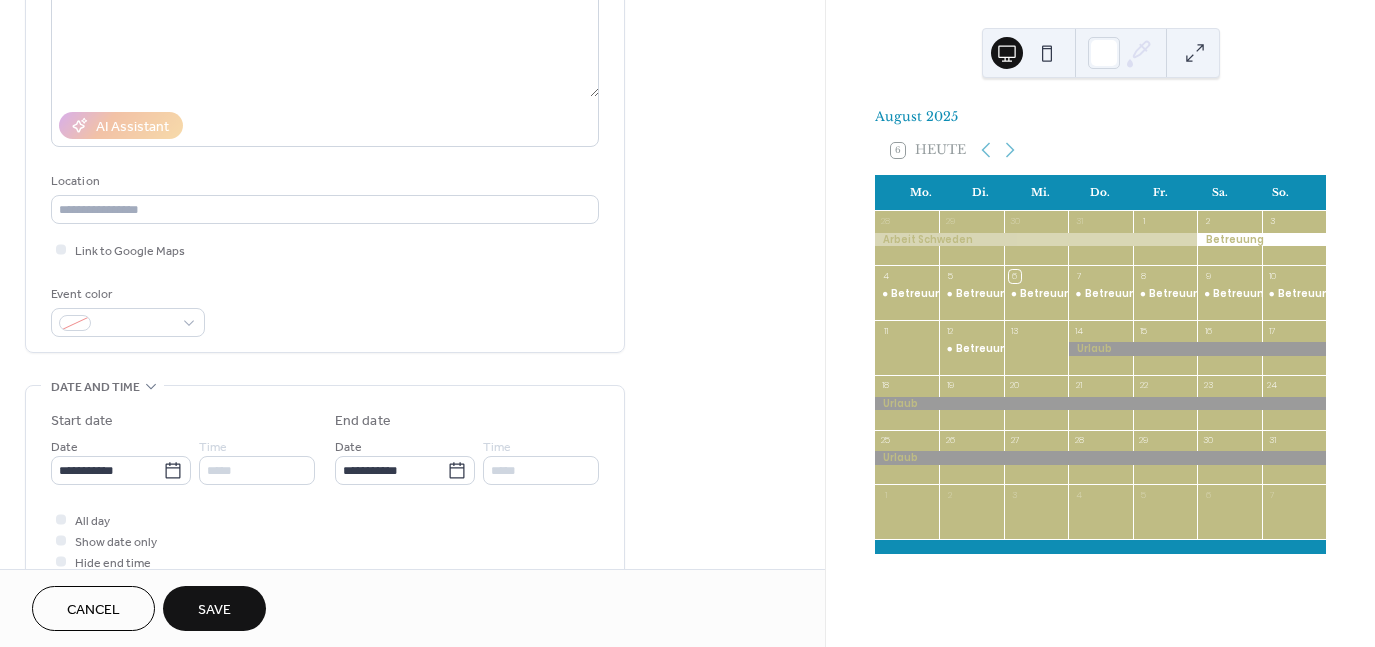 click on "Save" at bounding box center [214, 610] 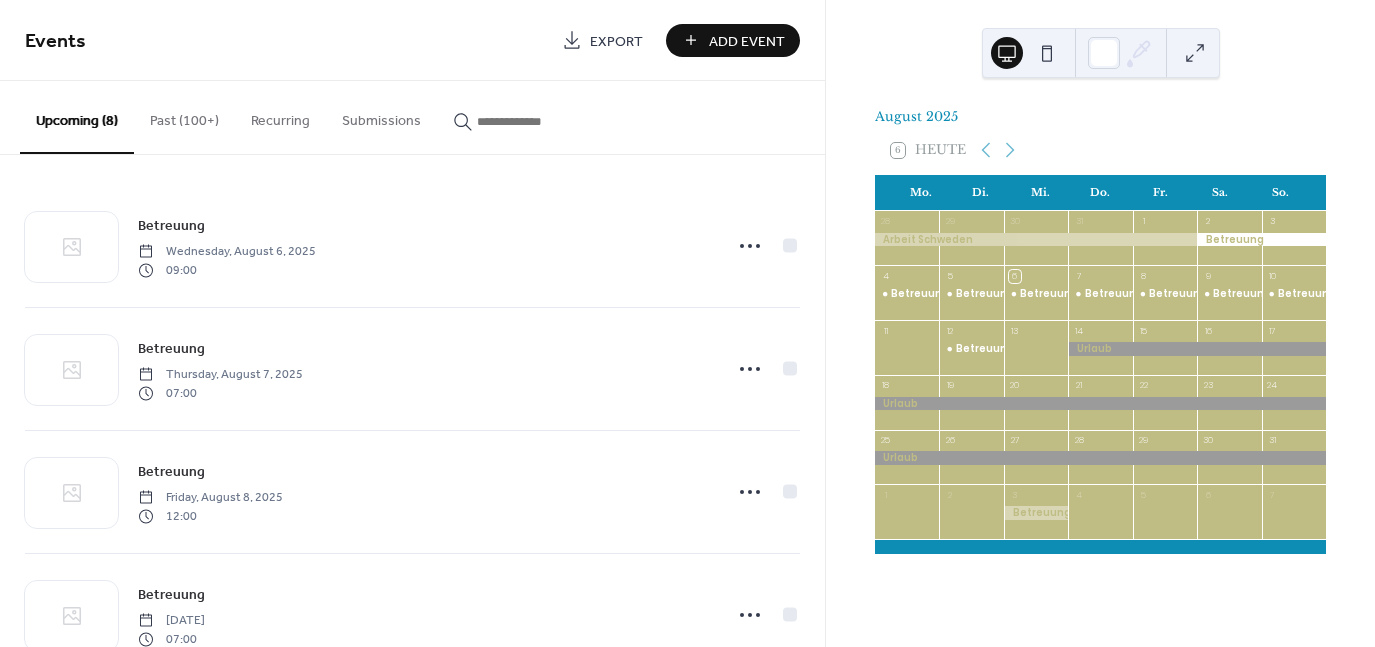 click on "Add Event" at bounding box center (733, 40) 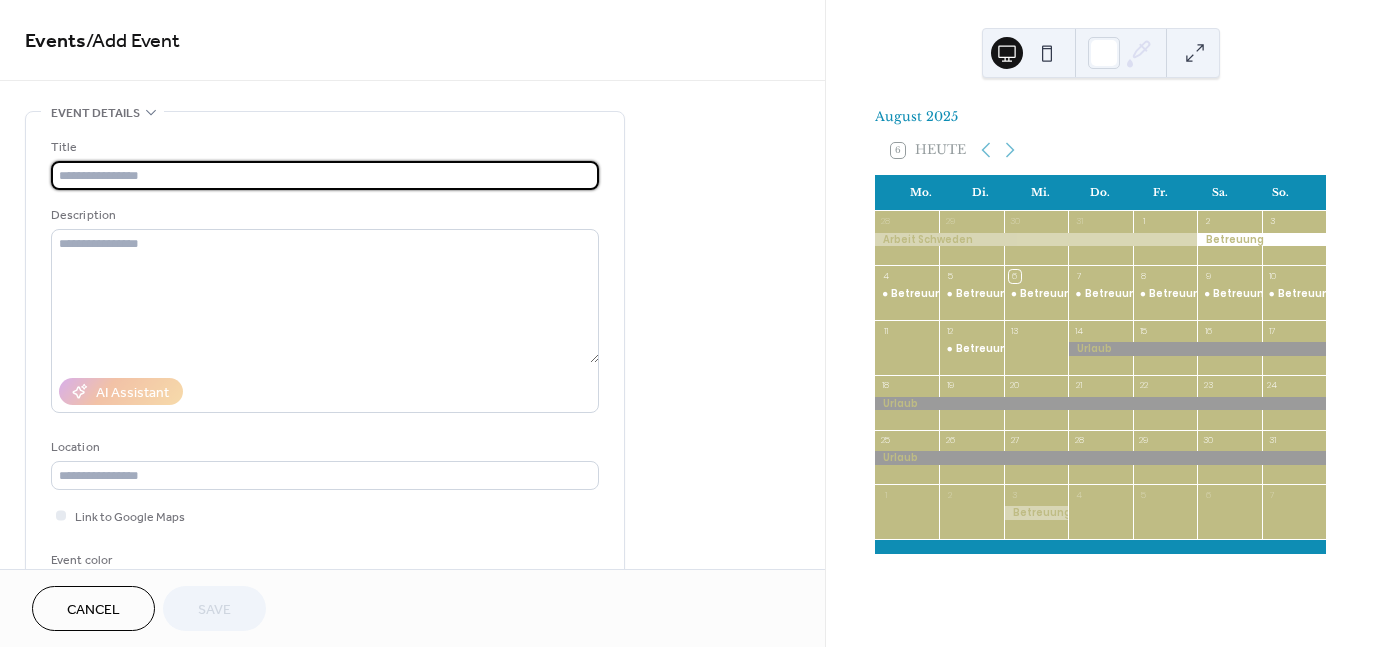 click at bounding box center [325, 175] 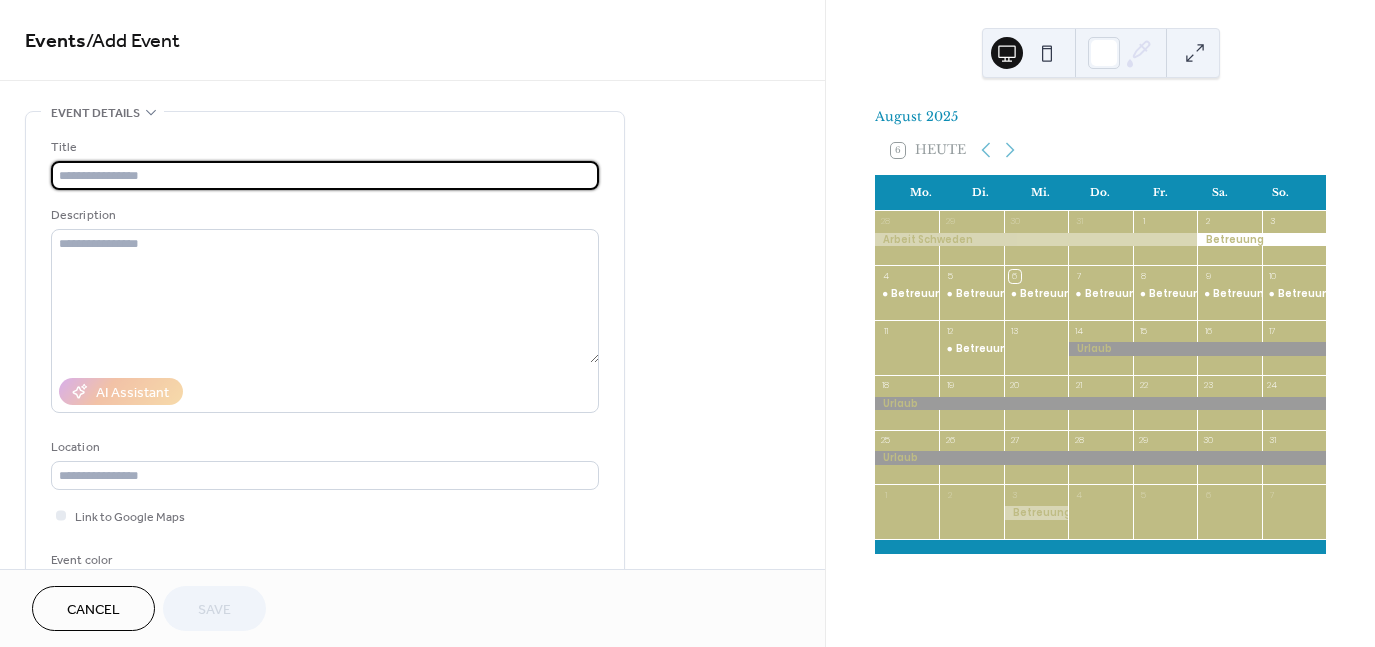 type on "*********" 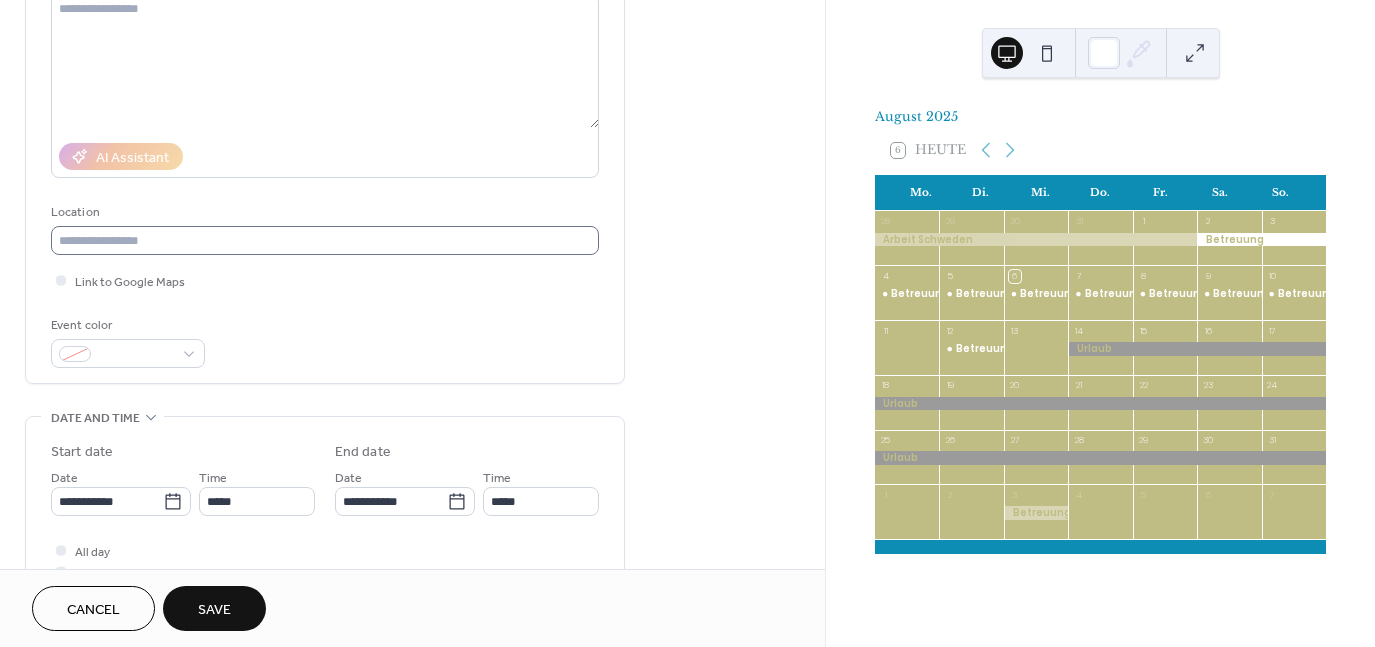 scroll, scrollTop: 266, scrollLeft: 0, axis: vertical 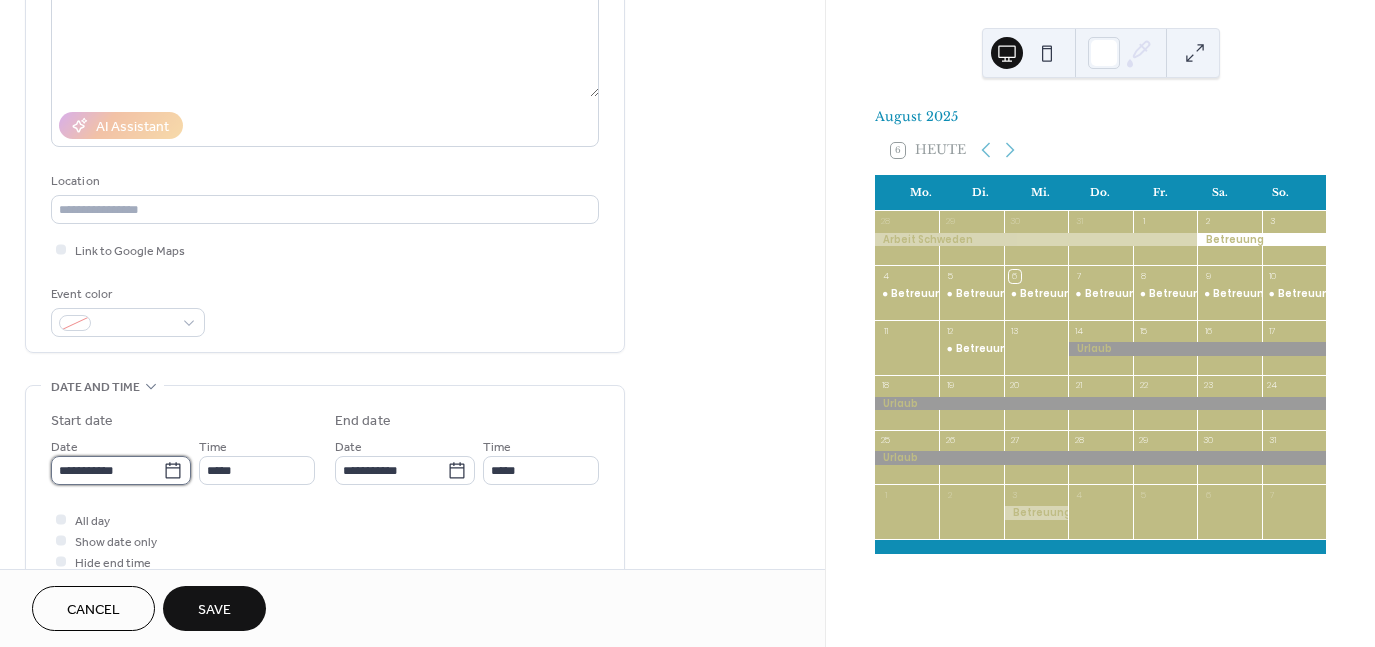 click on "**********" at bounding box center (107, 470) 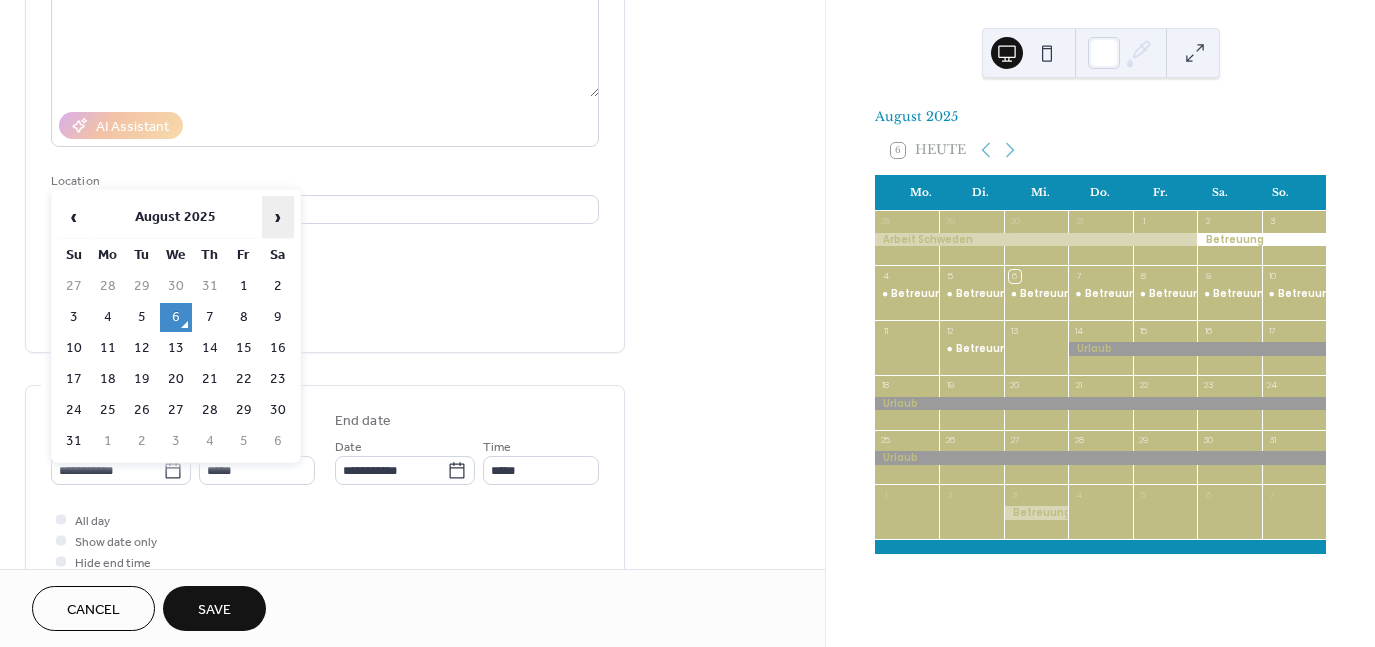 click on "›" at bounding box center (278, 217) 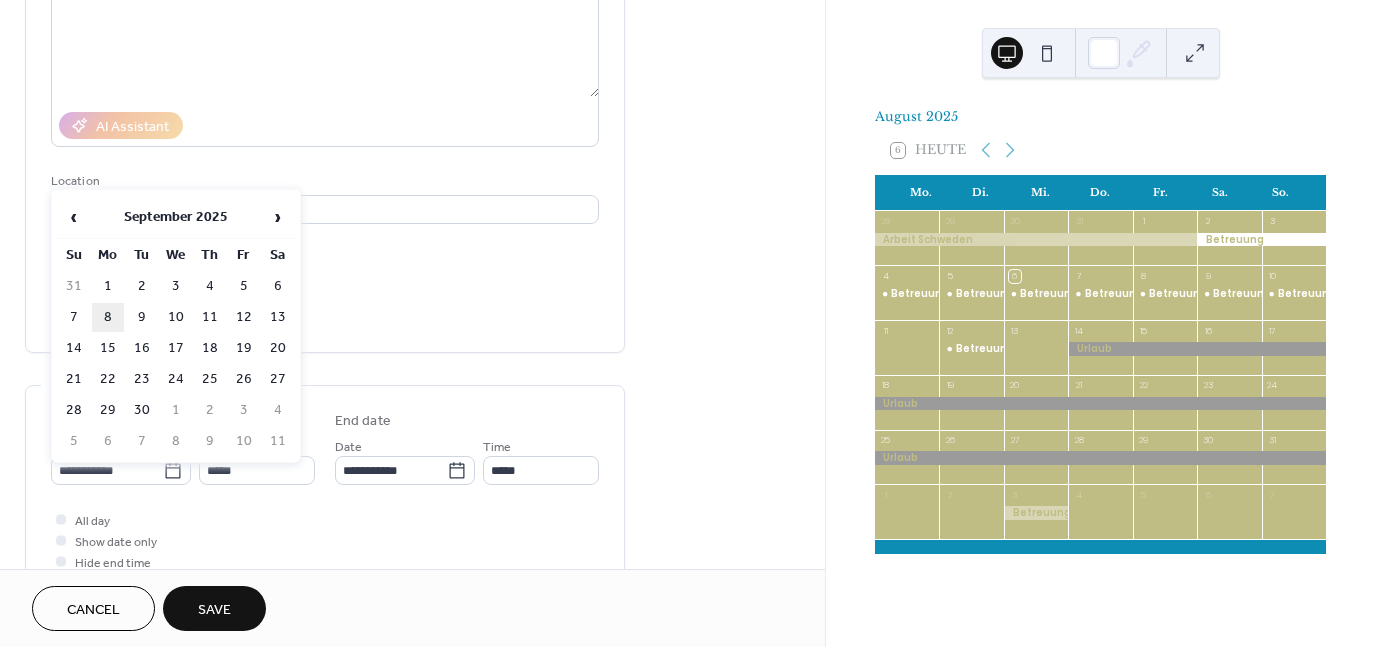 click on "8" at bounding box center [108, 317] 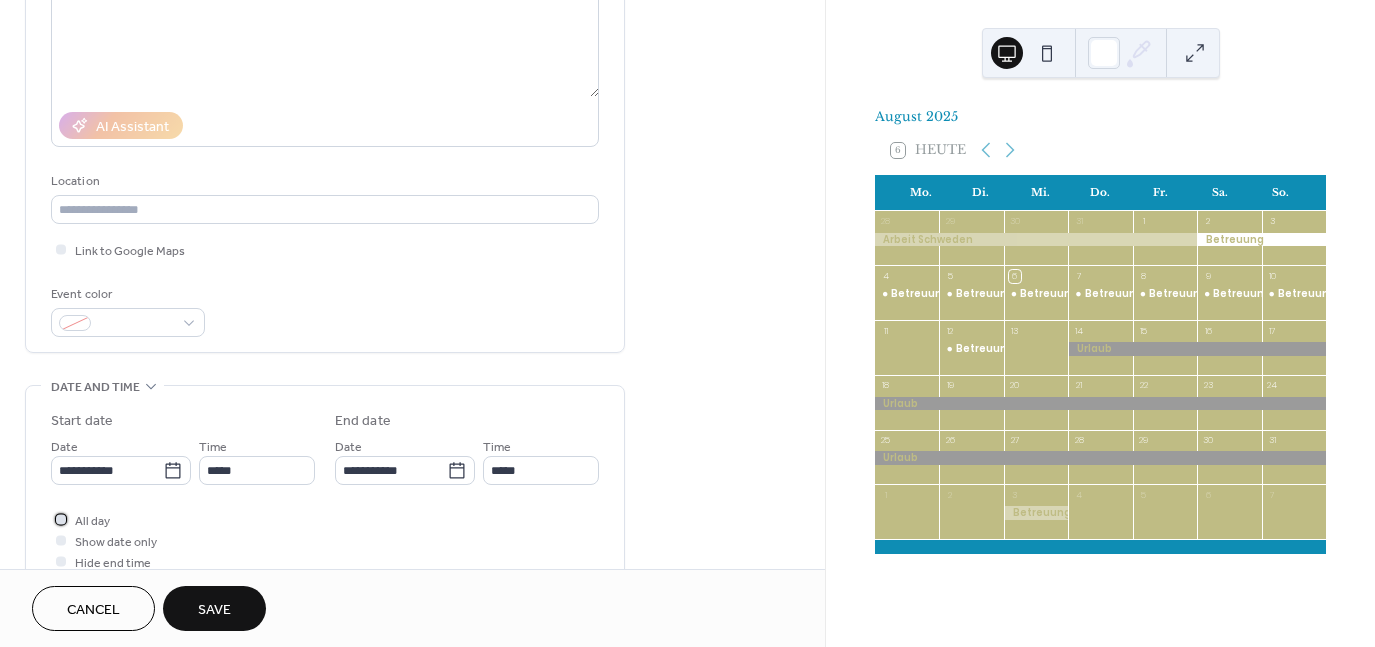click on "All day" at bounding box center [92, 521] 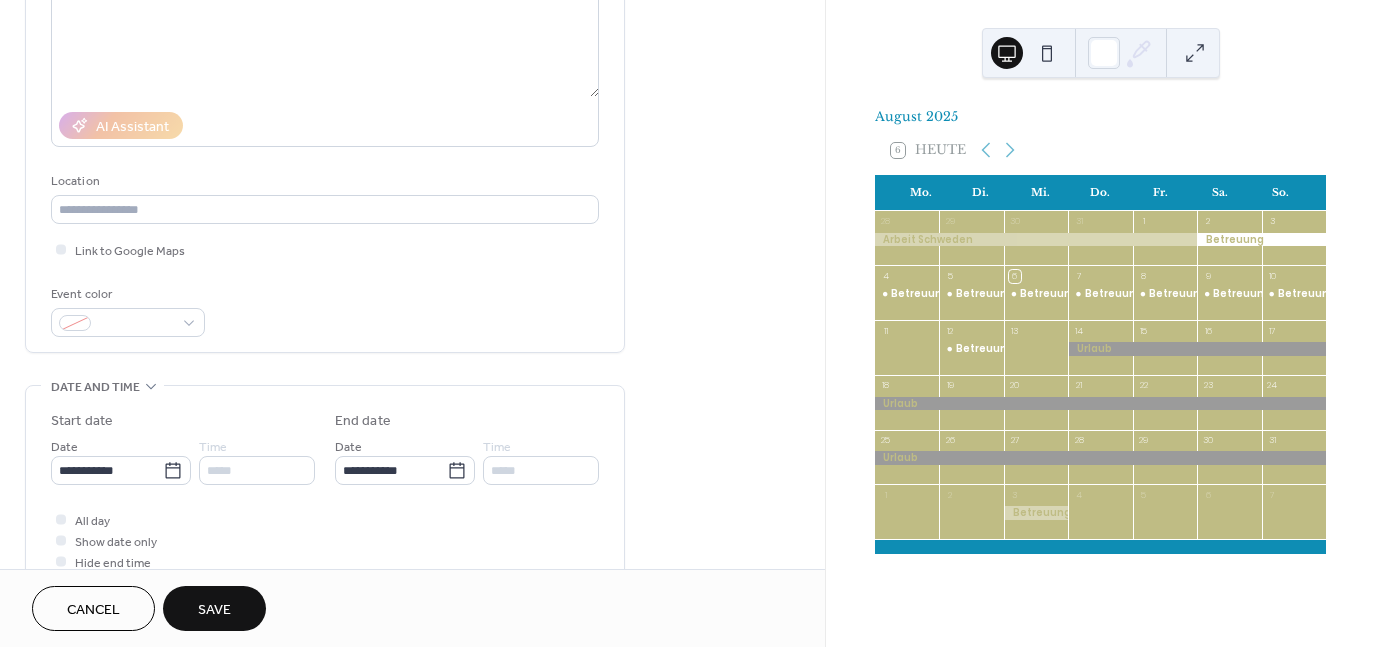 click on "Save" at bounding box center [214, 610] 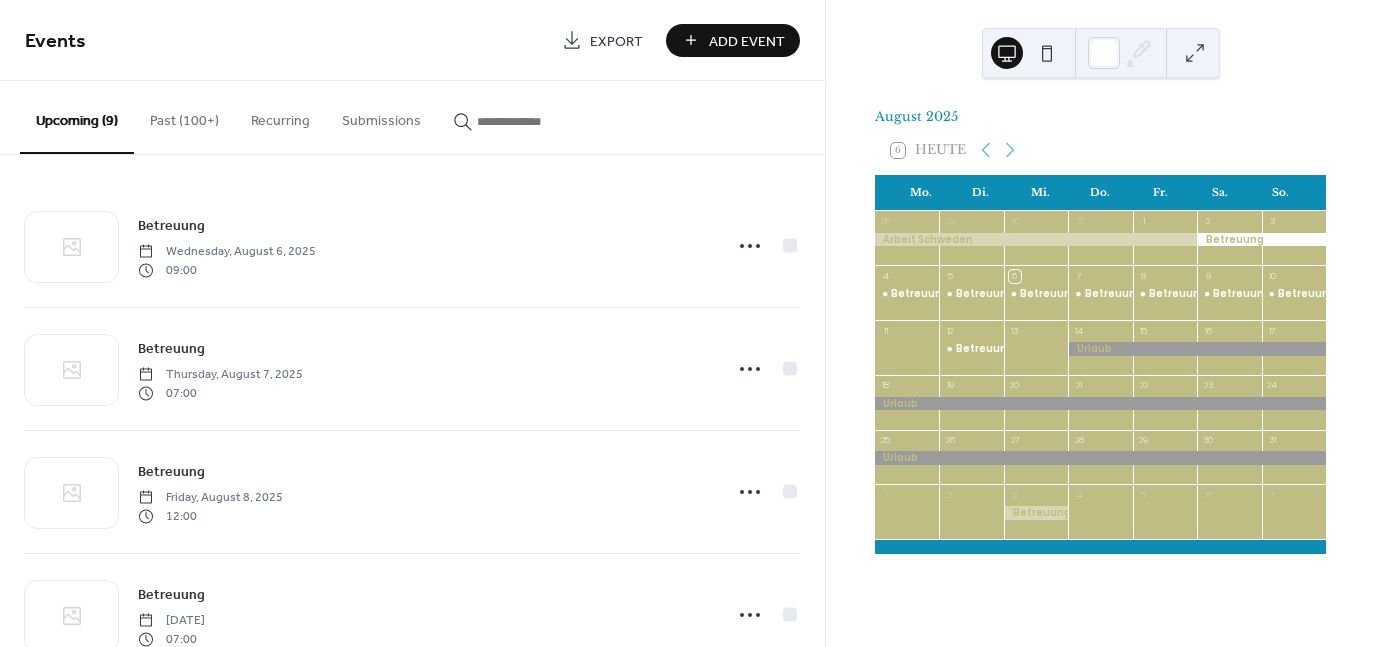 click on "Add Event" at bounding box center [747, 41] 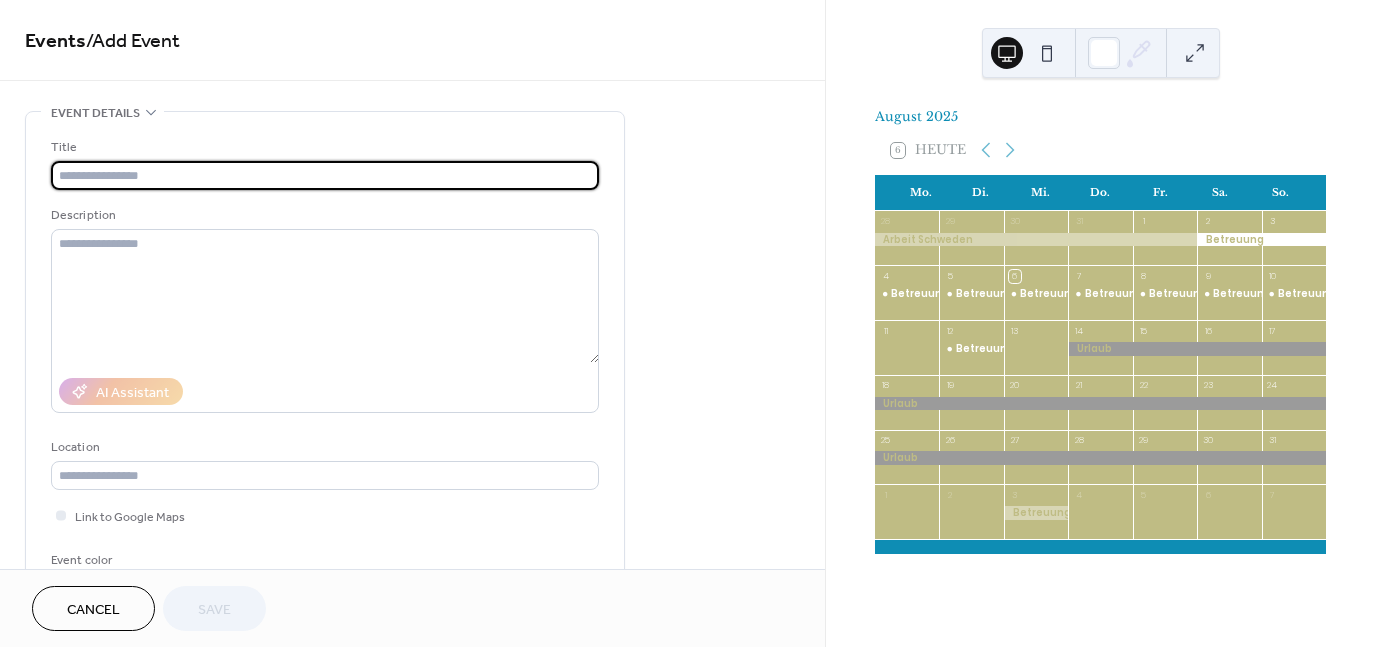 click at bounding box center (325, 175) 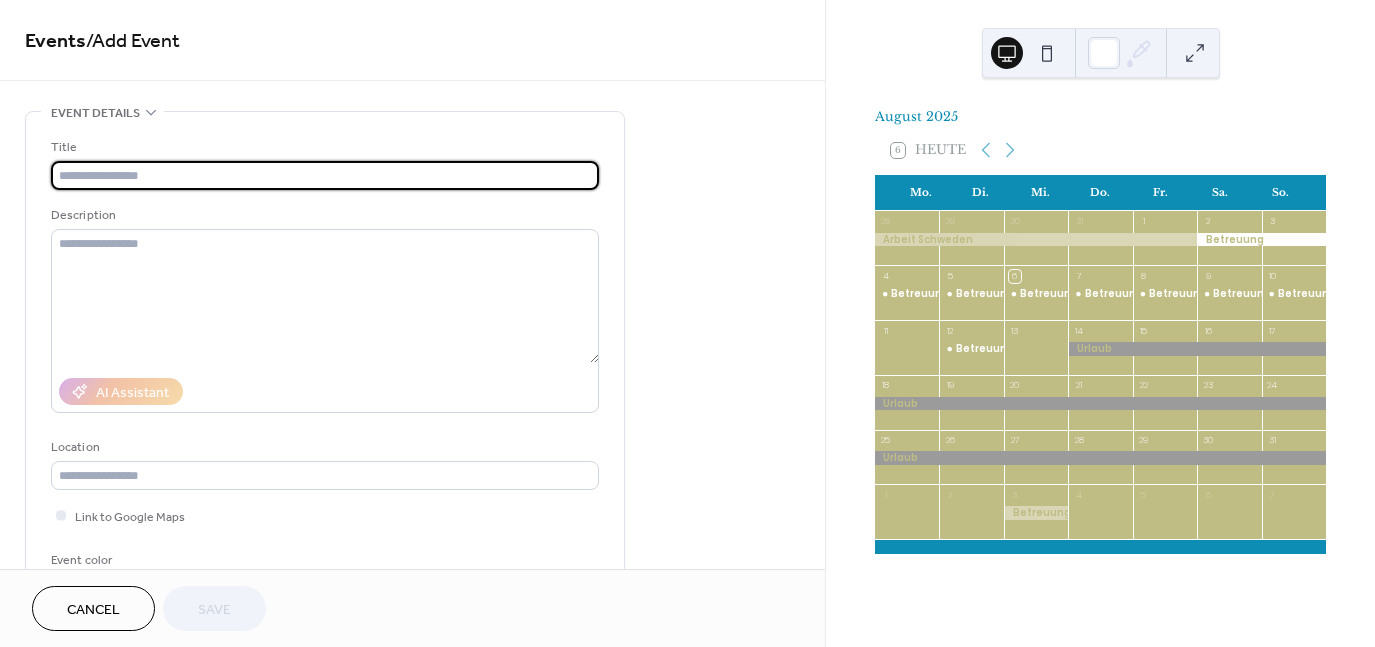 type on "*********" 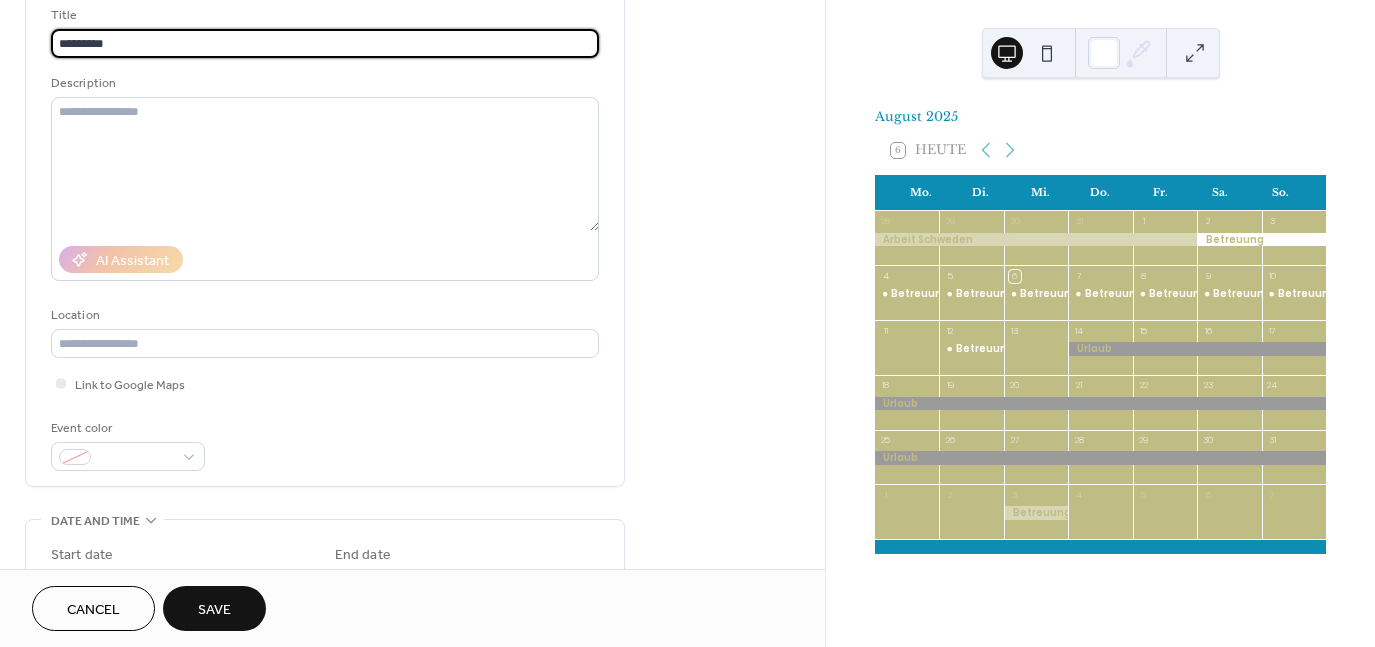 scroll, scrollTop: 133, scrollLeft: 0, axis: vertical 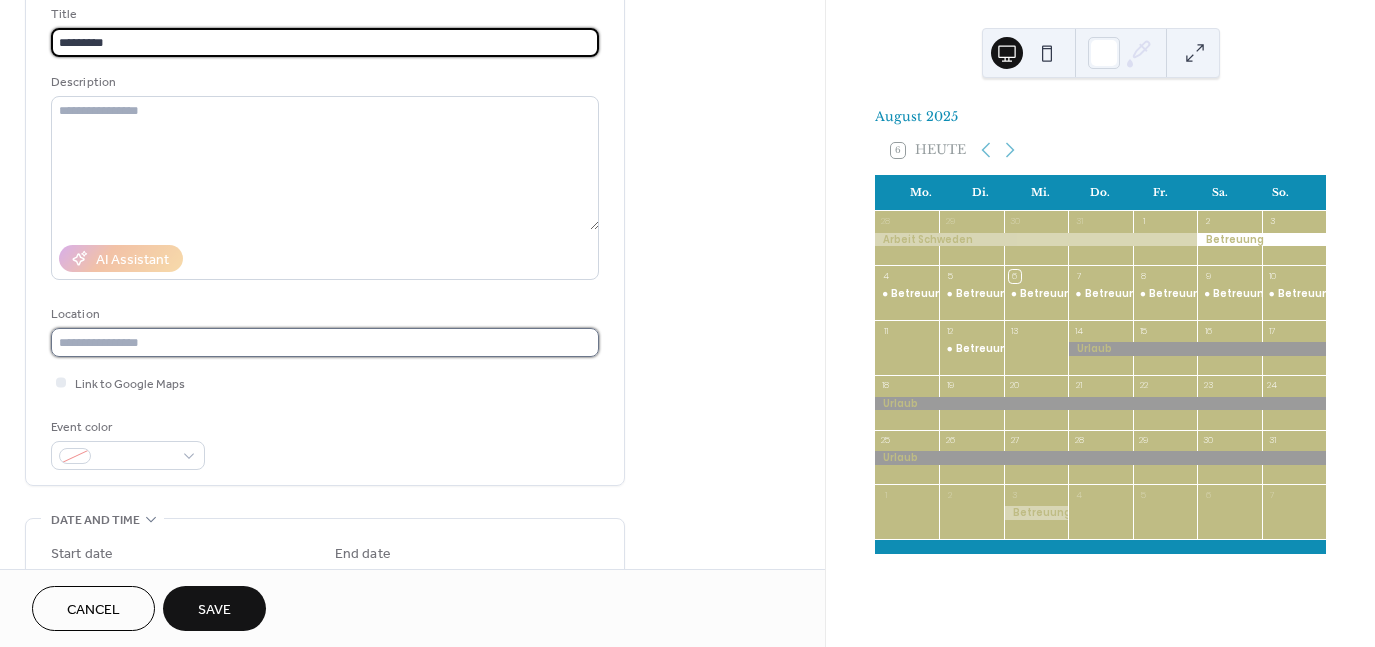 click at bounding box center [325, 342] 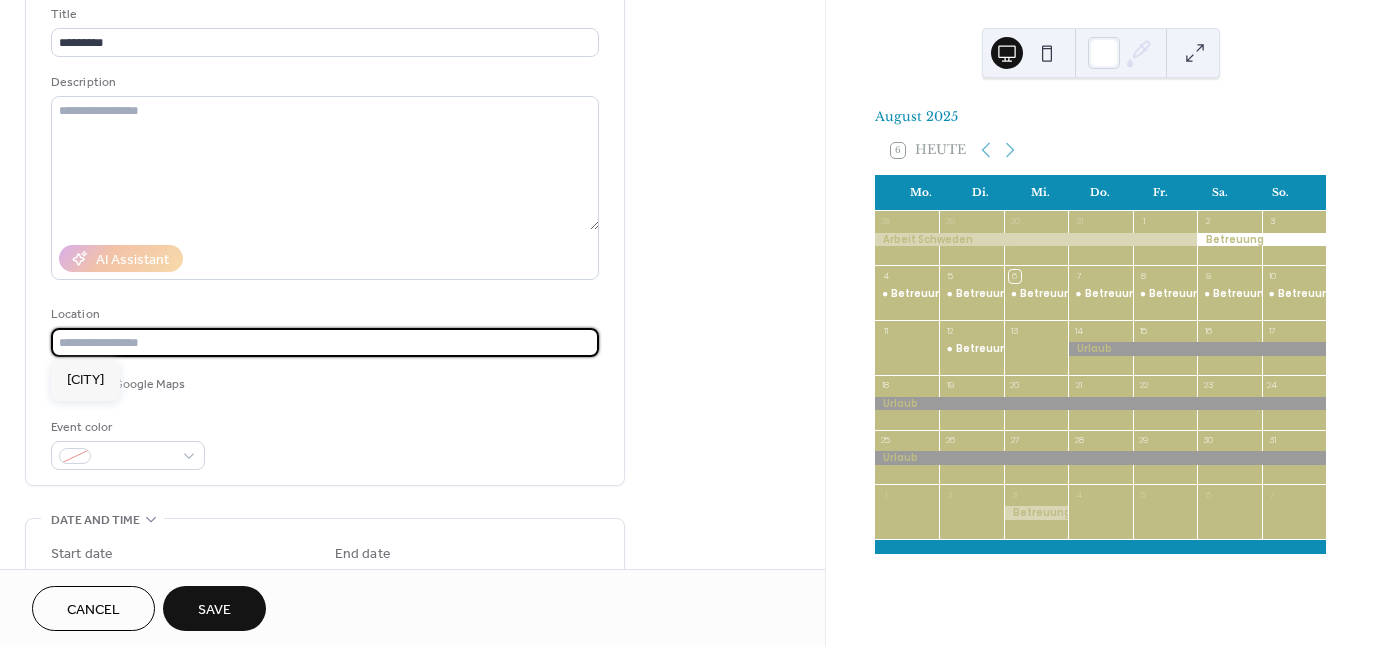 click on "Event color" at bounding box center [325, 443] 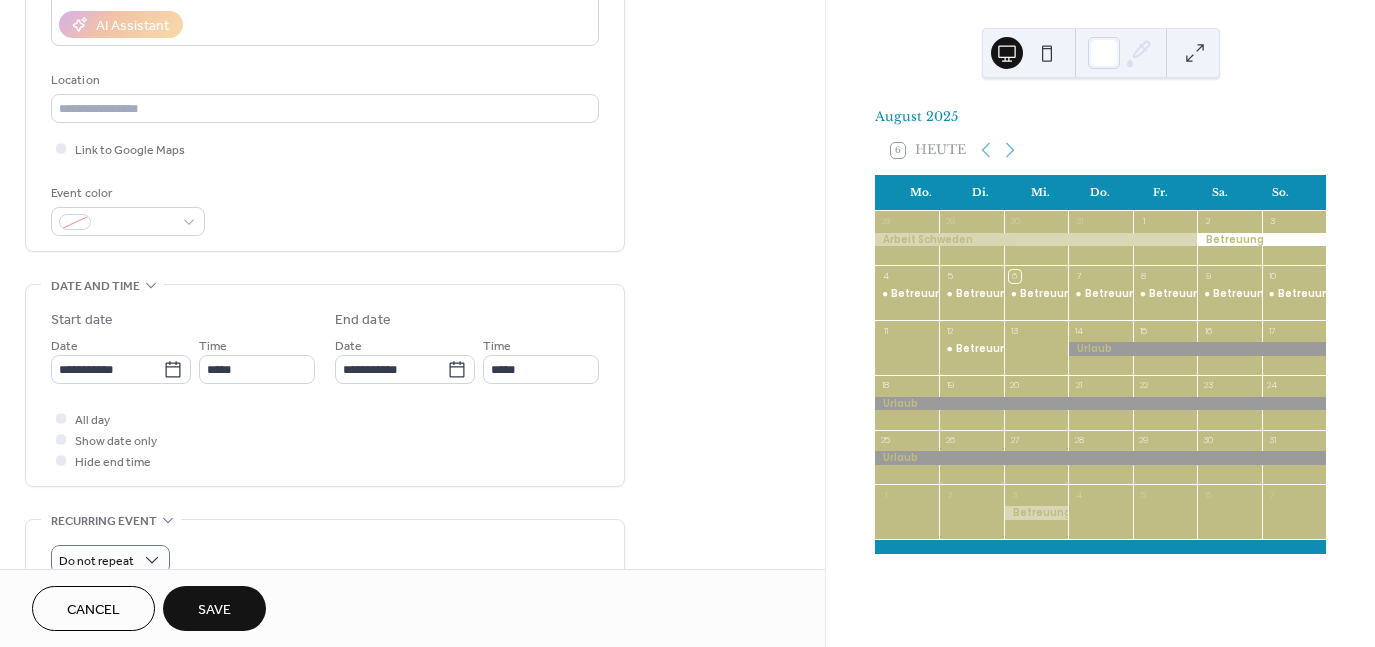 scroll, scrollTop: 400, scrollLeft: 0, axis: vertical 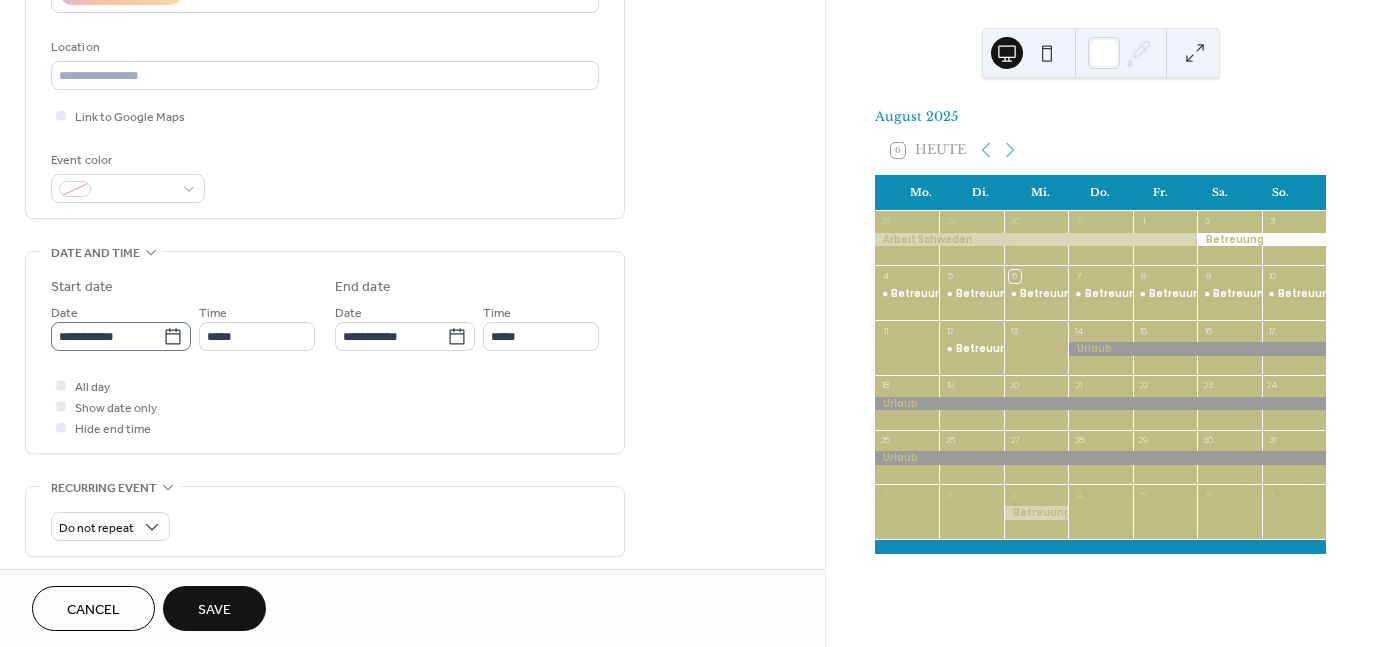 click 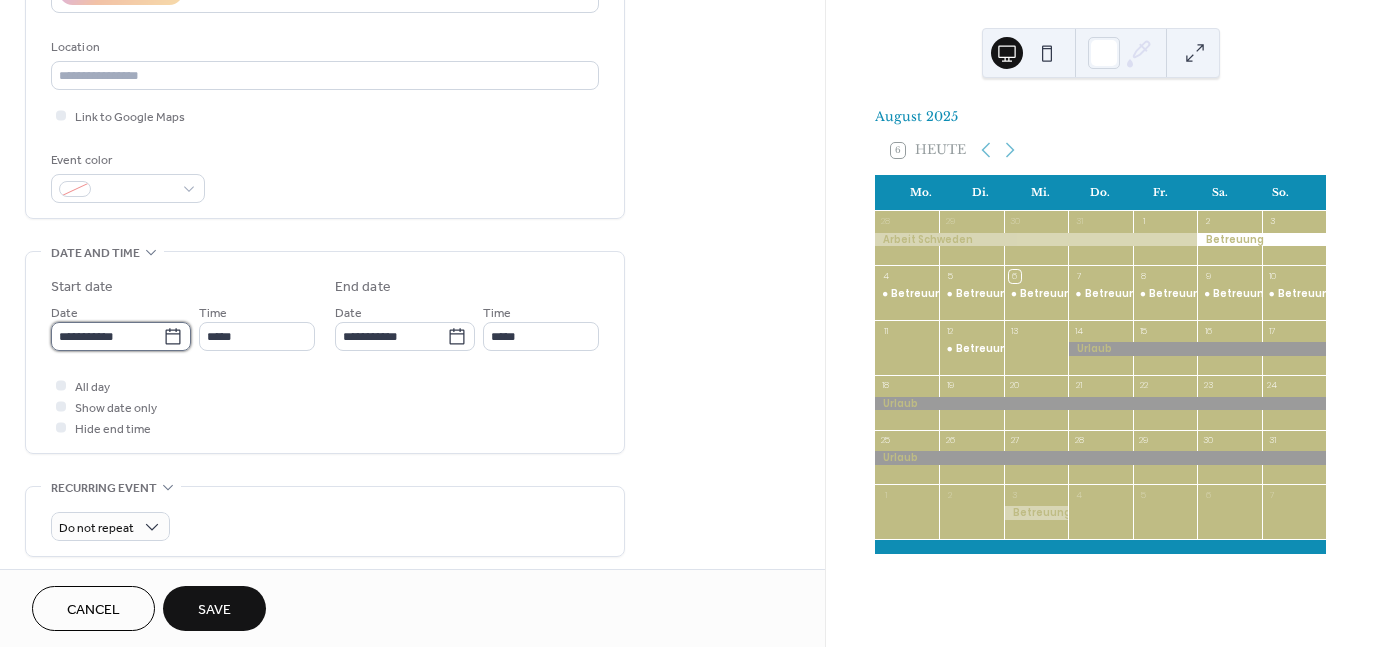 click on "**********" at bounding box center [107, 336] 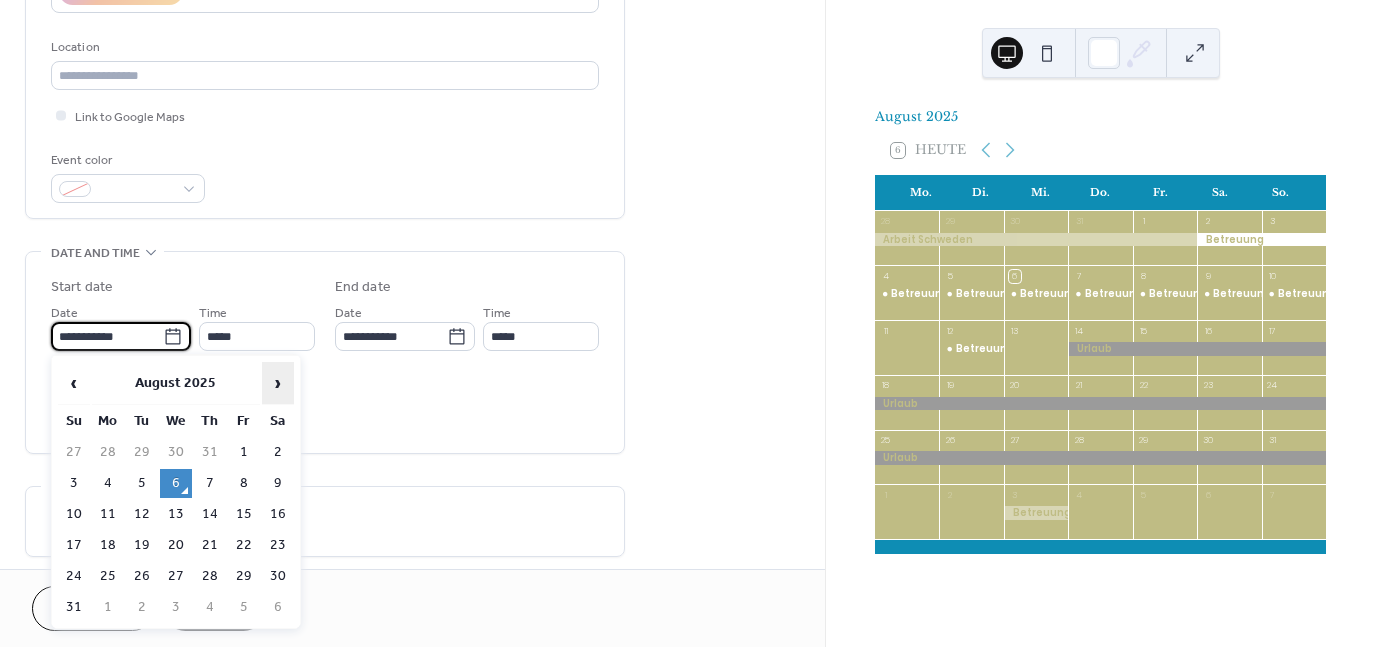 click on "›" at bounding box center (278, 383) 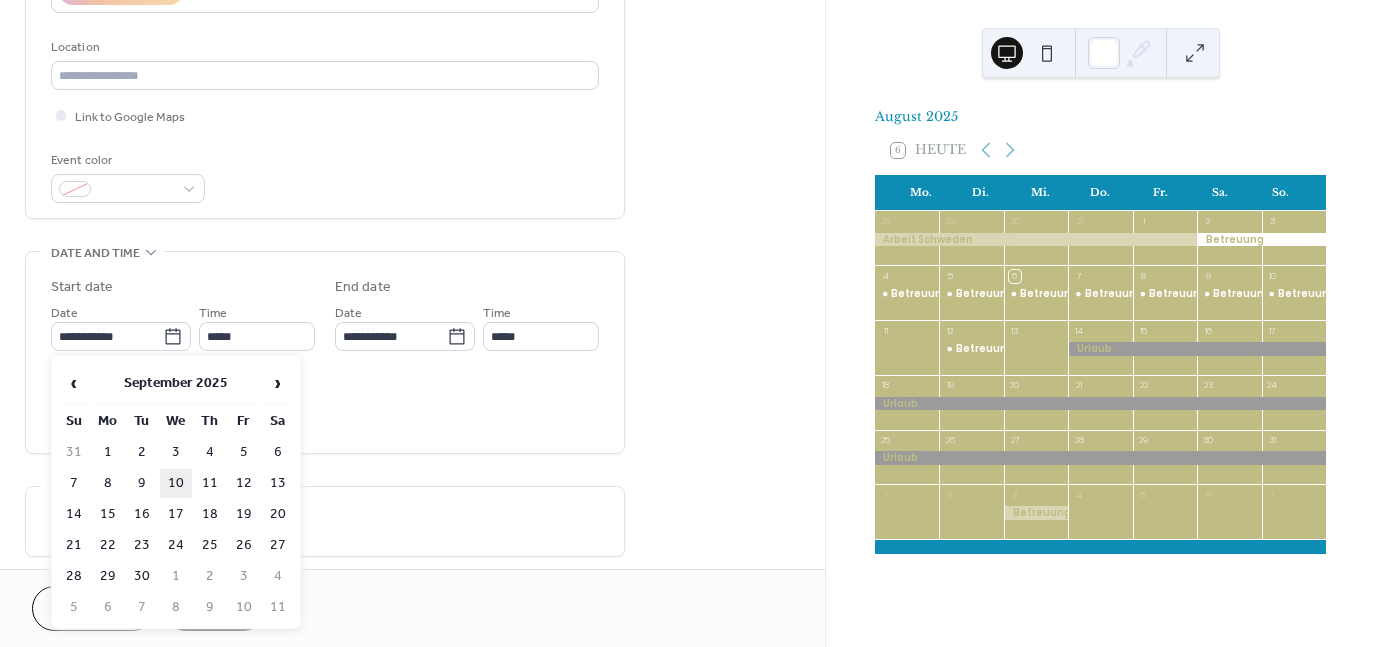 click on "10" at bounding box center [176, 483] 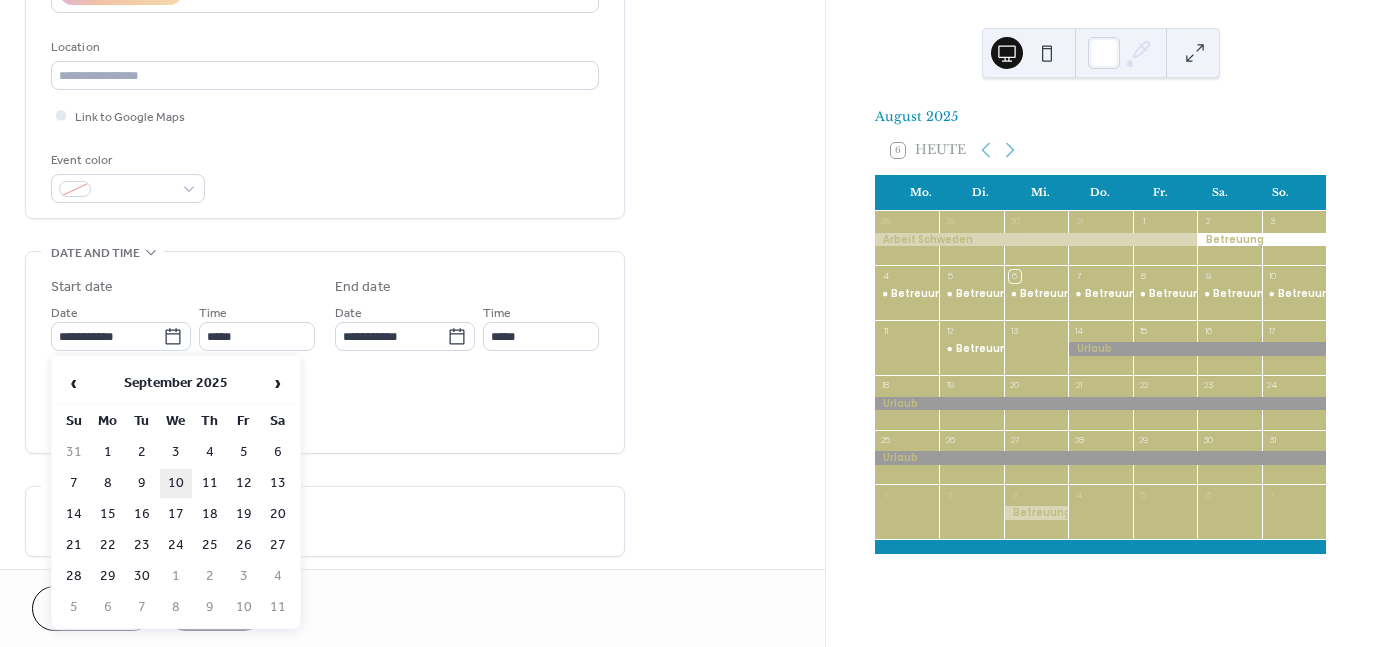type on "**********" 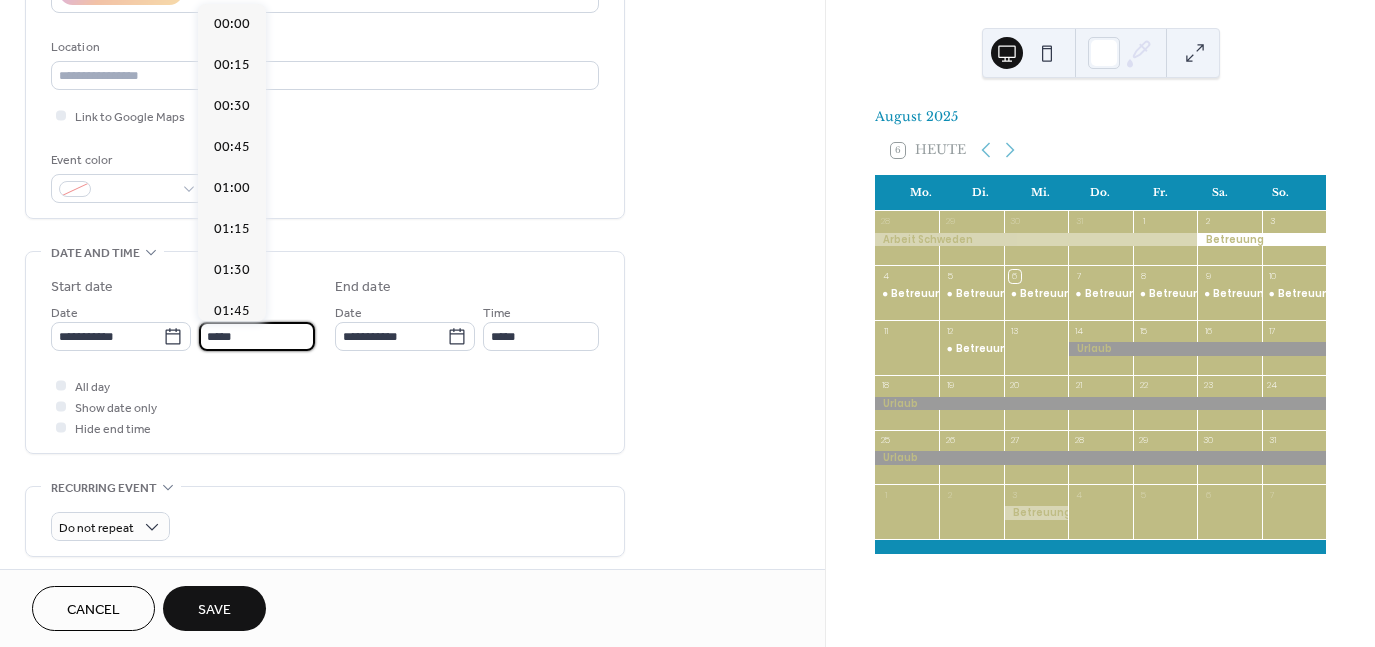 scroll, scrollTop: 1968, scrollLeft: 0, axis: vertical 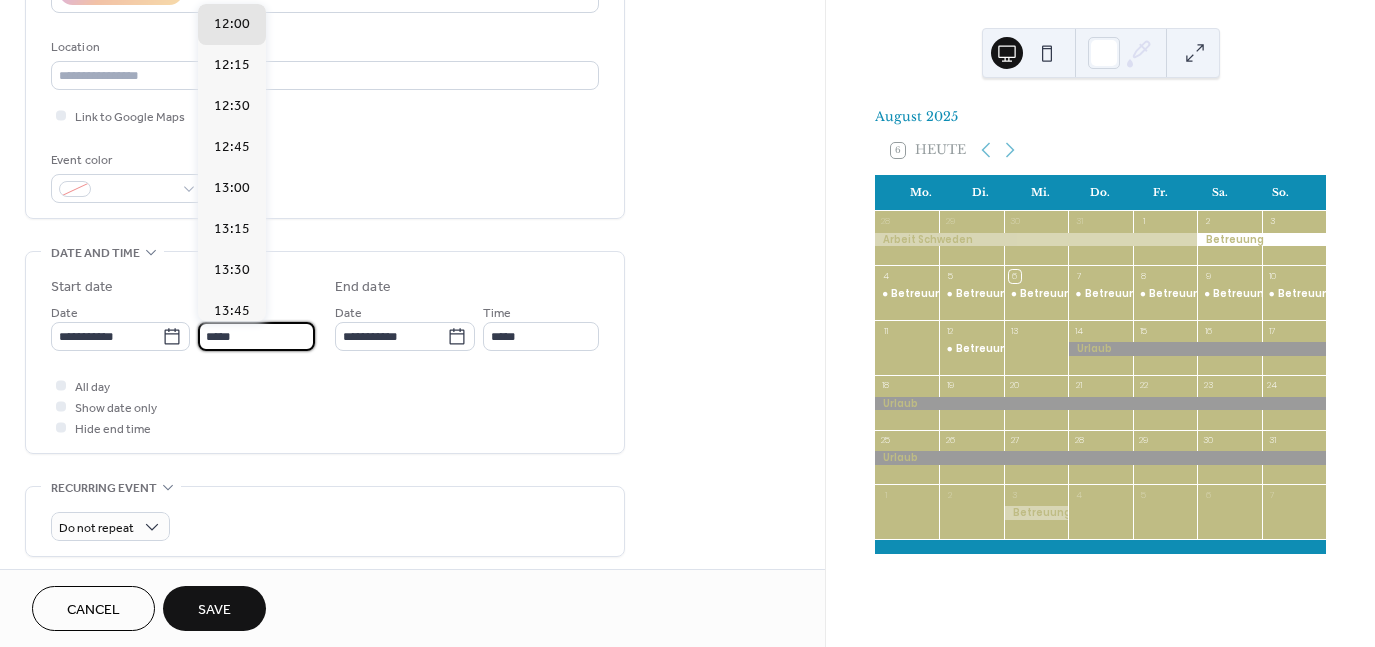 drag, startPoint x: 260, startPoint y: 343, endPoint x: 191, endPoint y: 342, distance: 69.00725 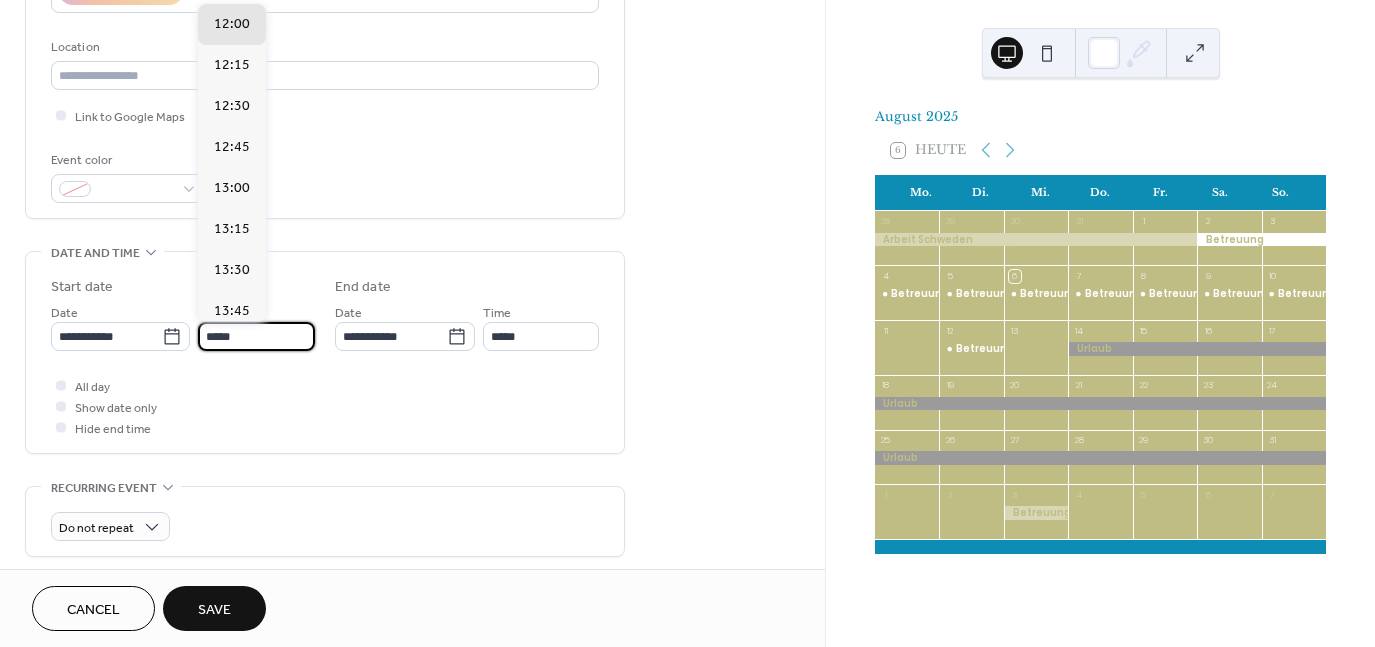 click on "[DATE] Time *****" at bounding box center (183, 326) 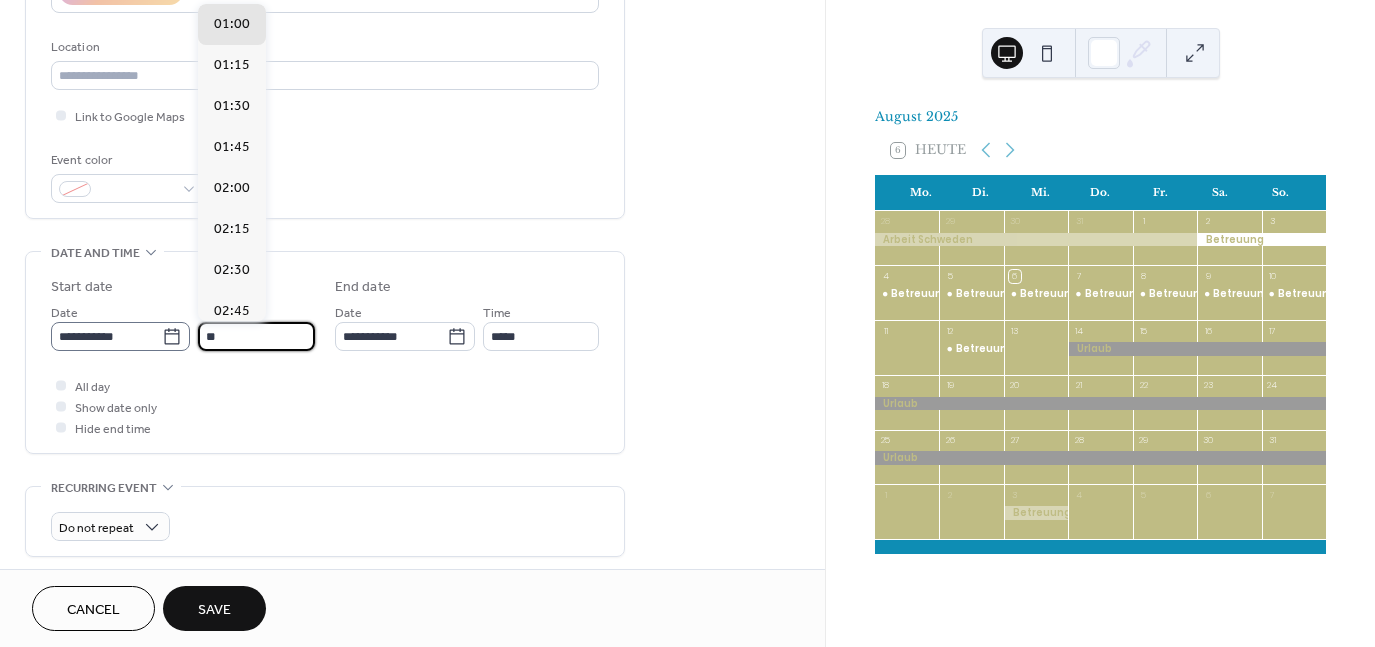 scroll, scrollTop: 2788, scrollLeft: 0, axis: vertical 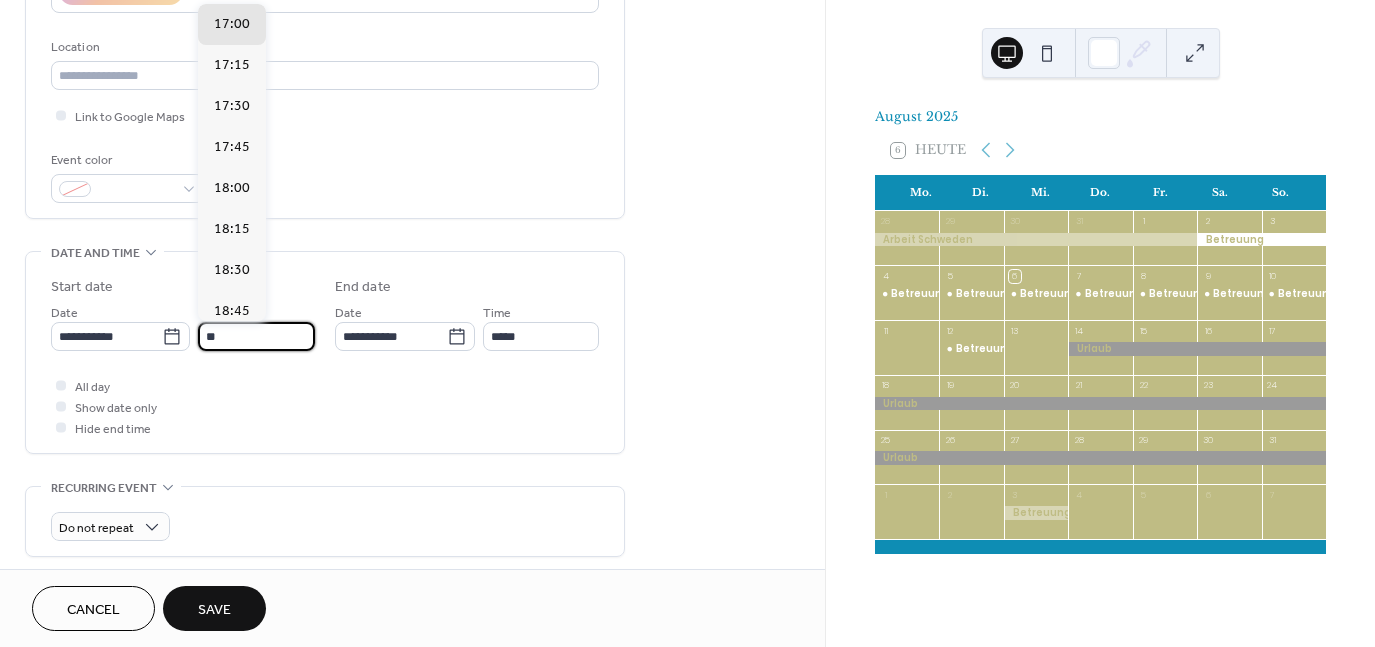 click on "All day Show date only Hide end time" at bounding box center [325, 406] 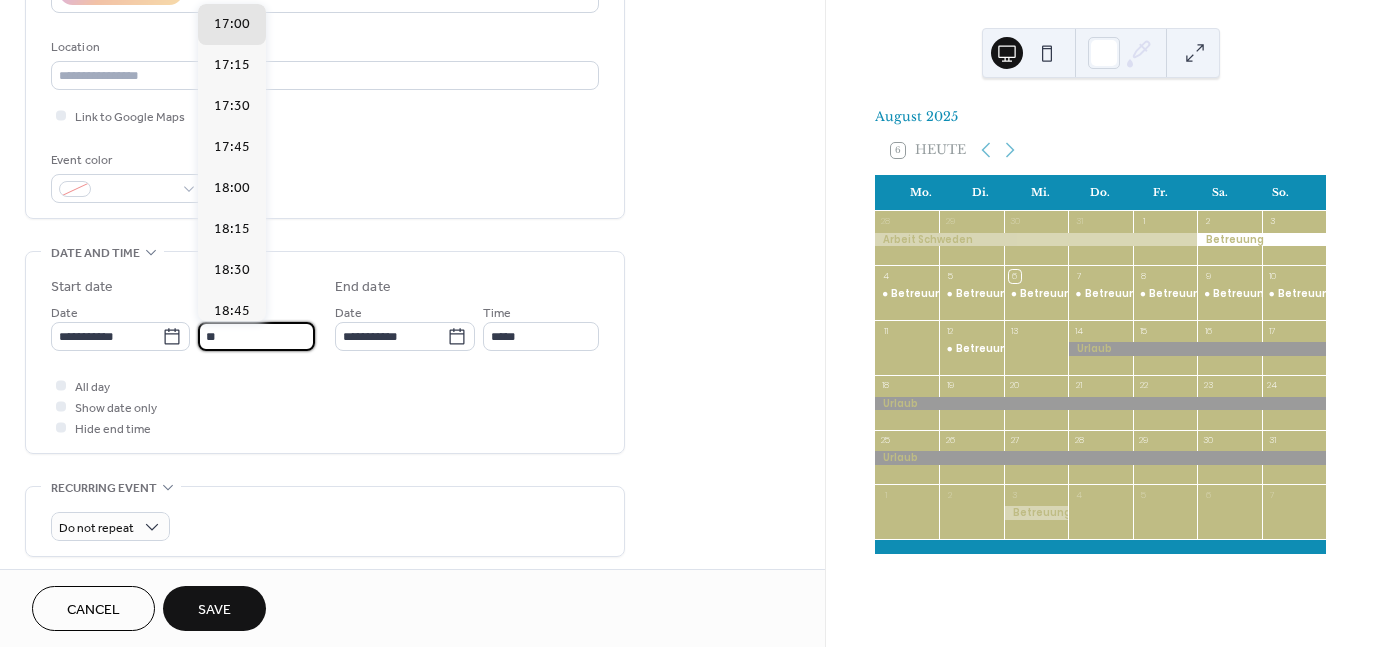 type on "*****" 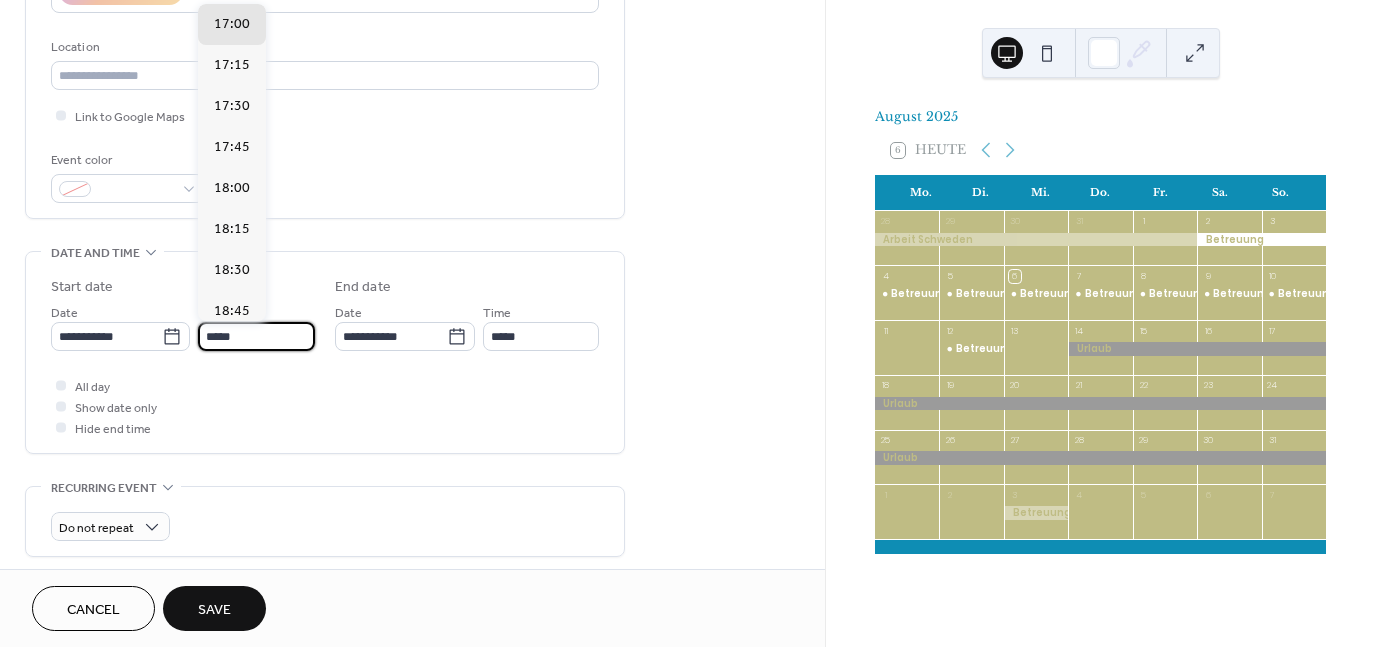 scroll, scrollTop: 0, scrollLeft: 0, axis: both 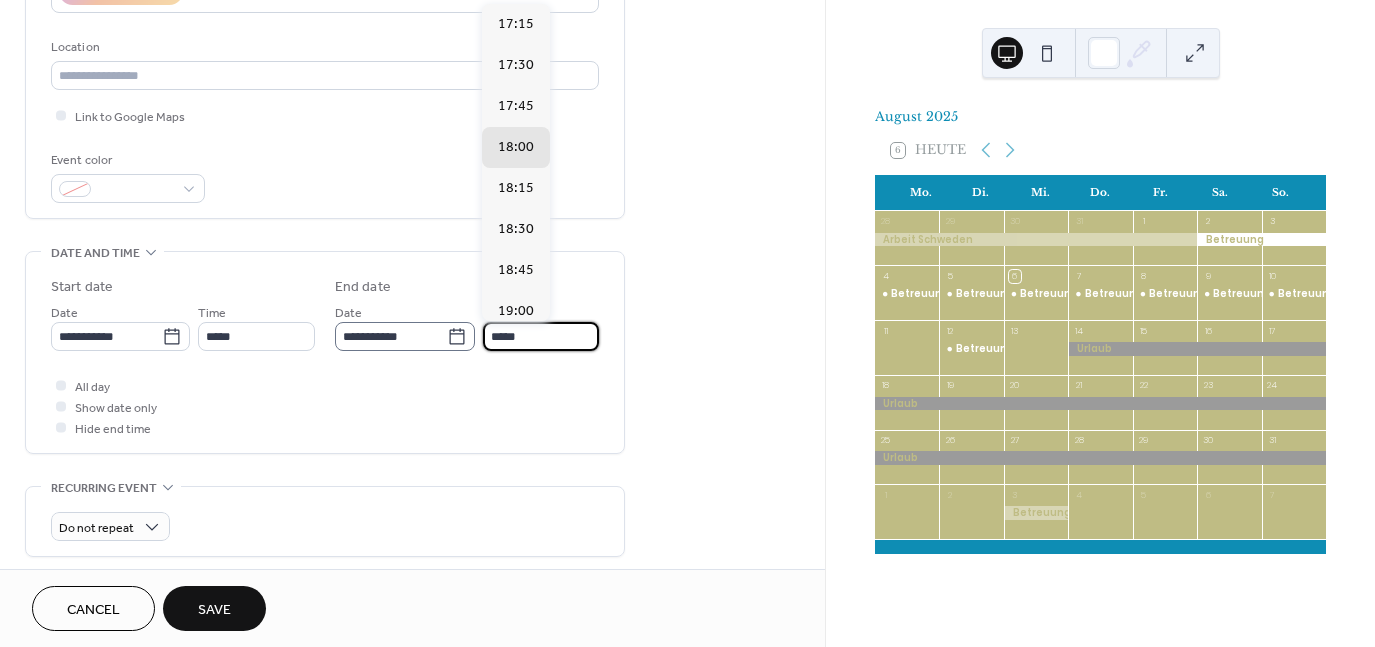 drag, startPoint x: 538, startPoint y: 326, endPoint x: 467, endPoint y: 334, distance: 71.44928 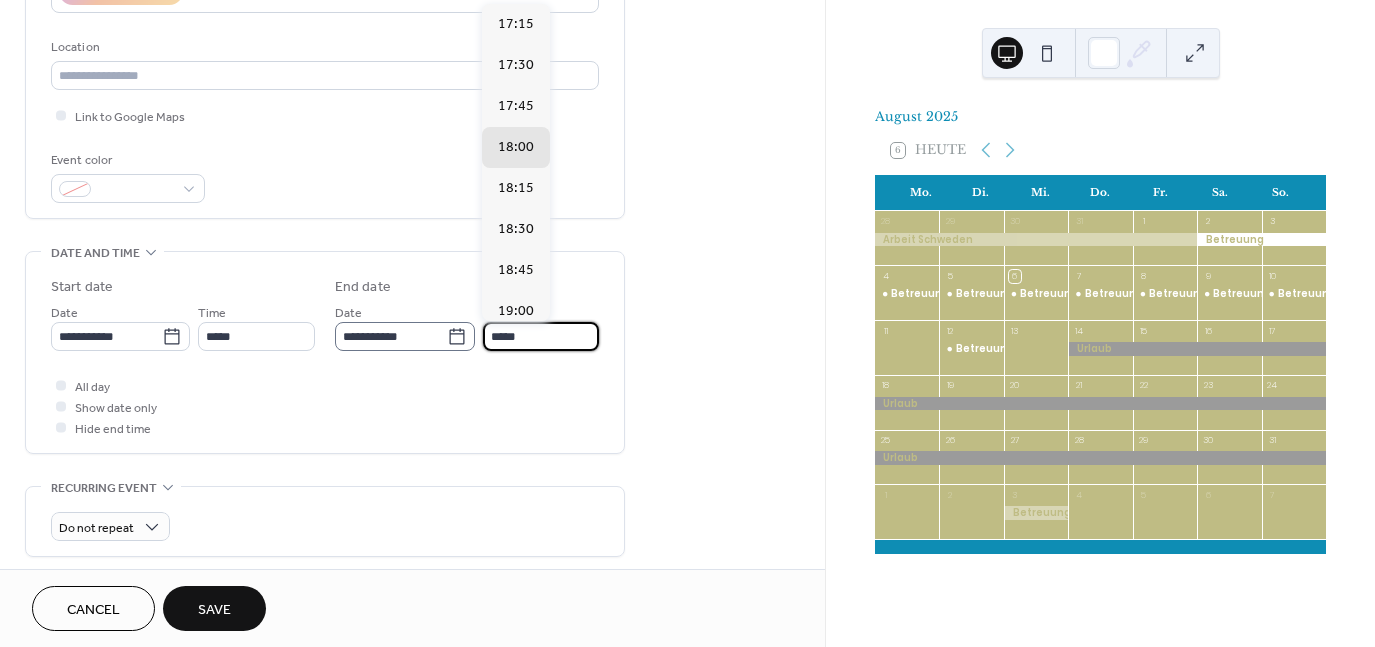 click on "[DATE] Time *****" at bounding box center (467, 326) 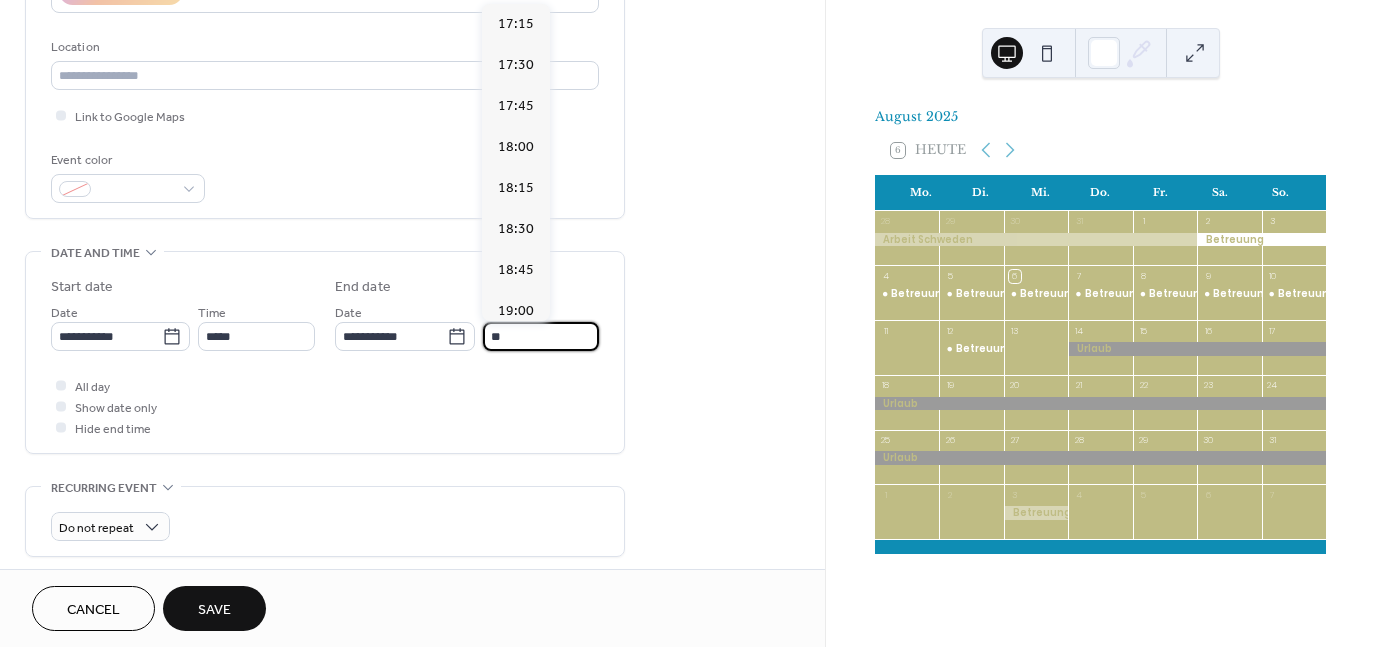 click on "All day Show date only Hide end time" at bounding box center [325, 406] 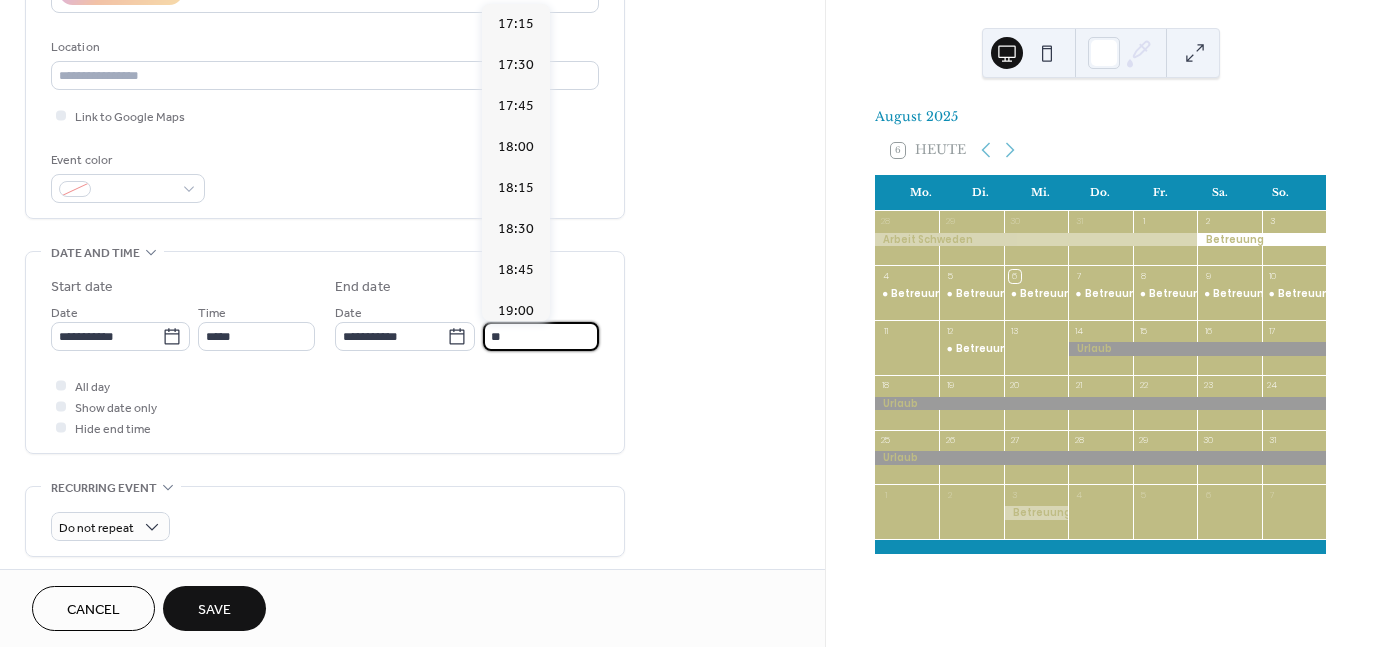 type on "*****" 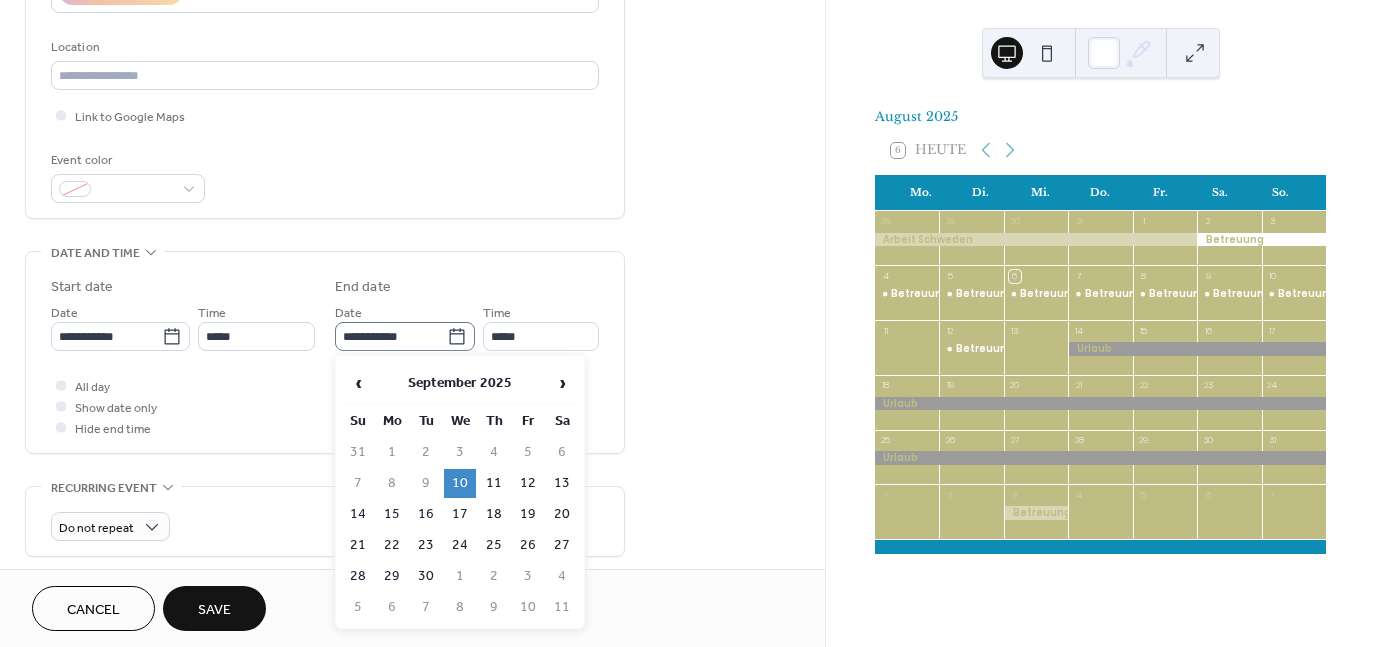 click 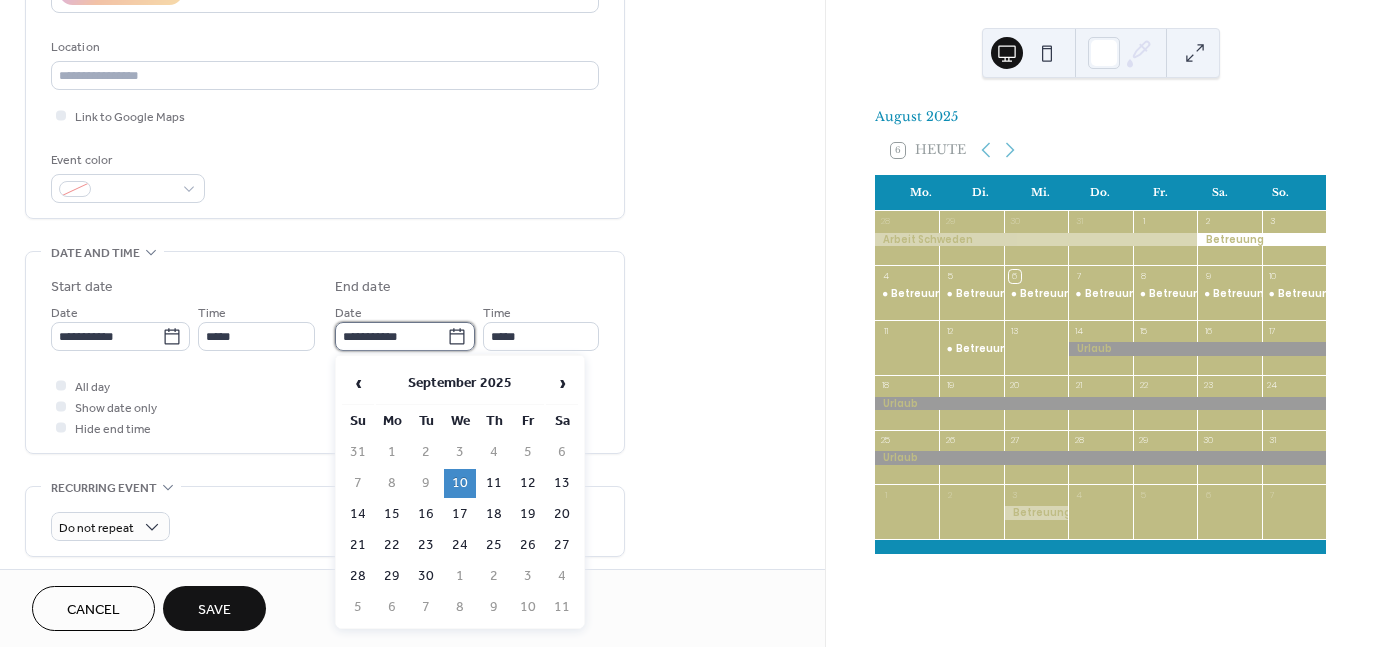 click on "**********" at bounding box center (391, 336) 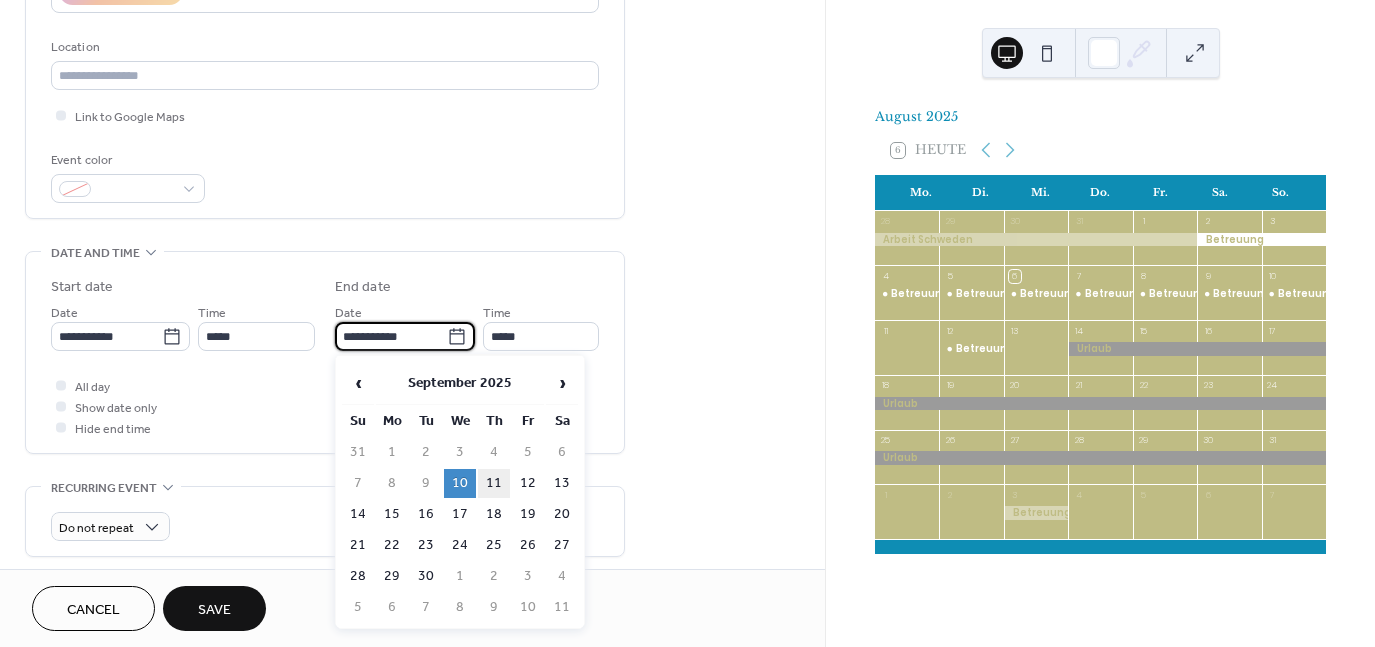 click on "11" at bounding box center (494, 483) 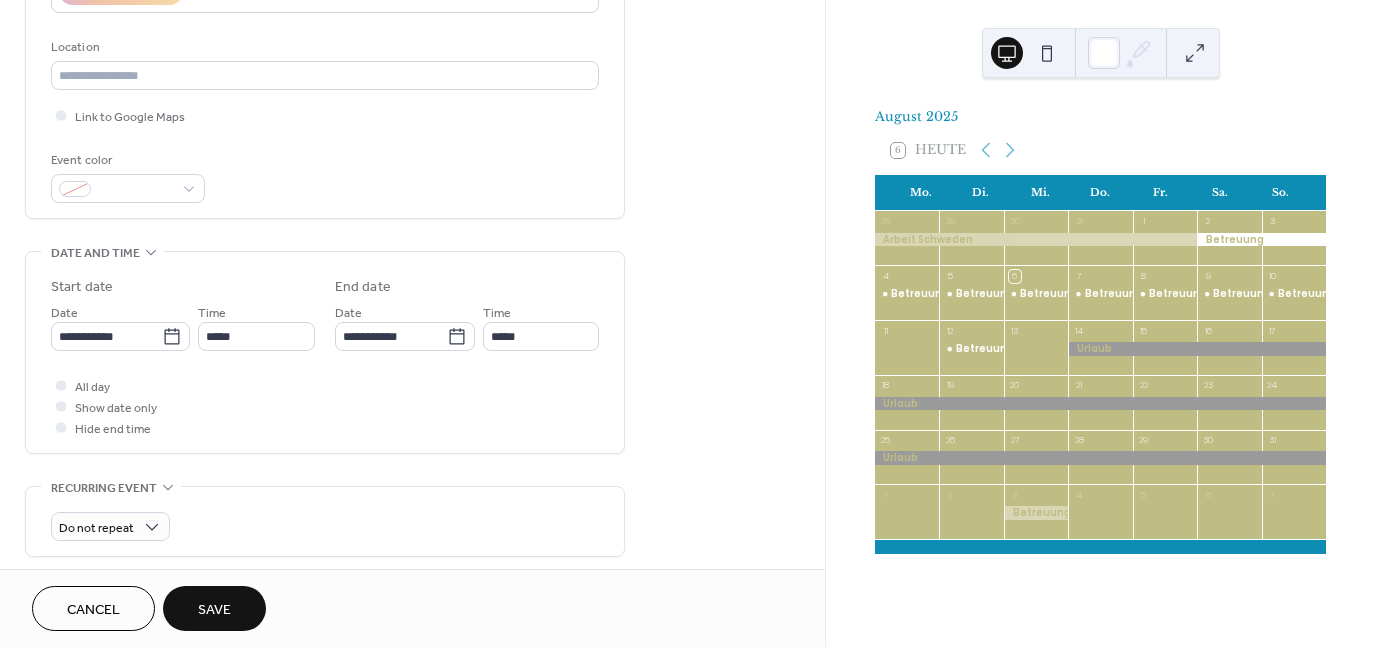 click on "Save" at bounding box center [214, 608] 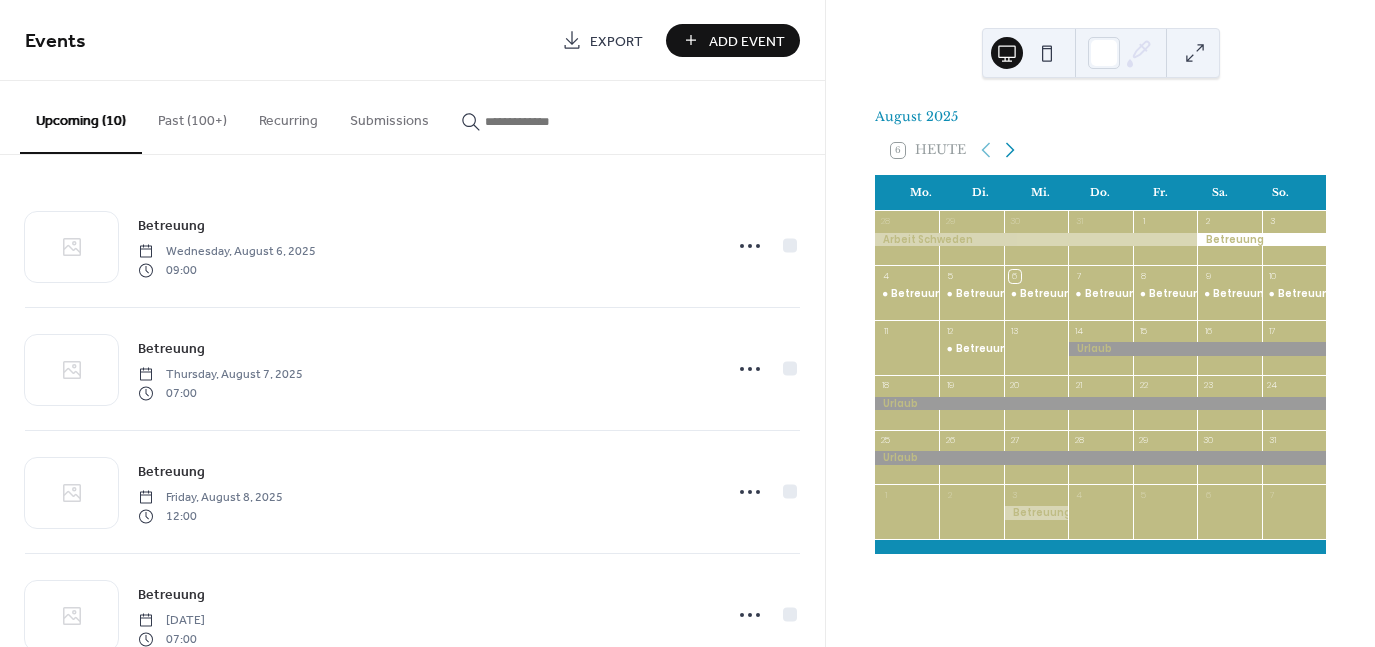 click 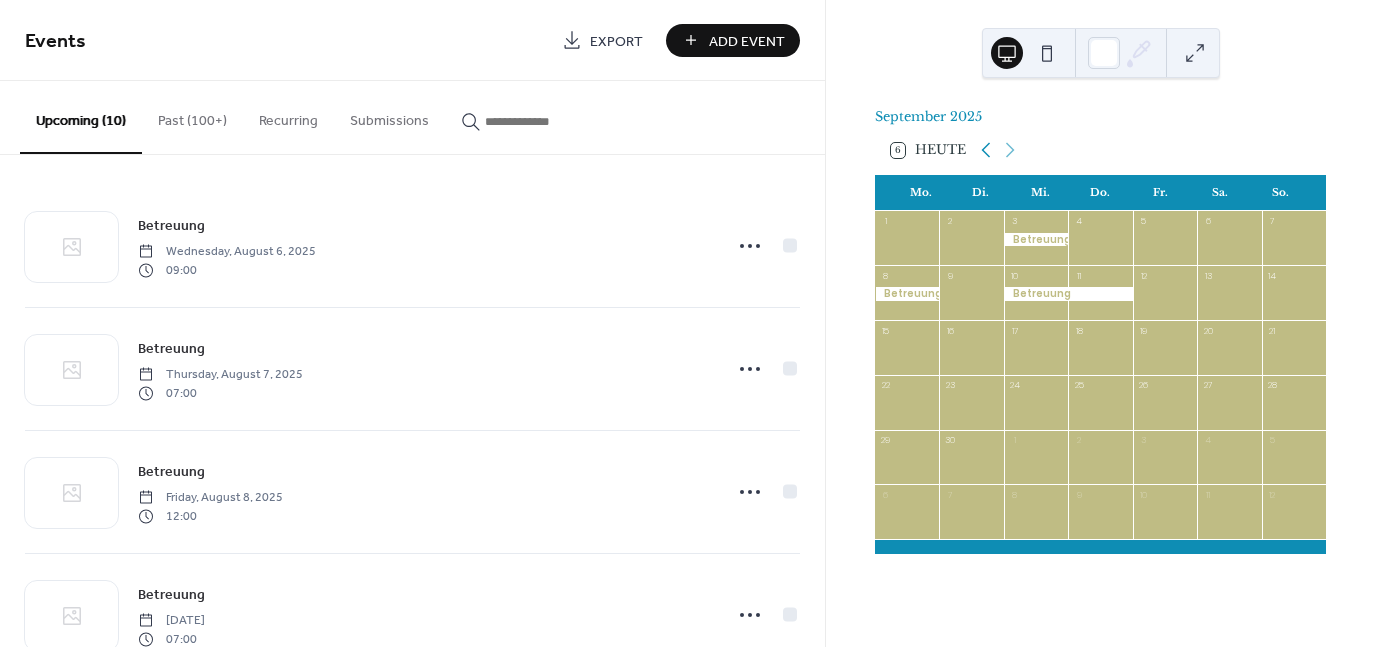 click 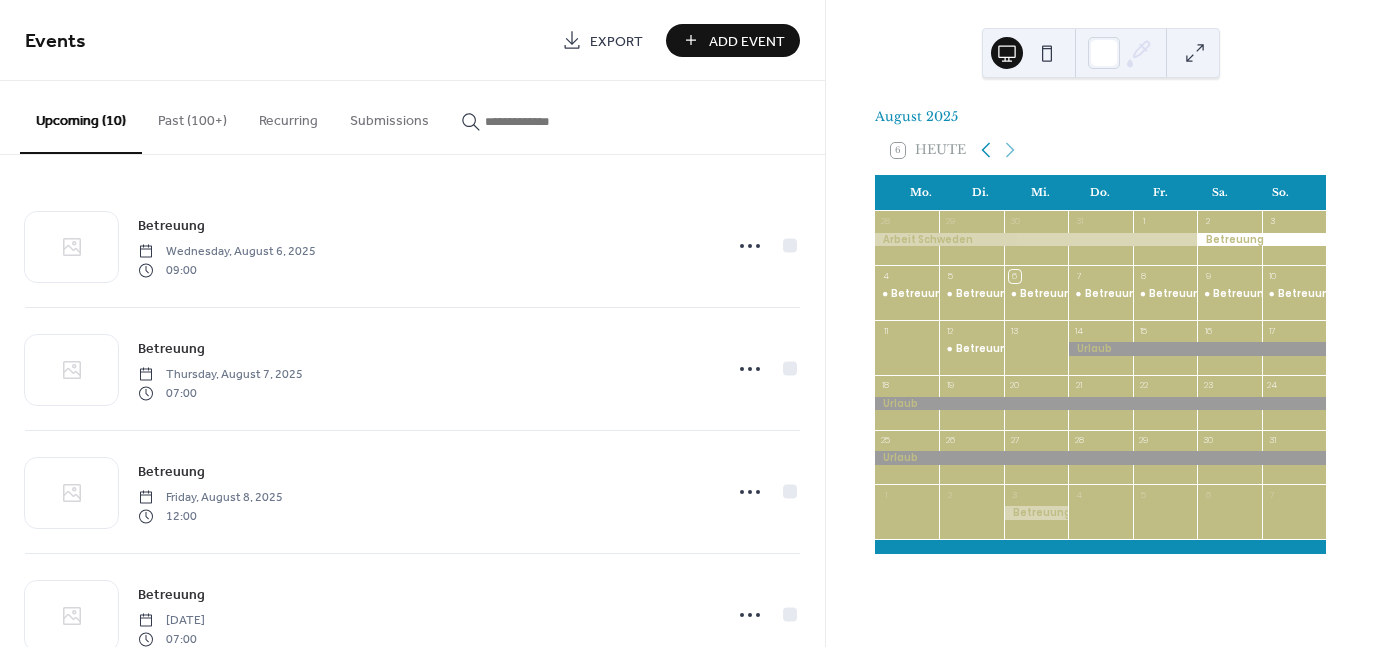 click 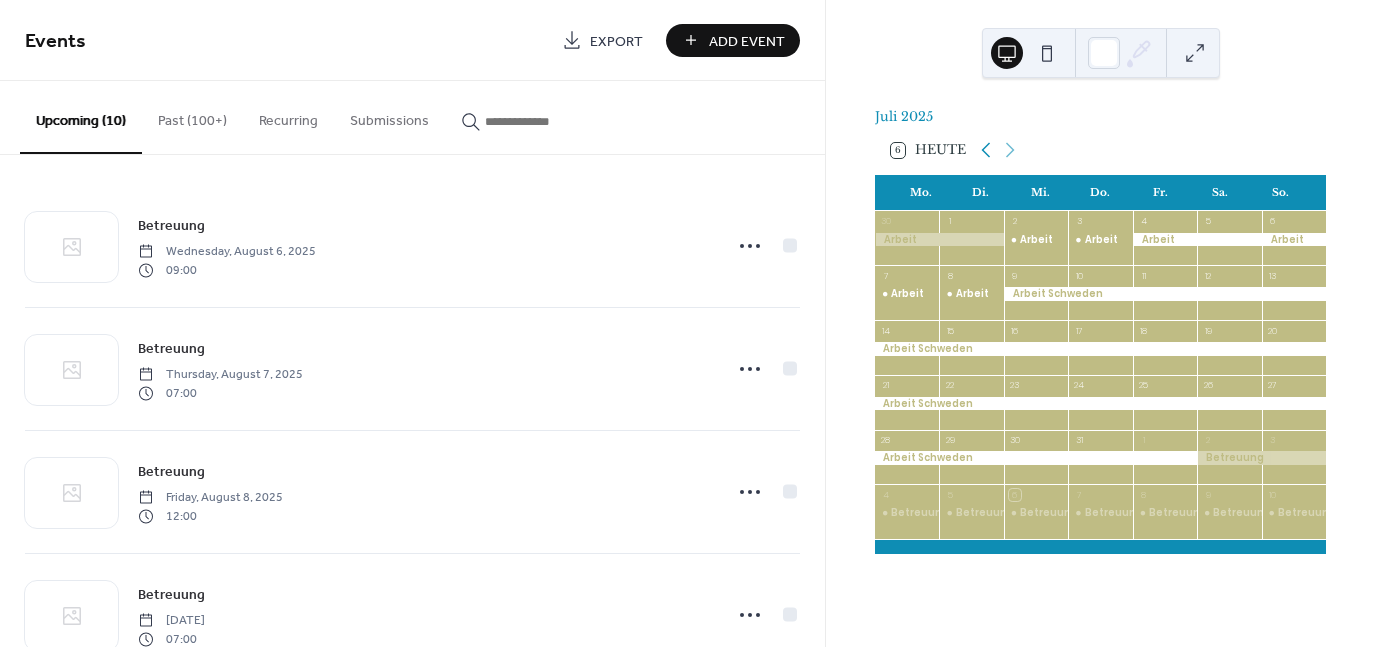 click 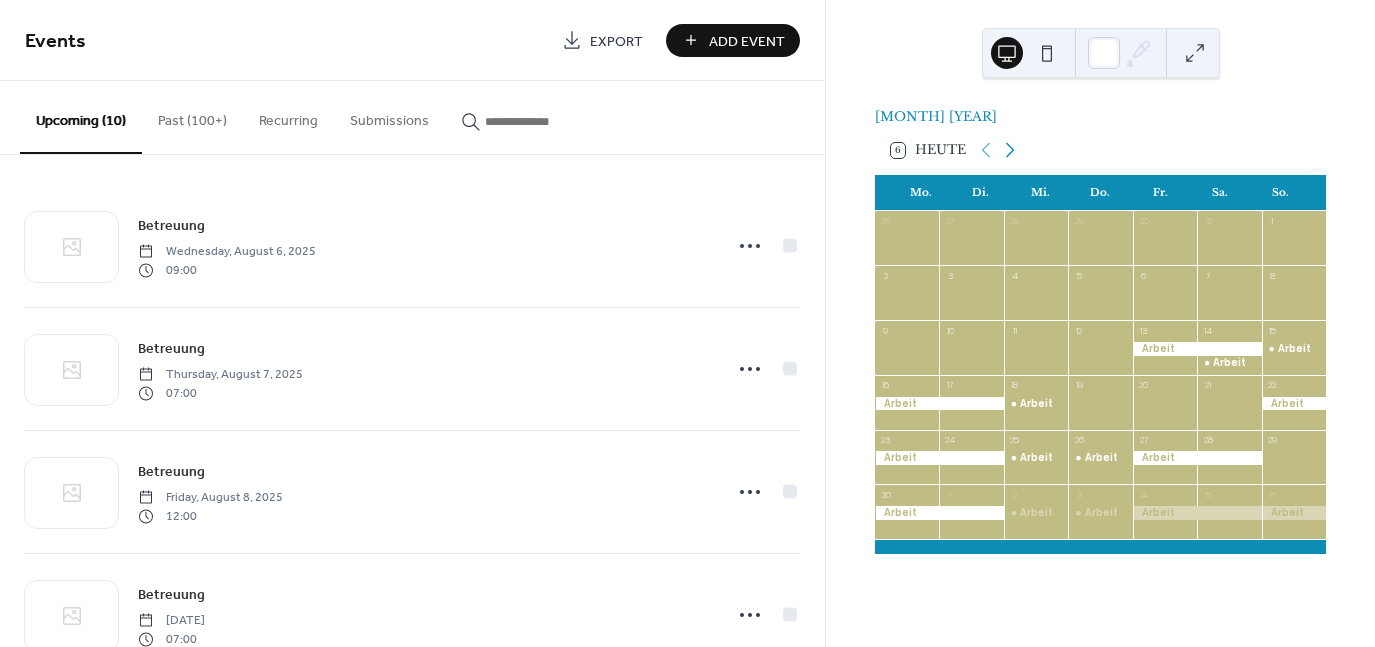 click 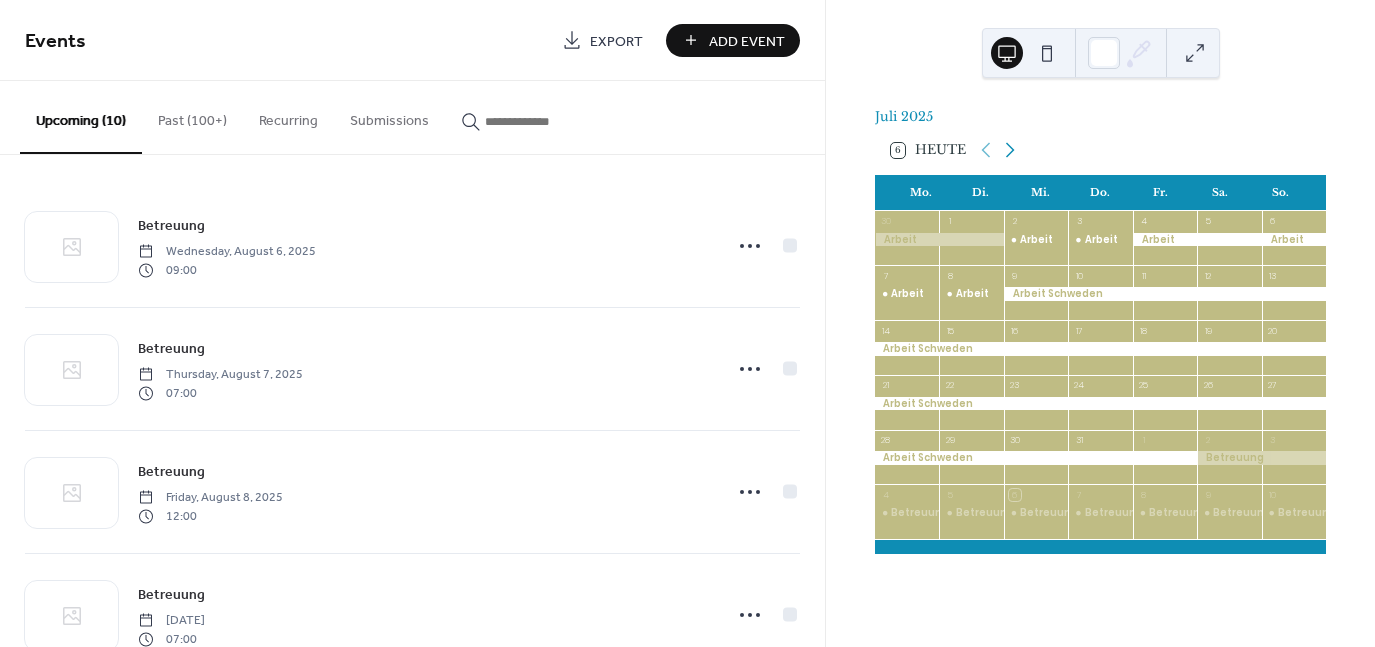 click 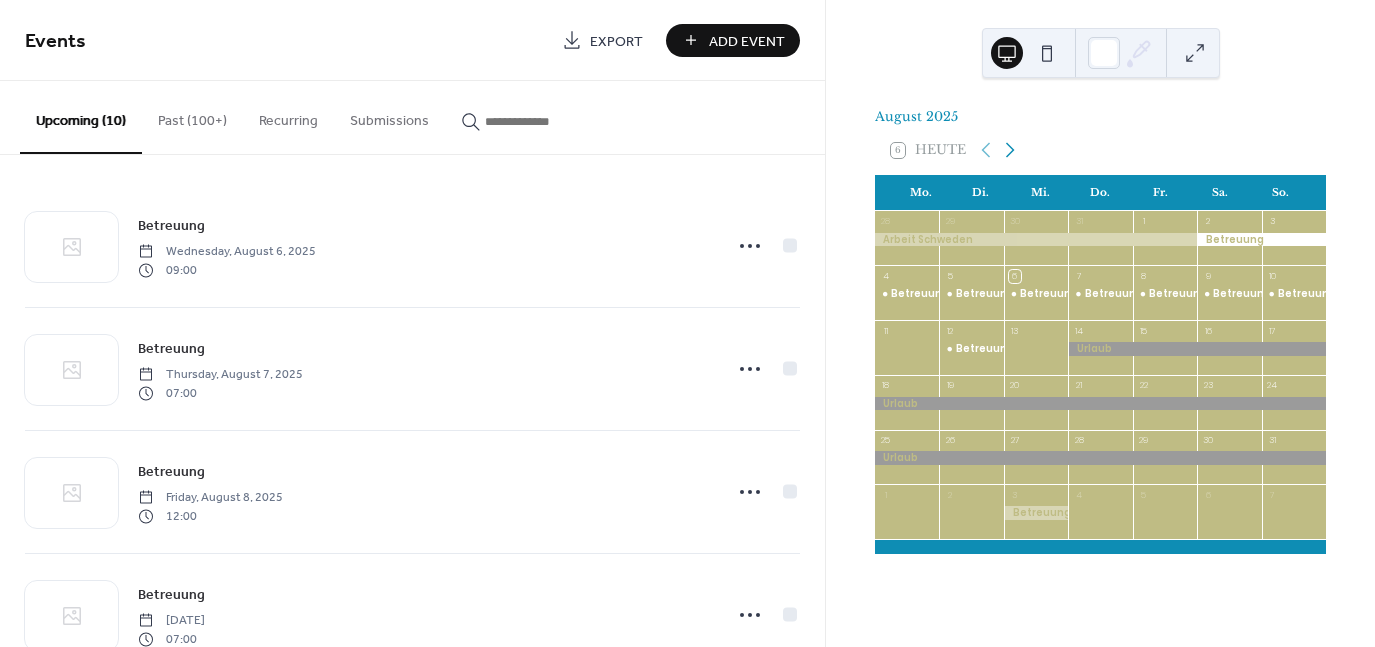 click 